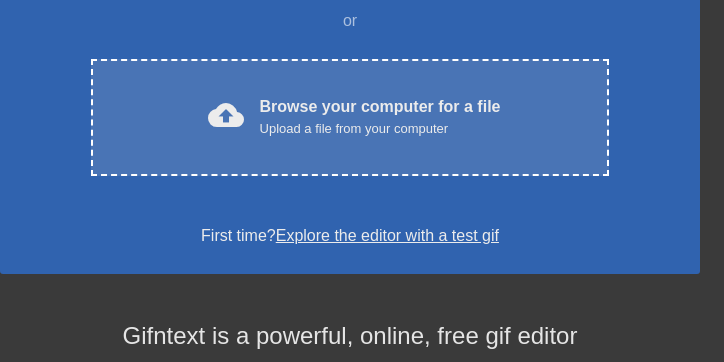 scroll, scrollTop: 405, scrollLeft: 0, axis: vertical 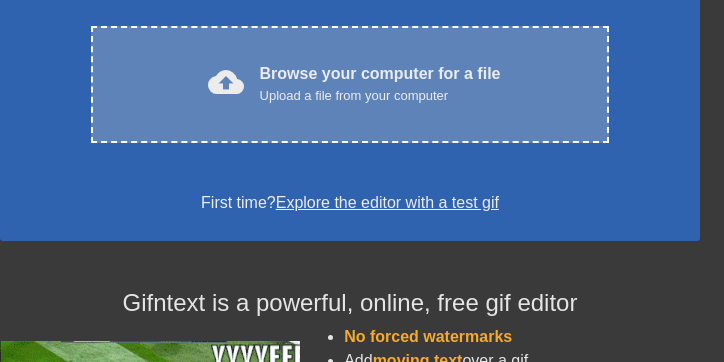 click on "cloud_upload Browse your computer for a file Upload a file from your computer Choose files" at bounding box center (350, 84) 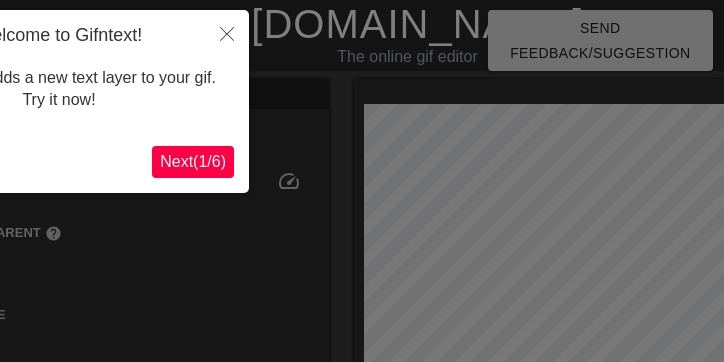 scroll, scrollTop: 49, scrollLeft: 0, axis: vertical 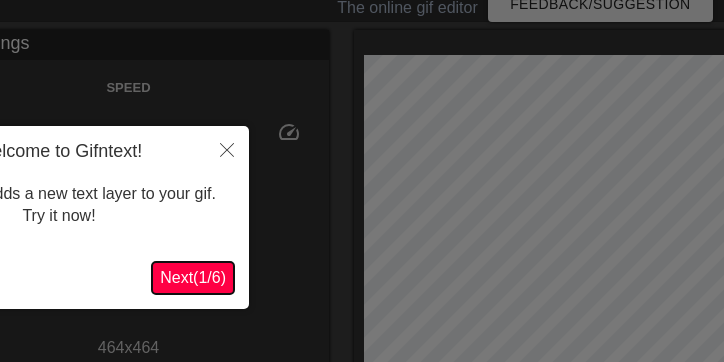 click on "Next  ( 1 / 6 )" at bounding box center [193, 277] 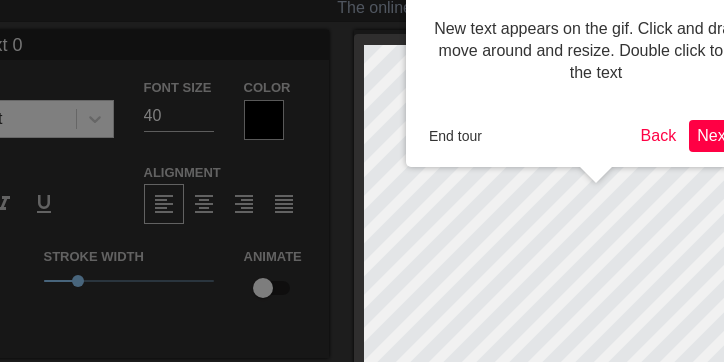 scroll, scrollTop: 0, scrollLeft: 0, axis: both 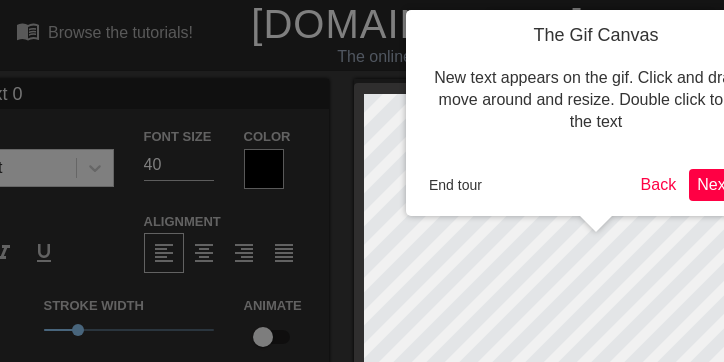 click on "Next  ( 2 / 6 )" at bounding box center [730, 184] 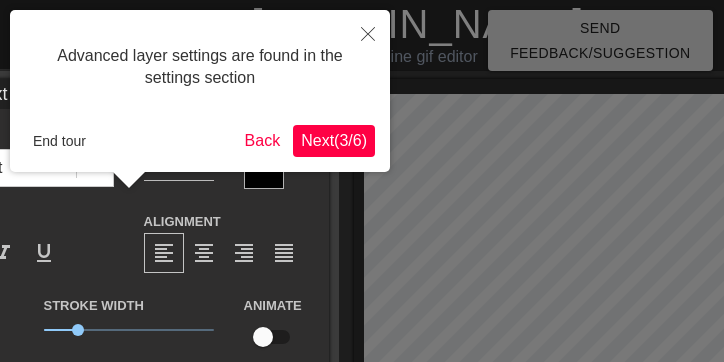 scroll, scrollTop: 49, scrollLeft: 0, axis: vertical 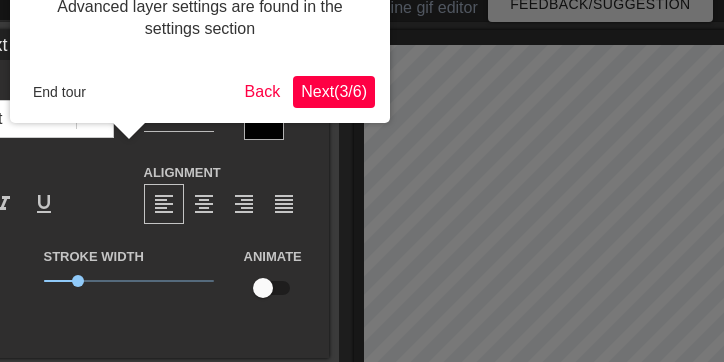 click on "Next  ( 3 / 6 )" at bounding box center [334, 91] 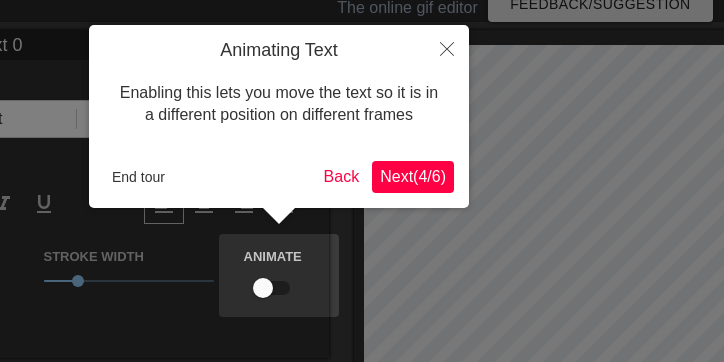 scroll, scrollTop: 0, scrollLeft: 0, axis: both 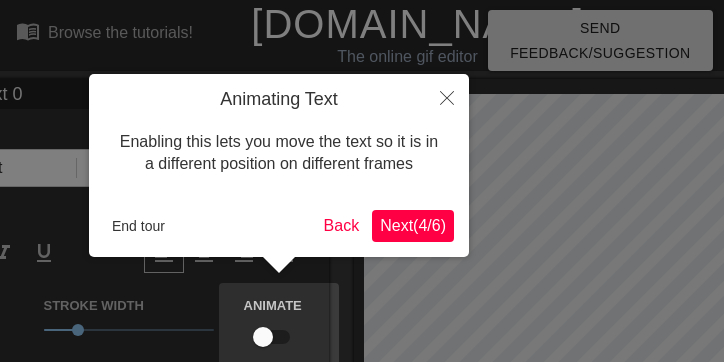 click on "Next  ( 4 / 6 )" at bounding box center [413, 225] 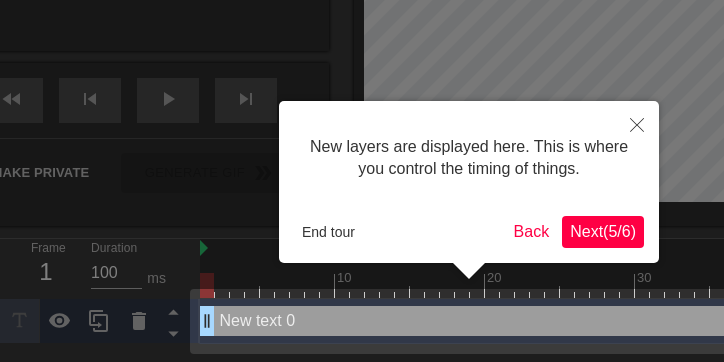 click on "Next  ( 5 / 6 )" at bounding box center [603, 231] 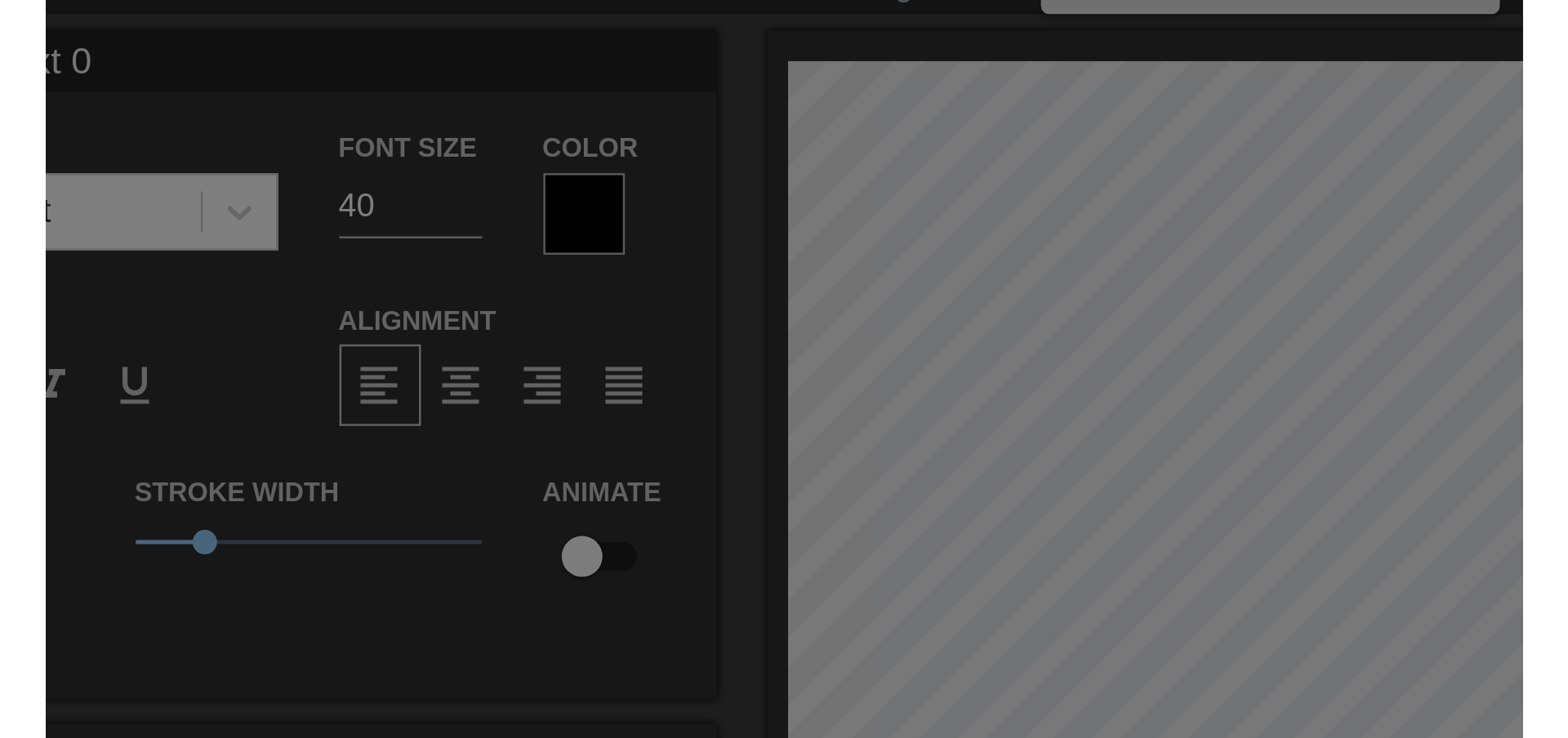 scroll, scrollTop: 0, scrollLeft: 0, axis: both 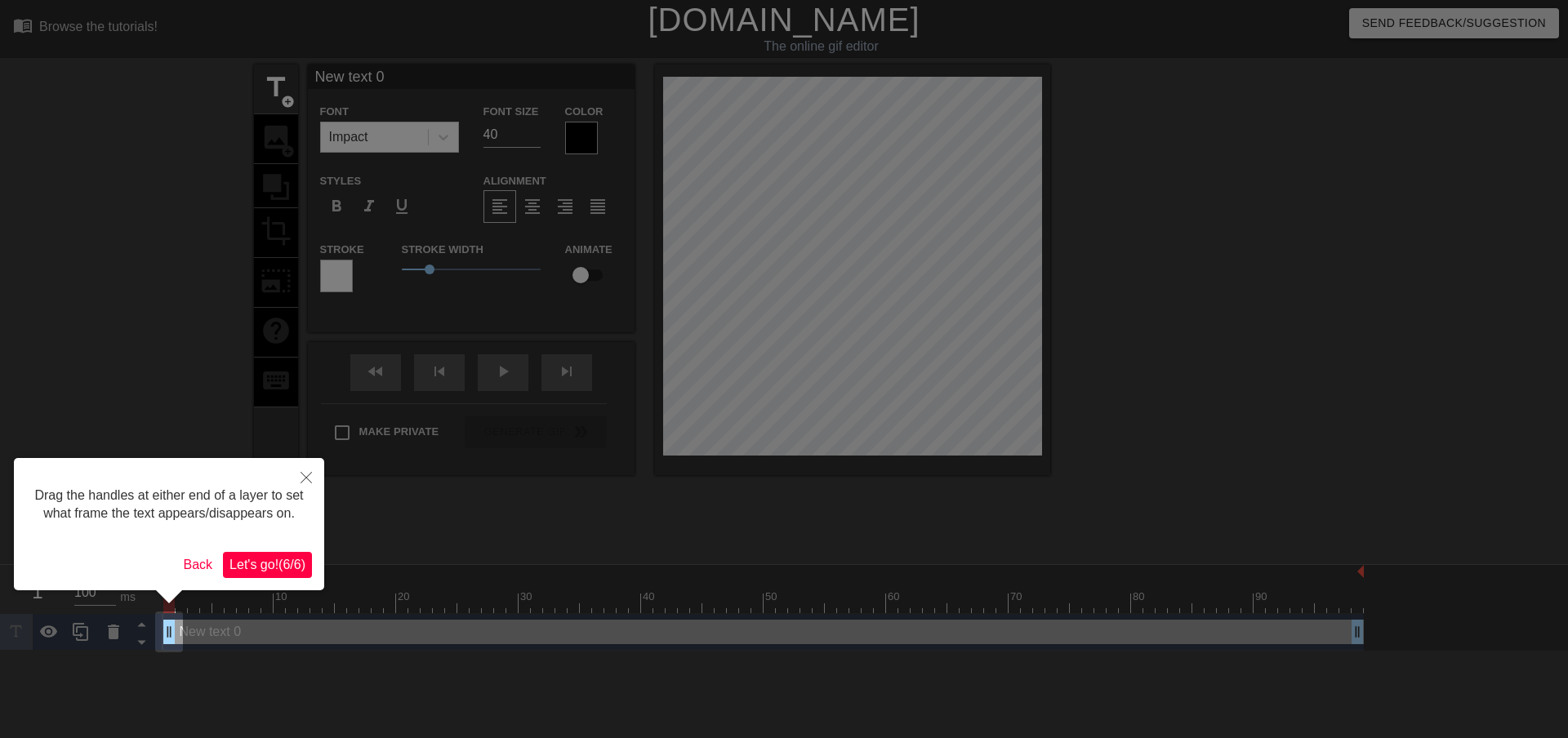 click on "Let's go!  ( 6 / 6 )" at bounding box center [267, 564] 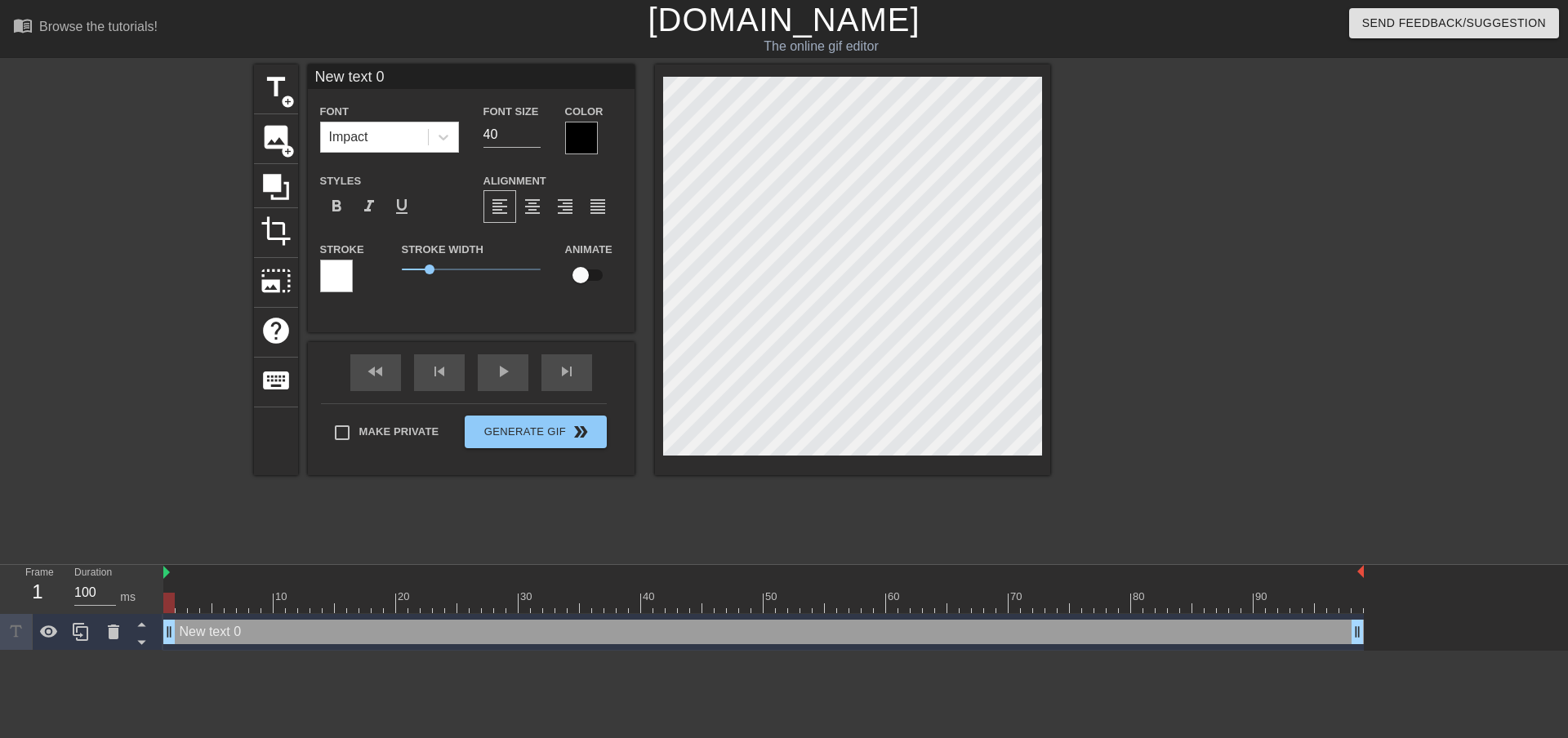 scroll, scrollTop: 2, scrollLeft: 4, axis: both 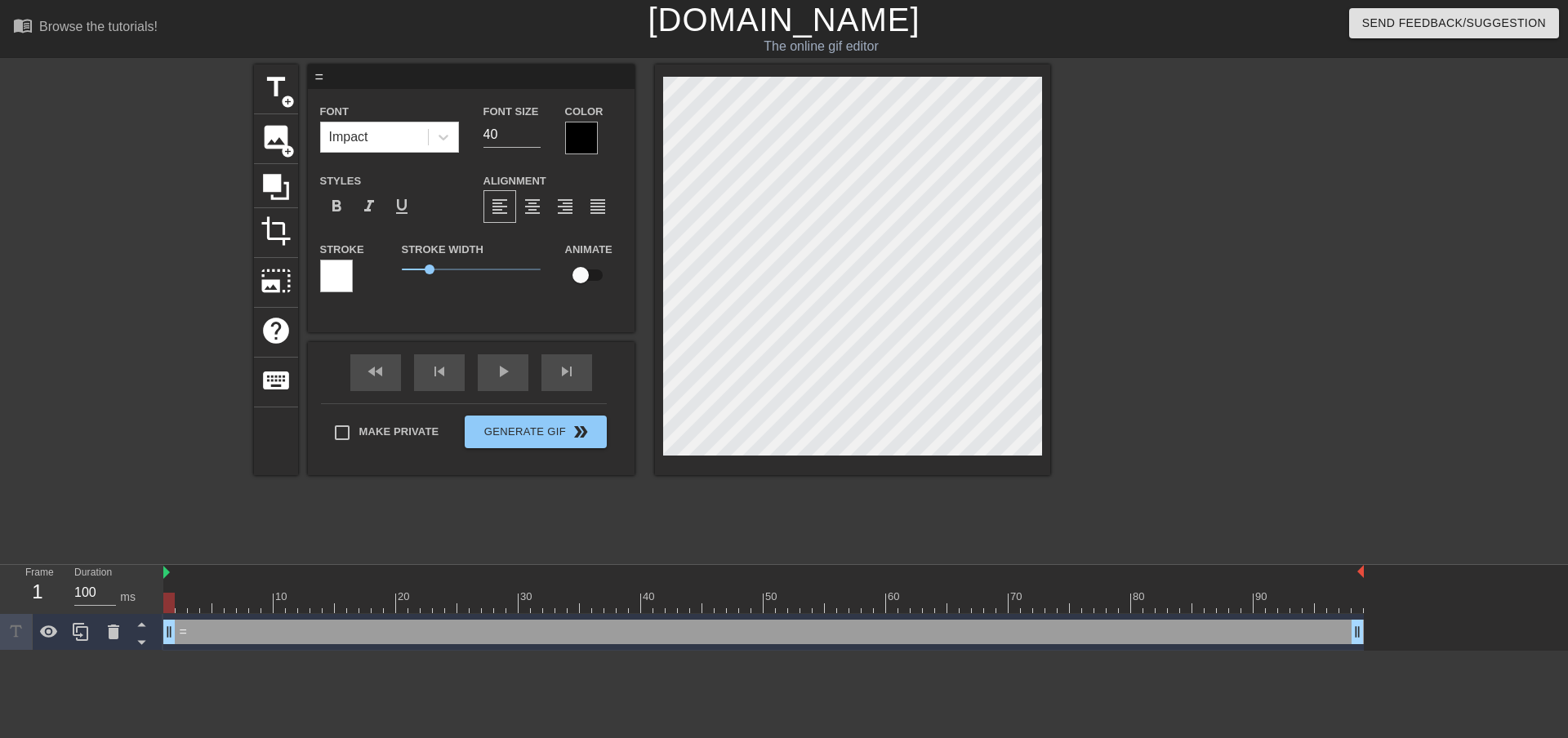 type 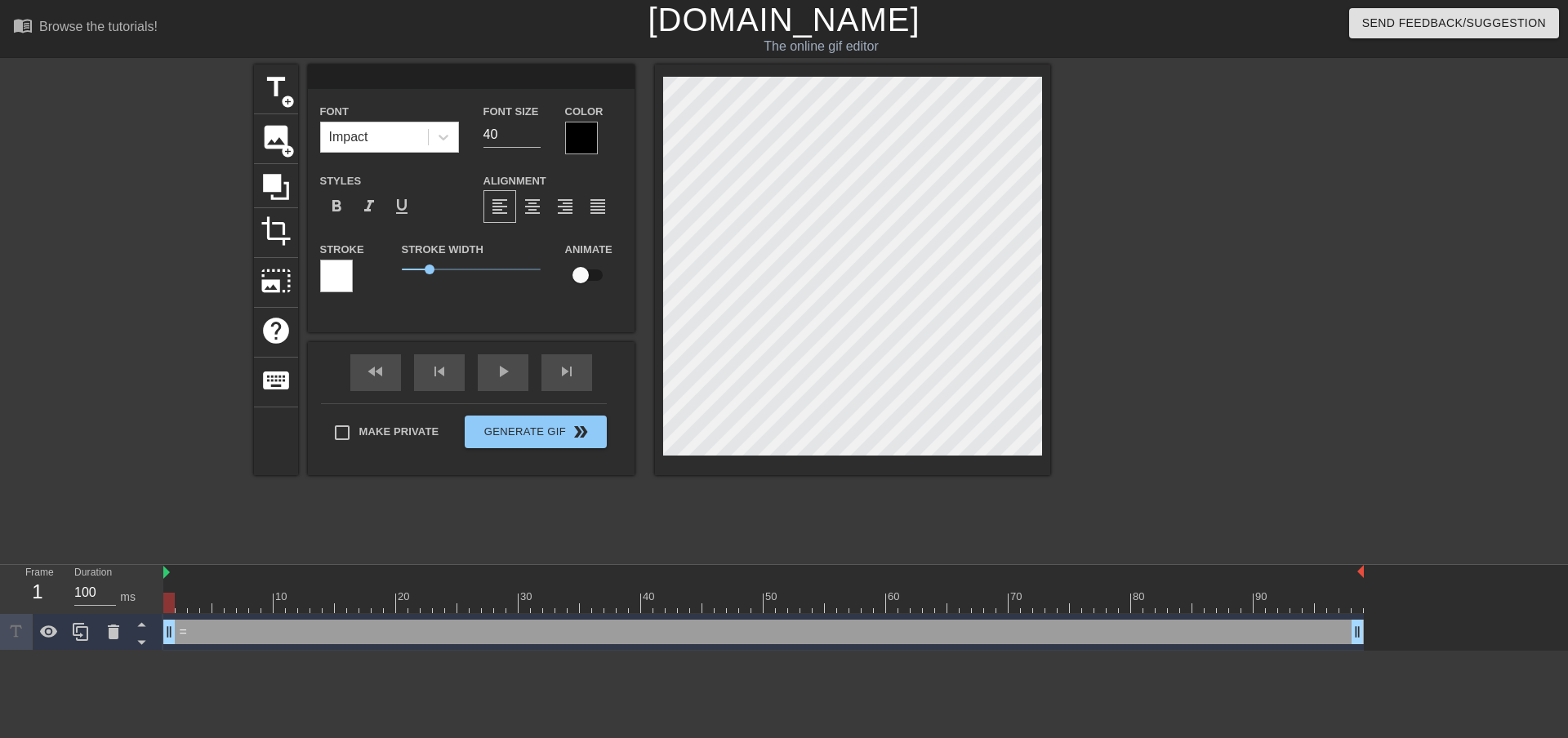scroll, scrollTop: 2, scrollLeft: 2, axis: both 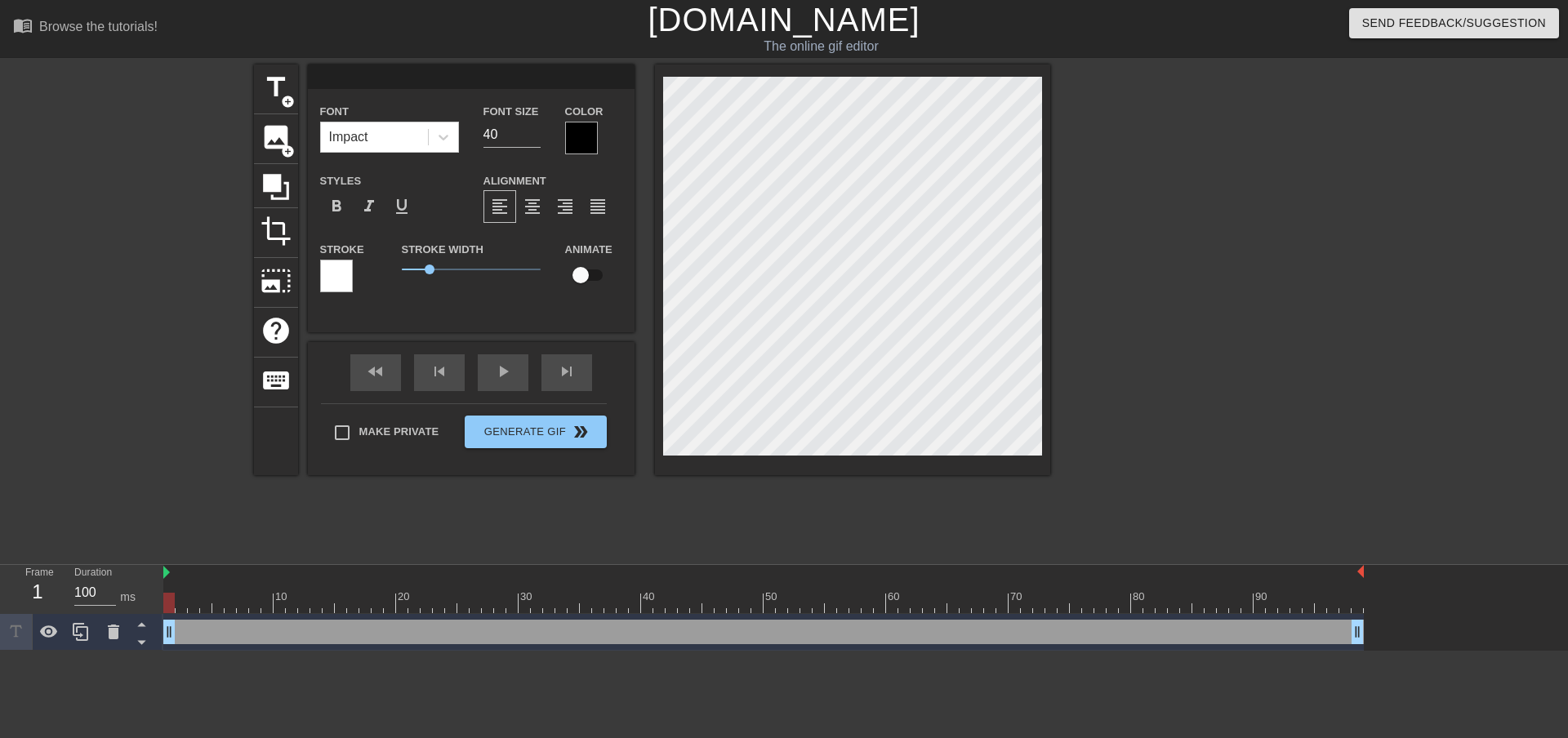 type on "ပ" 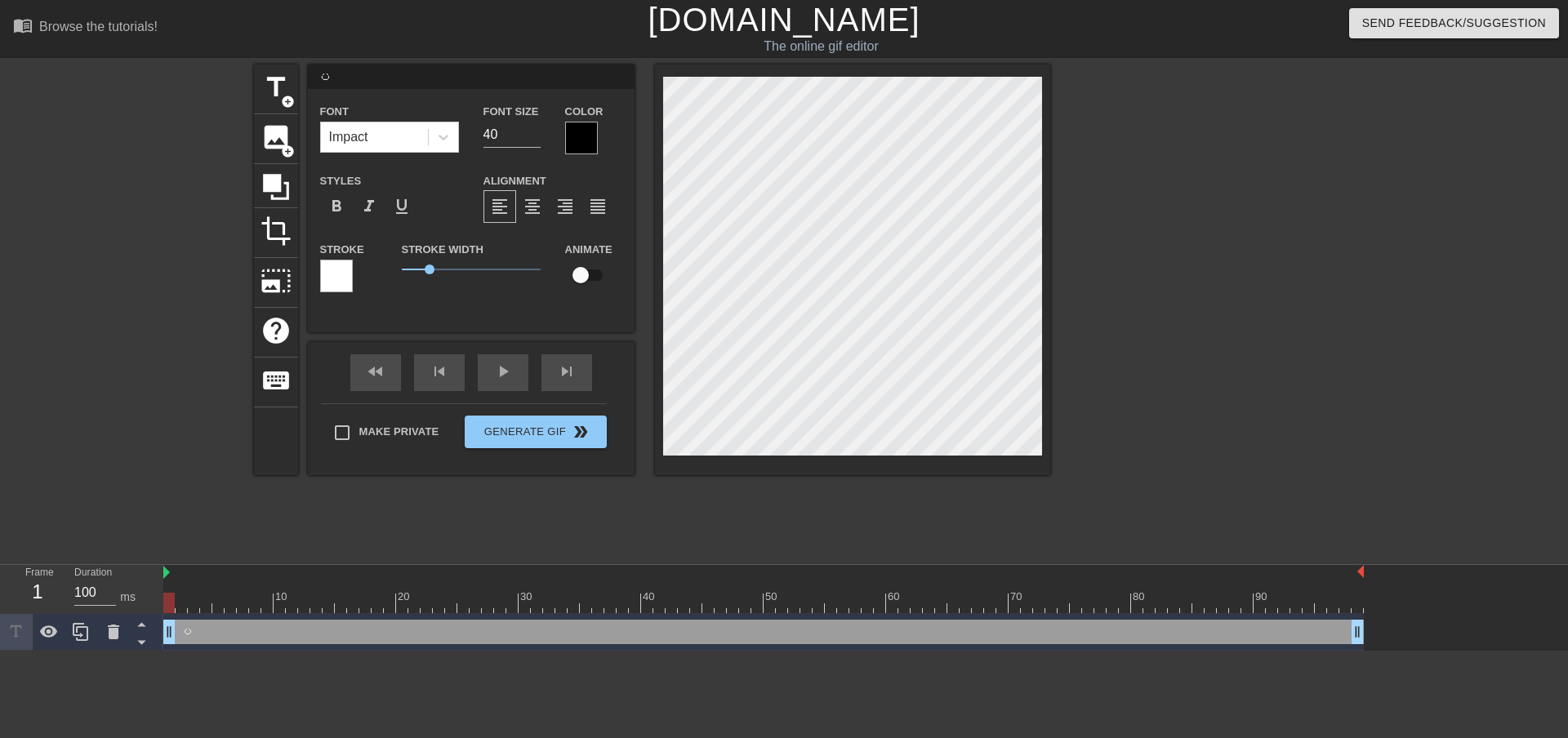 type on "ပ‌ေ" 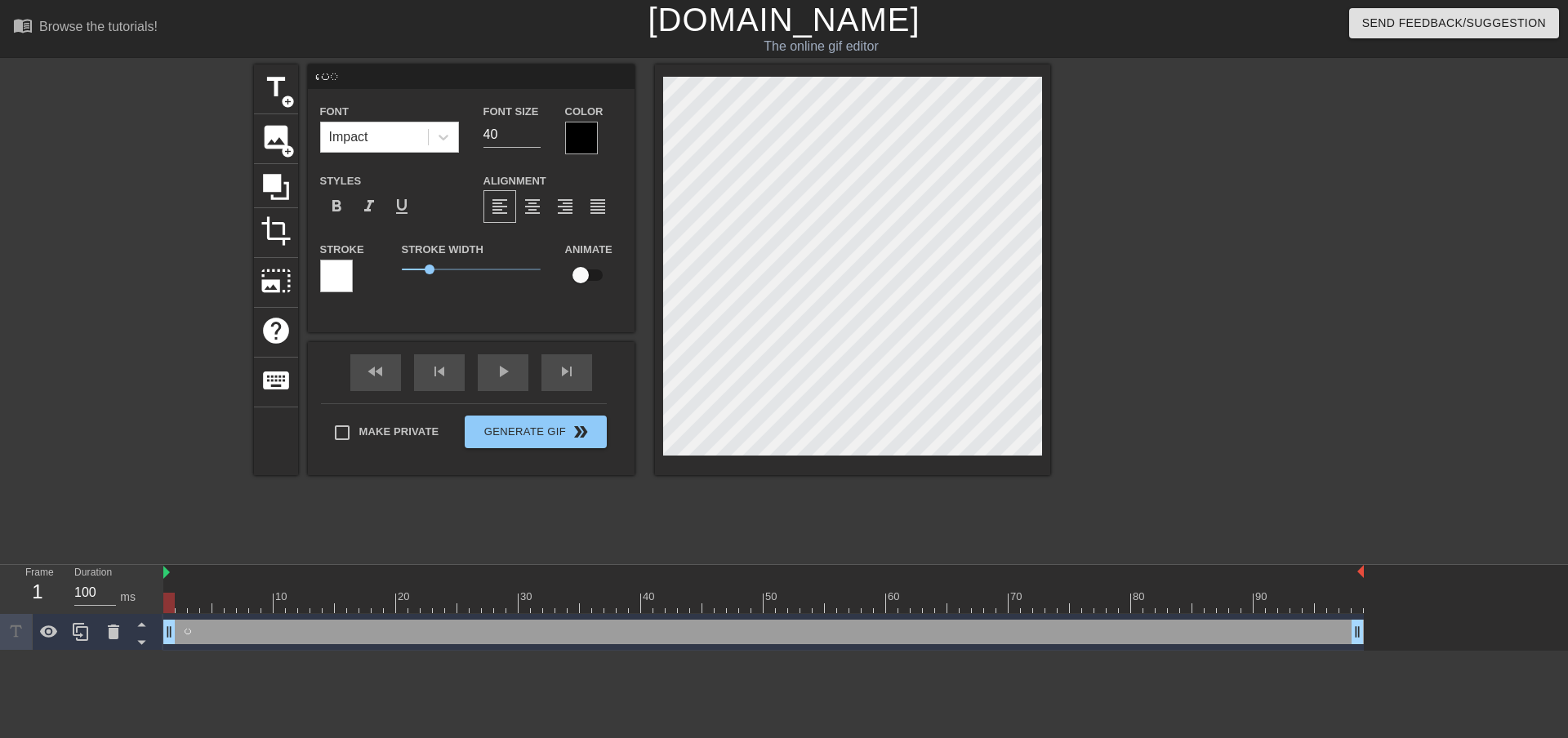 type on "ပလေ" 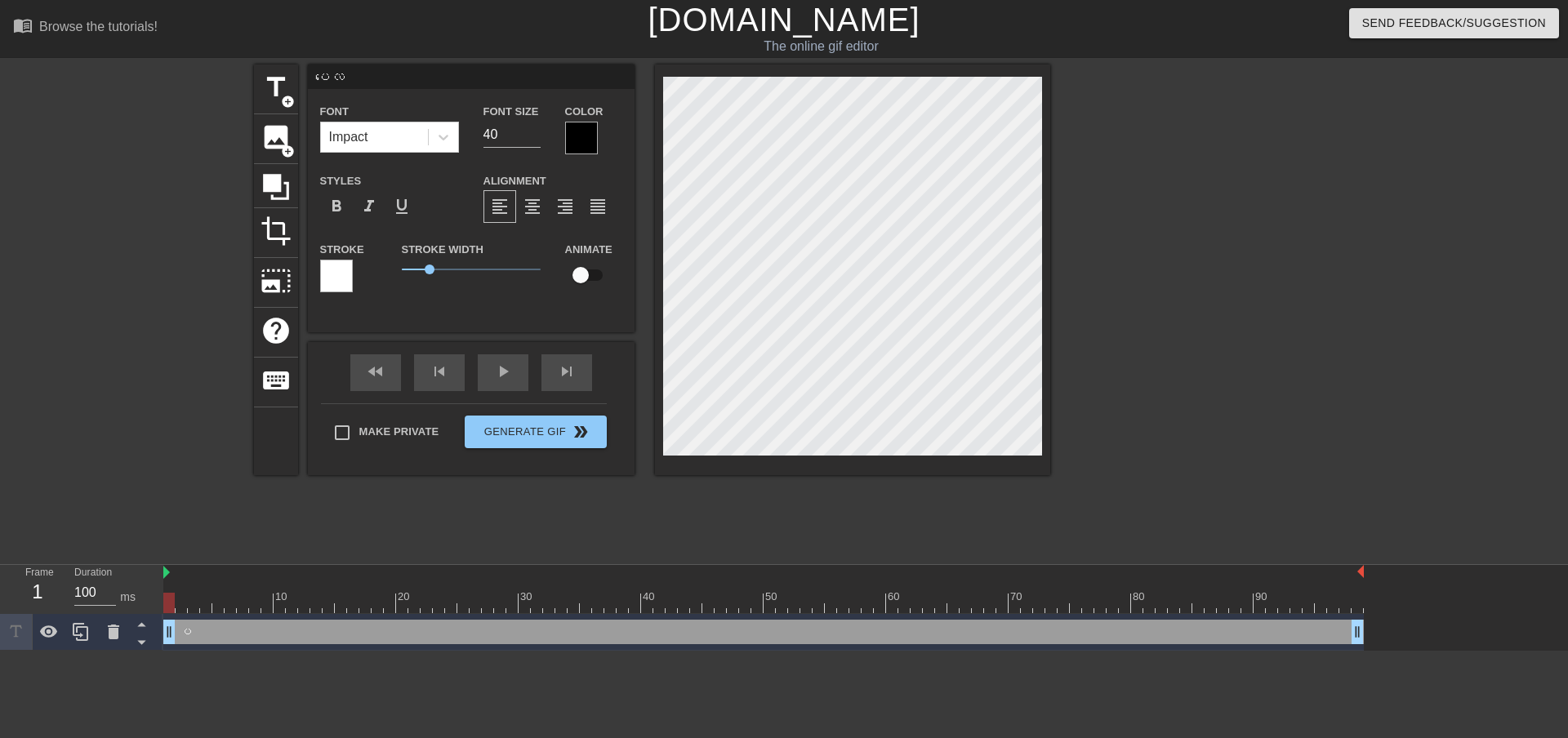 type on "ပလေ" 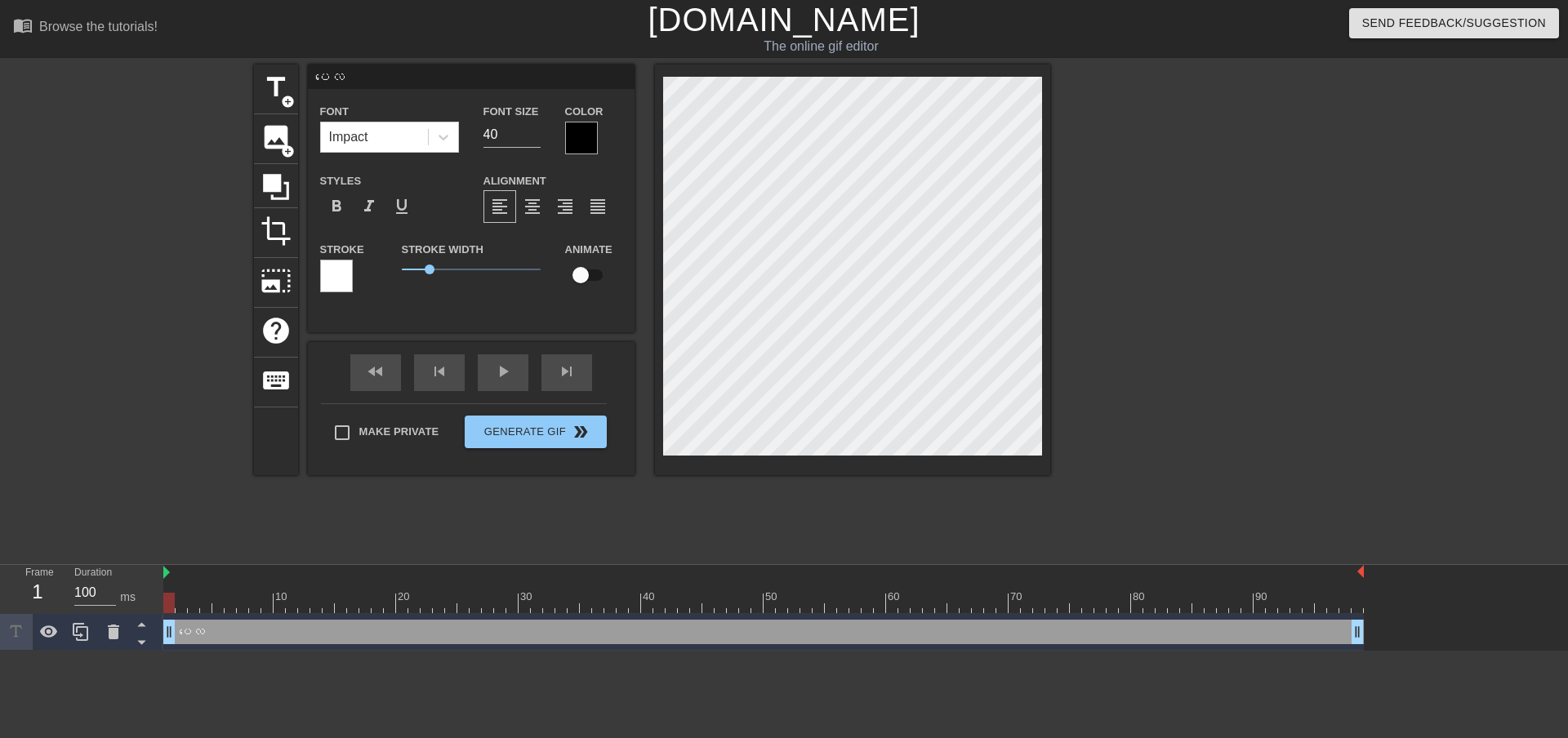 type on "ပလေး" 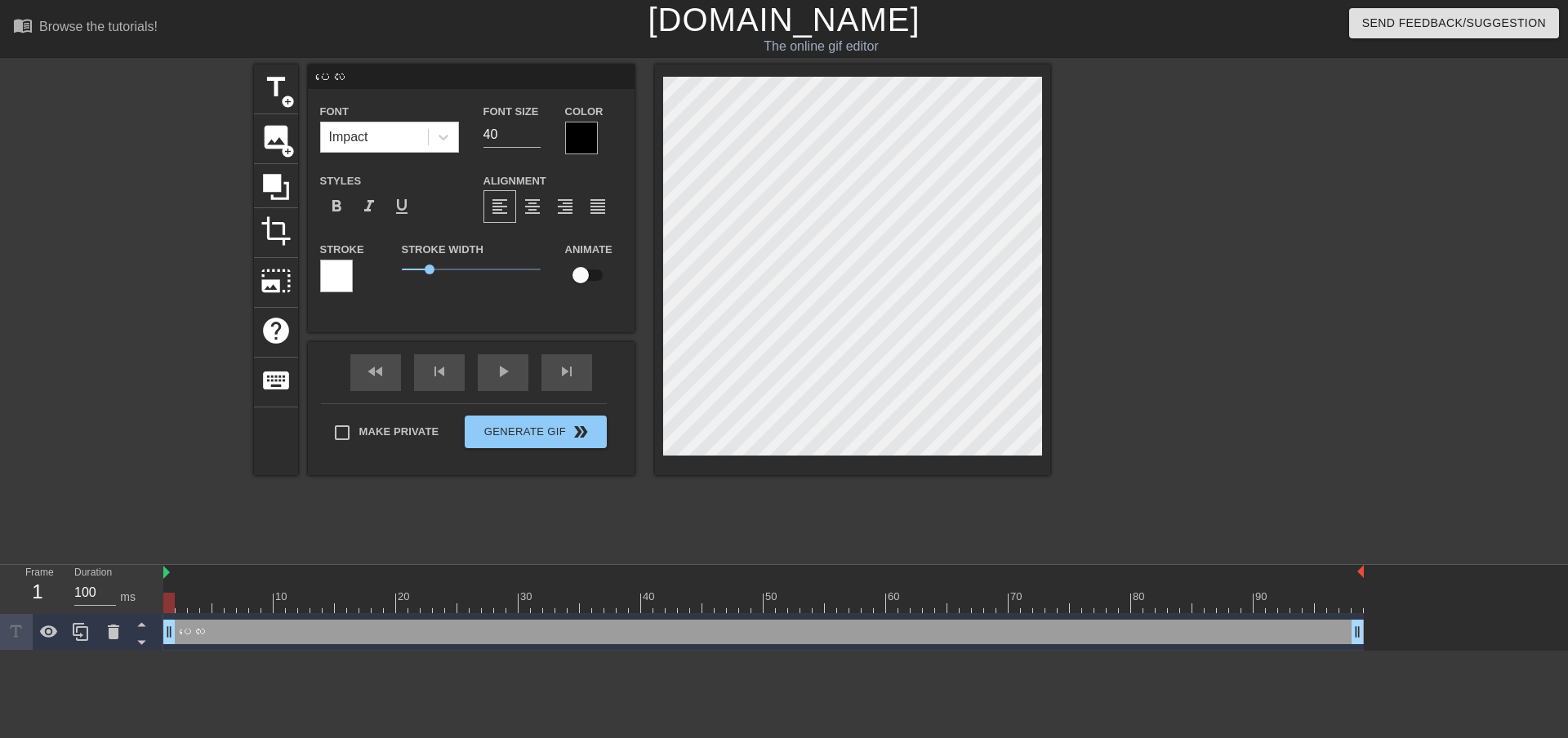 type on "ပလေးခ" 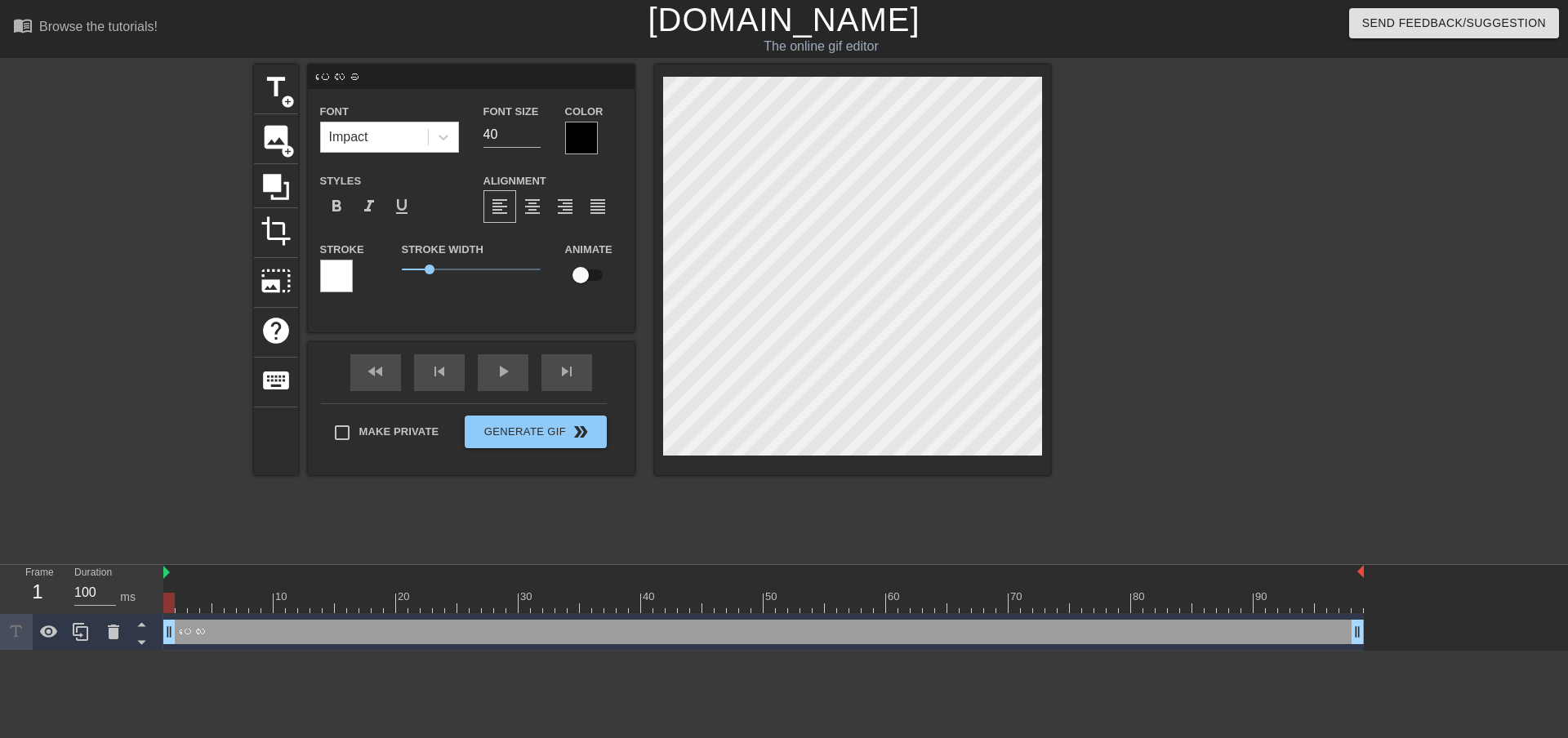 scroll, scrollTop: 2, scrollLeft: 3, axis: both 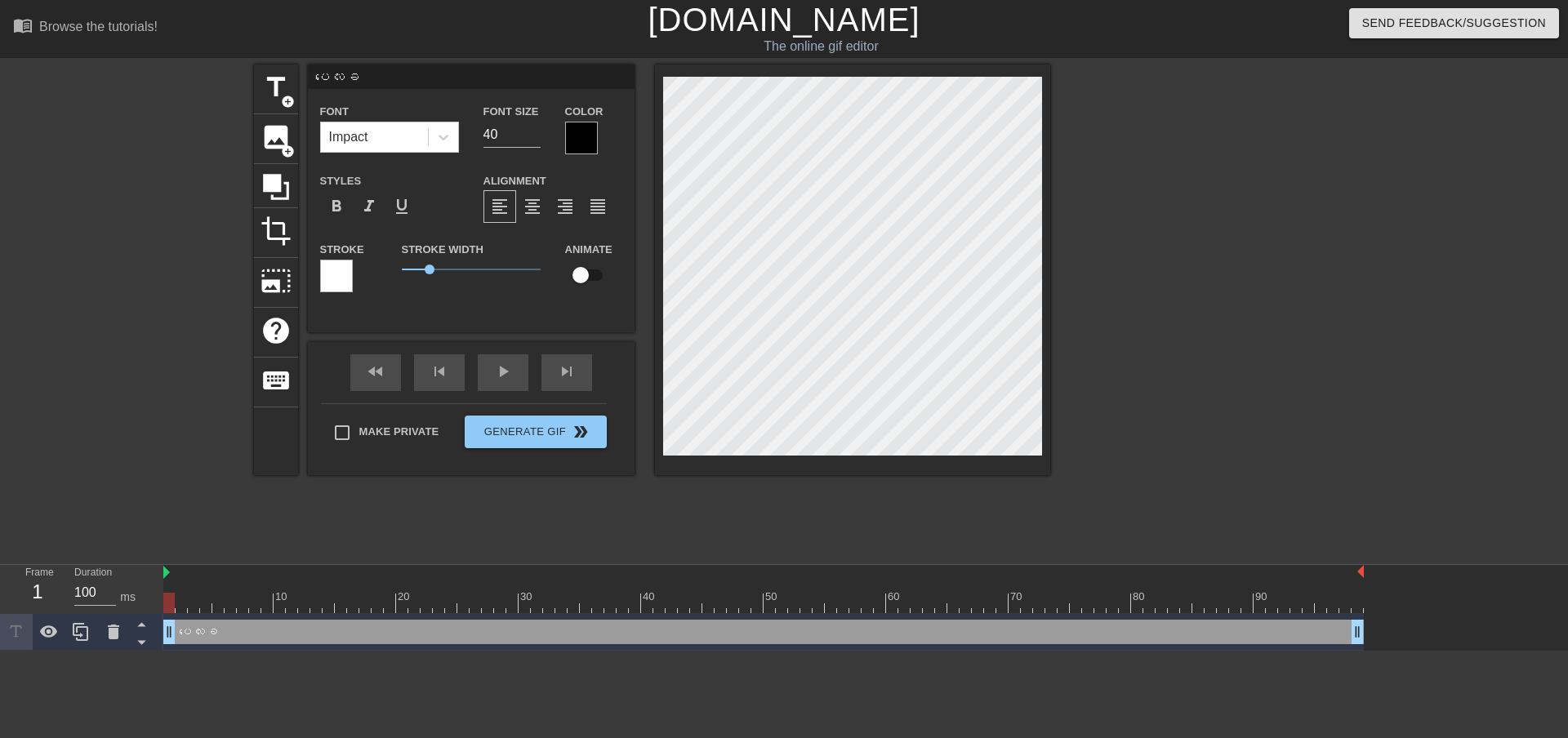 type on "ပလေးခံ" 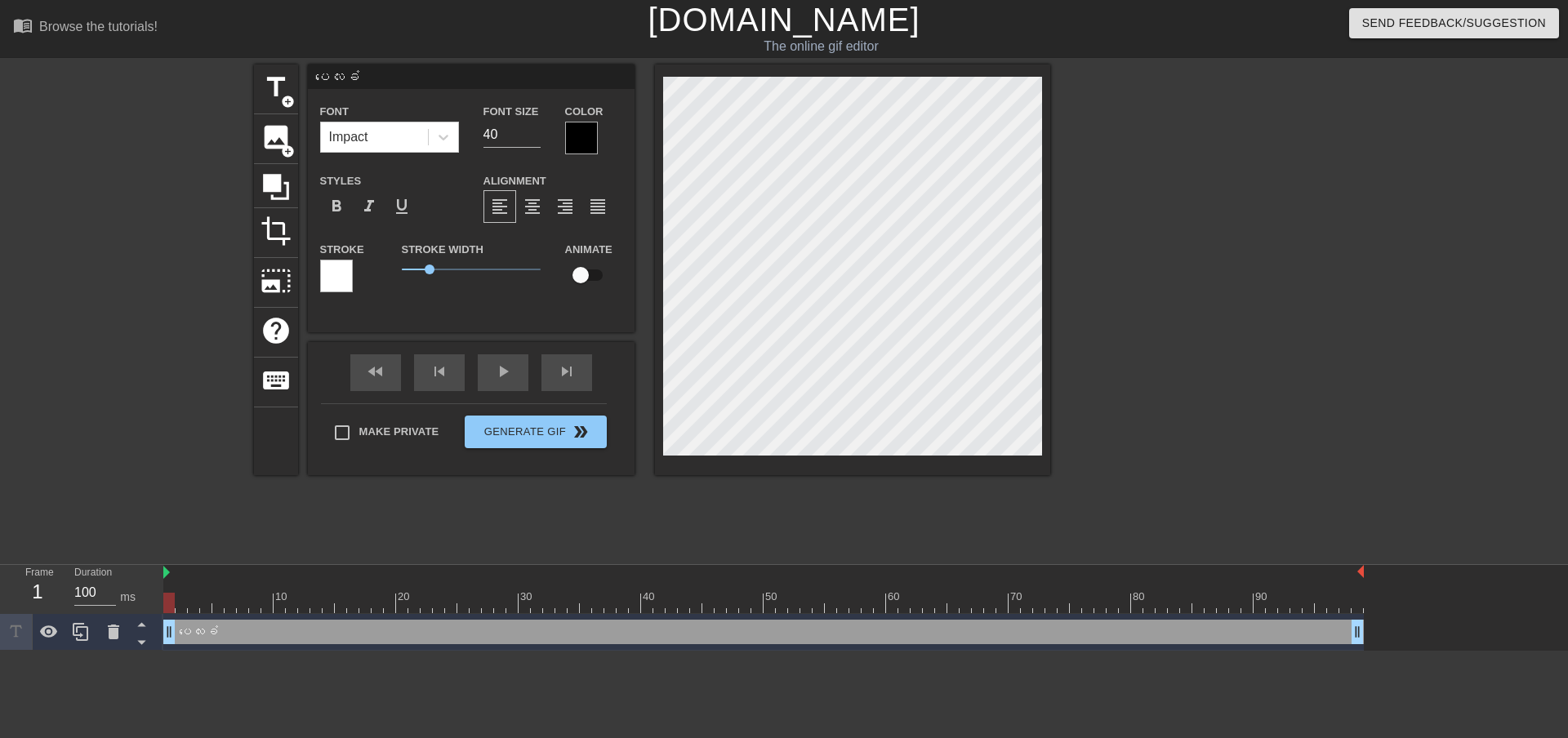 type on "ပလေးခံဘ" 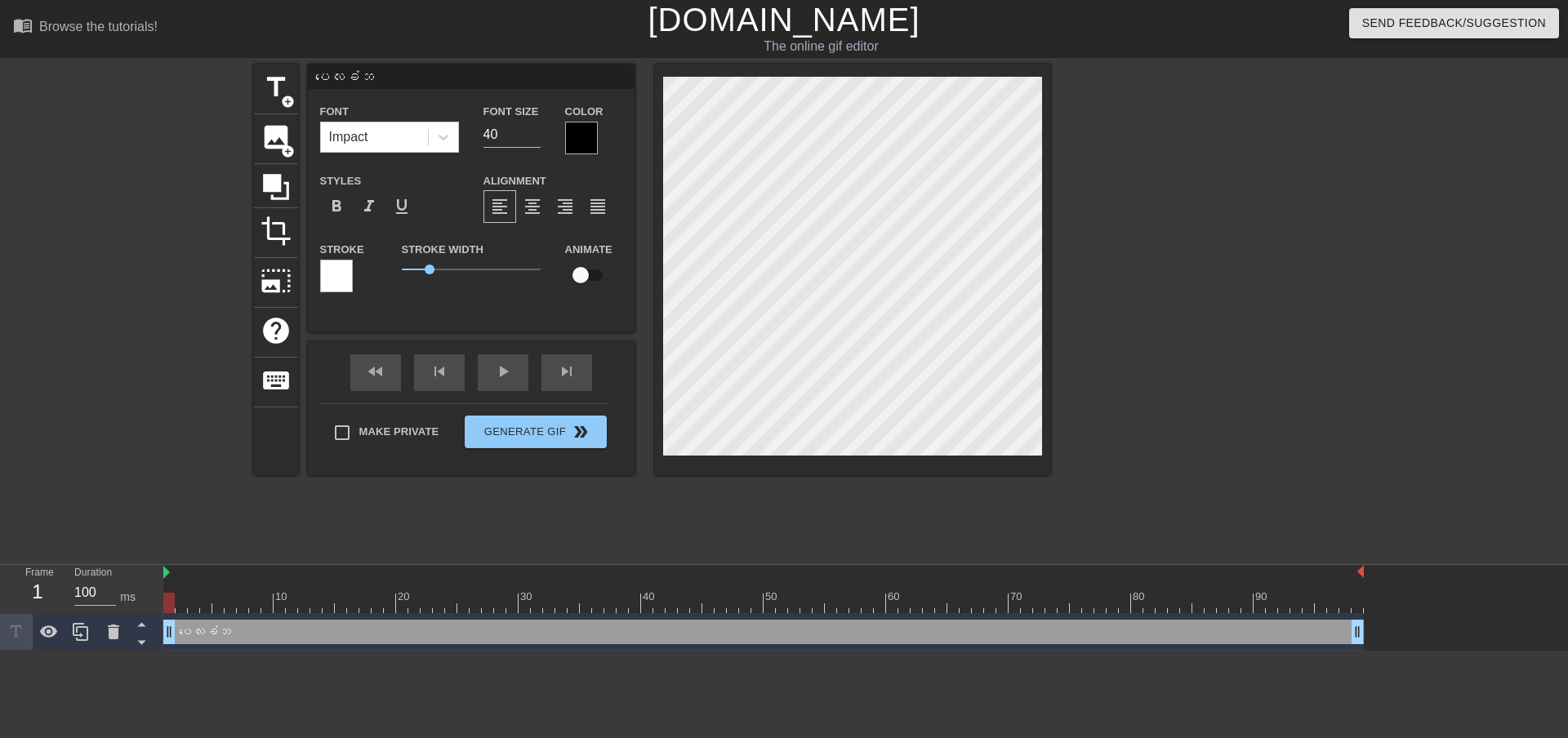 type on "ပလေးခံဘဝ" 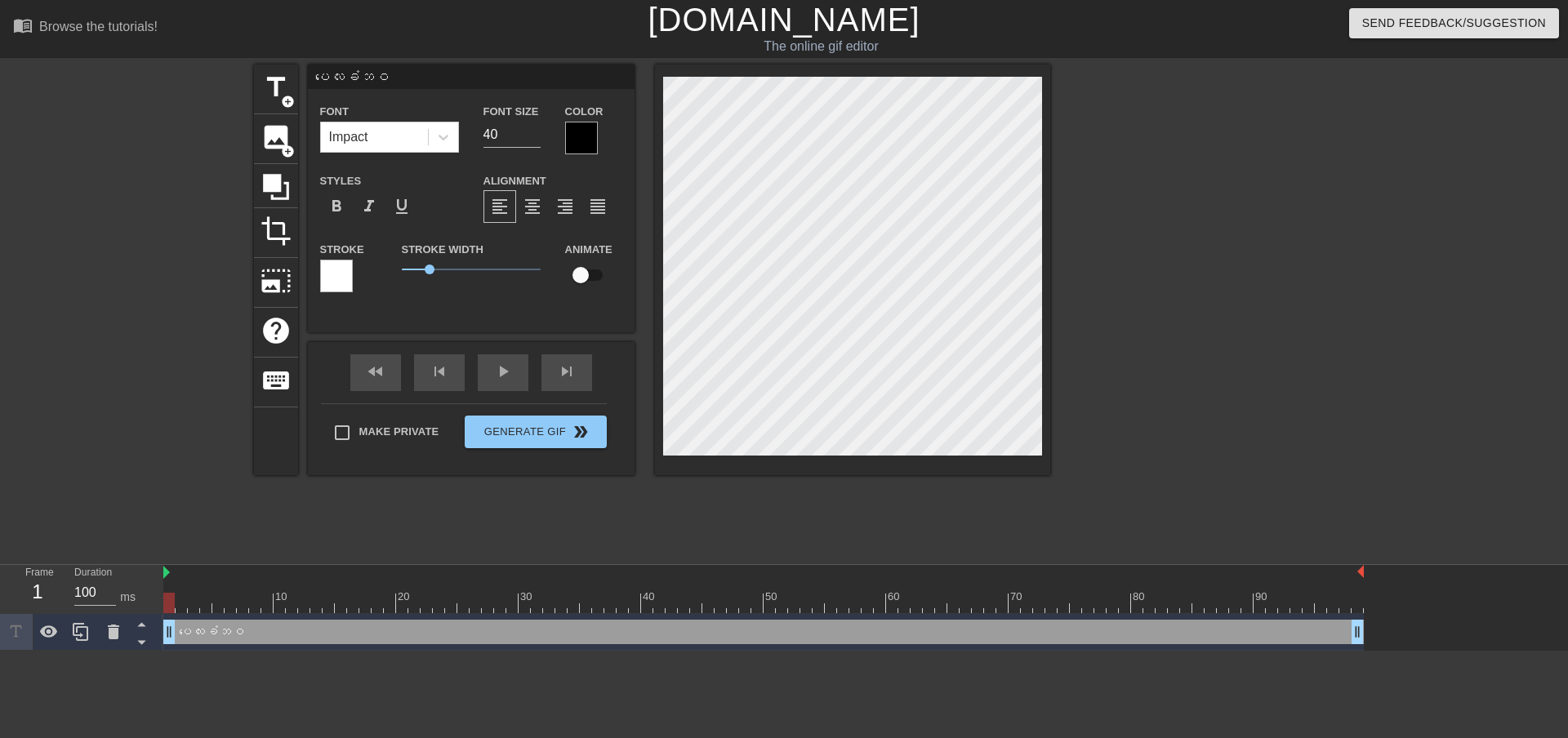 scroll, scrollTop: 2, scrollLeft: 4, axis: both 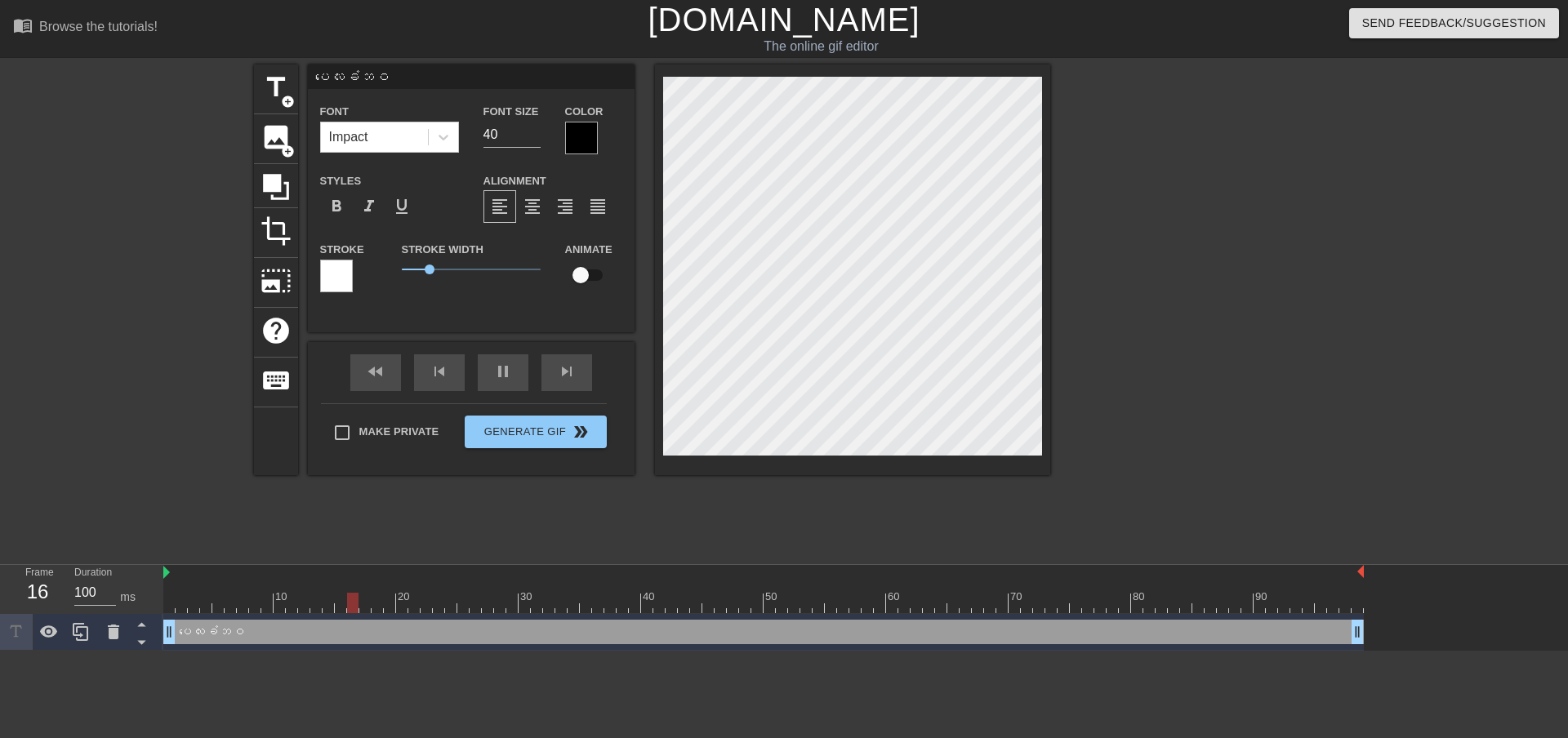 click at bounding box center [853, 269] 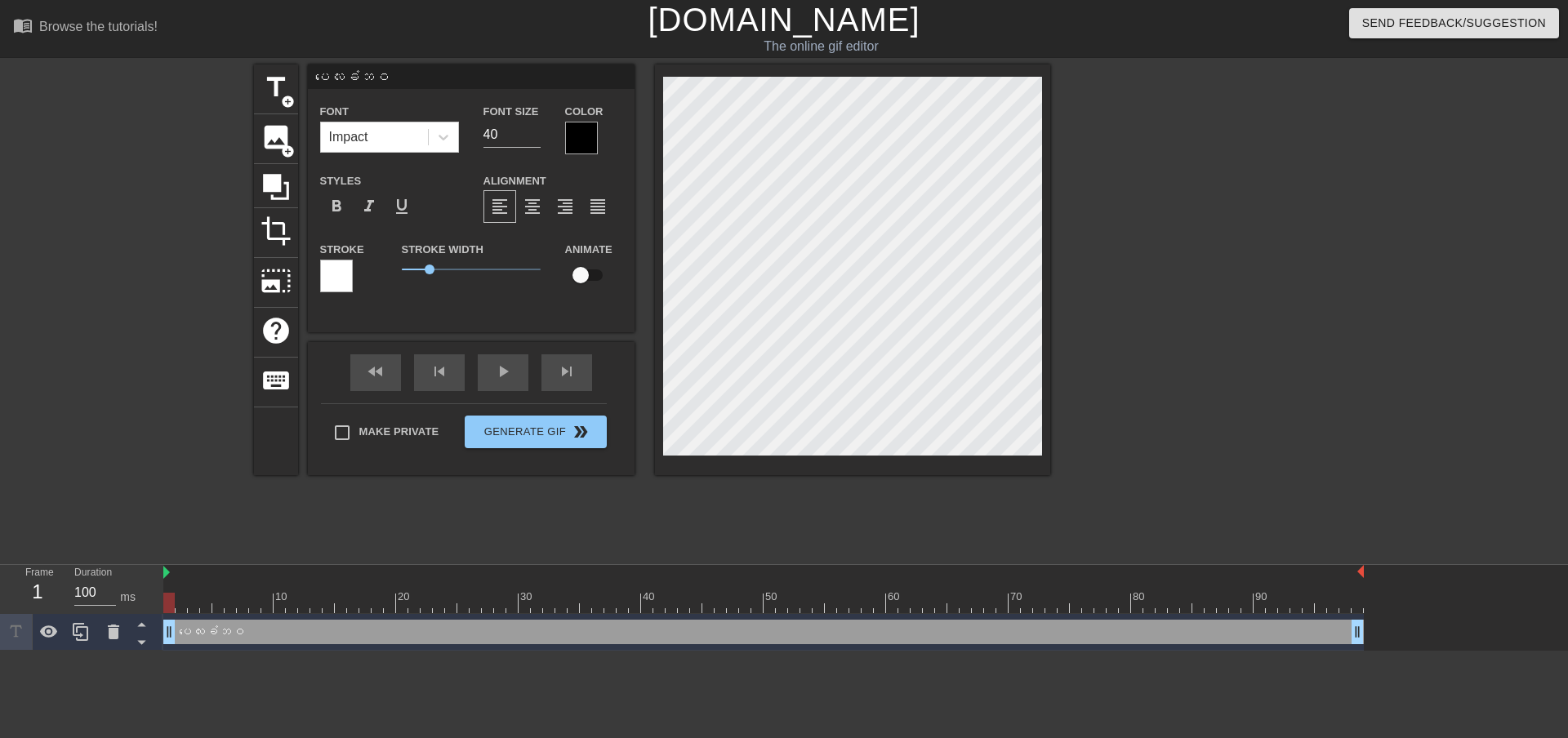 drag, startPoint x: 795, startPoint y: 604, endPoint x: 28, endPoint y: 554, distance: 768.628 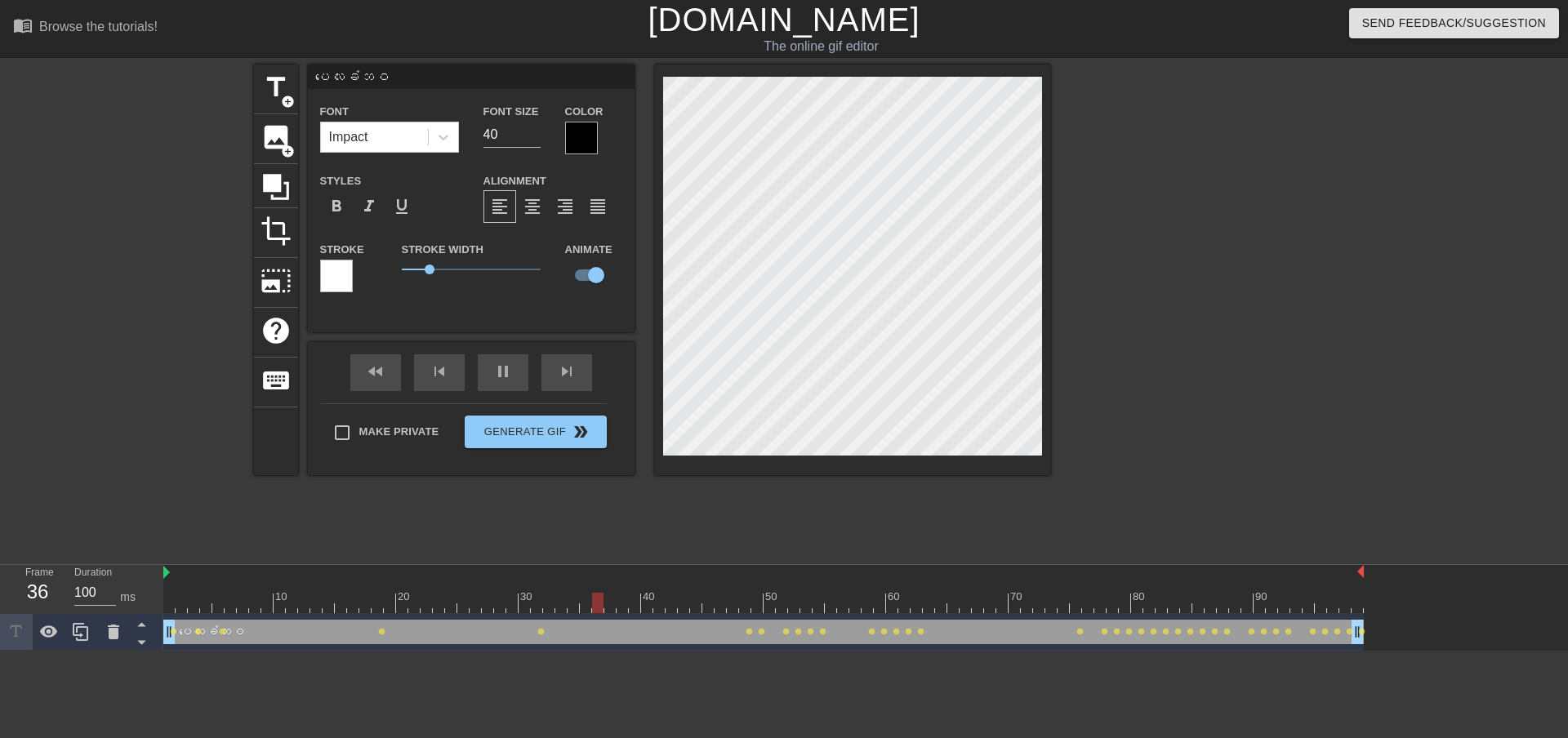 click on "ပလေးခံဘဝ drag_handle drag_handle" at bounding box center (764, 632) 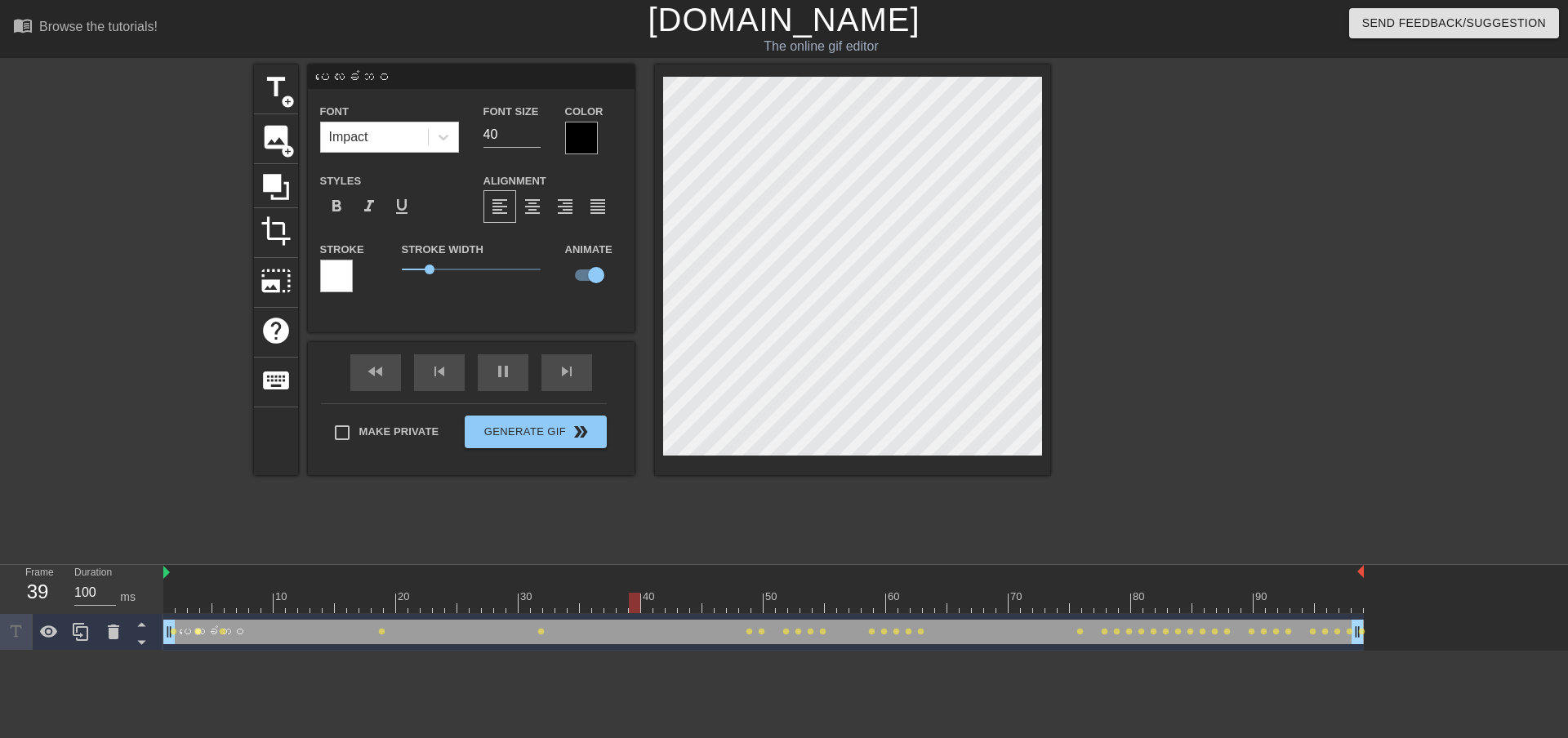 click on "lens" at bounding box center (198, 631) 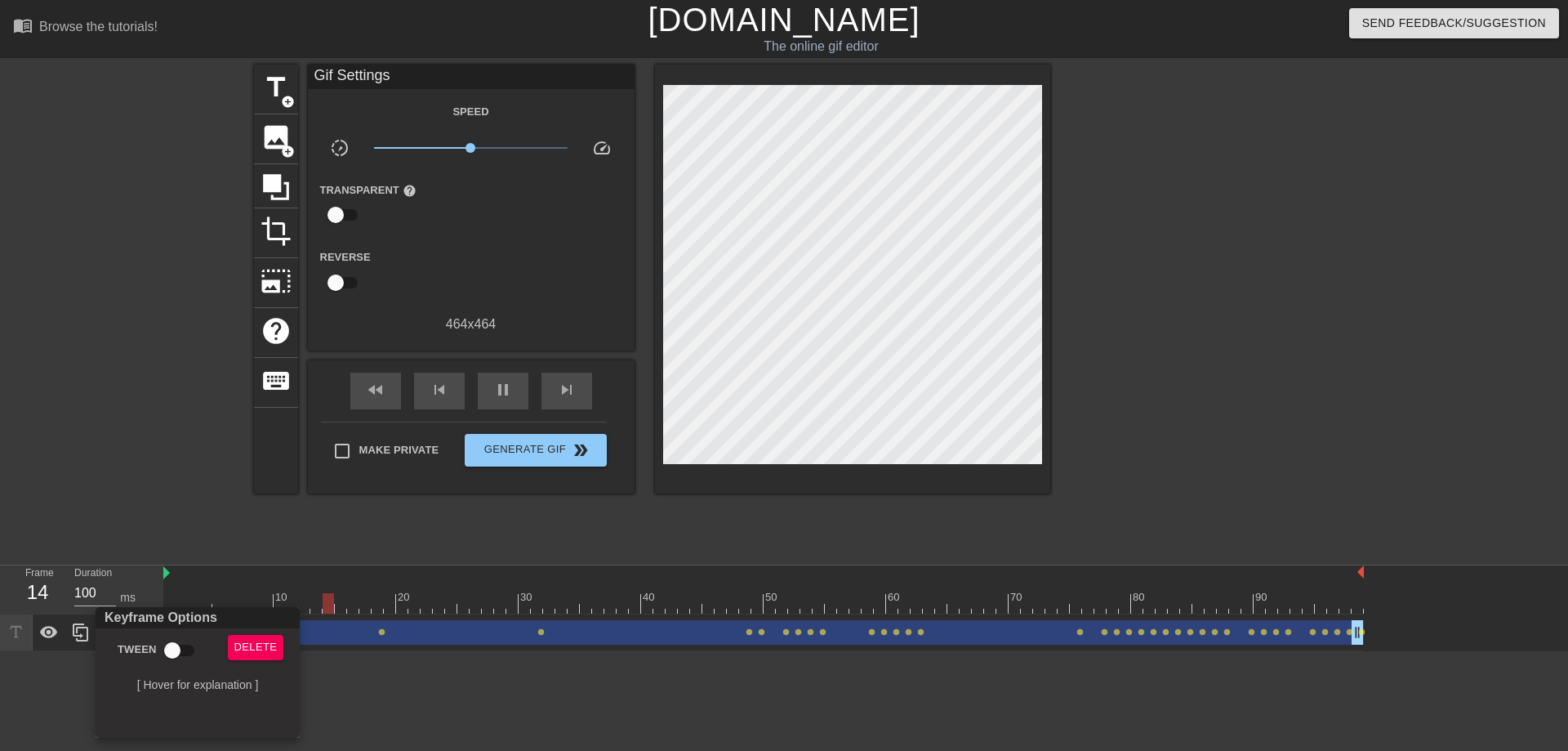 click at bounding box center [784, 375] 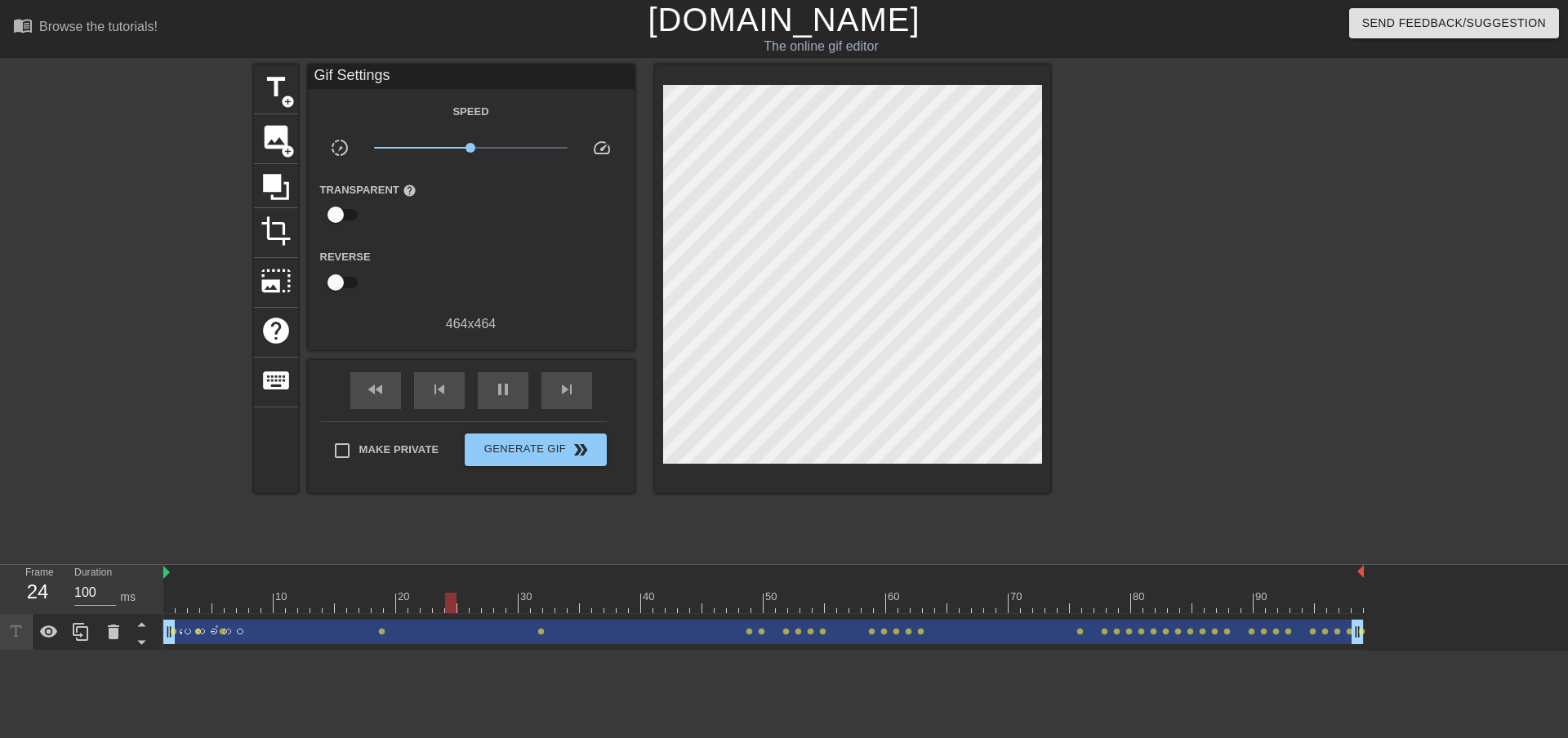click on "ပလေးခံဘဝ drag_handle drag_handle" at bounding box center (764, 632) 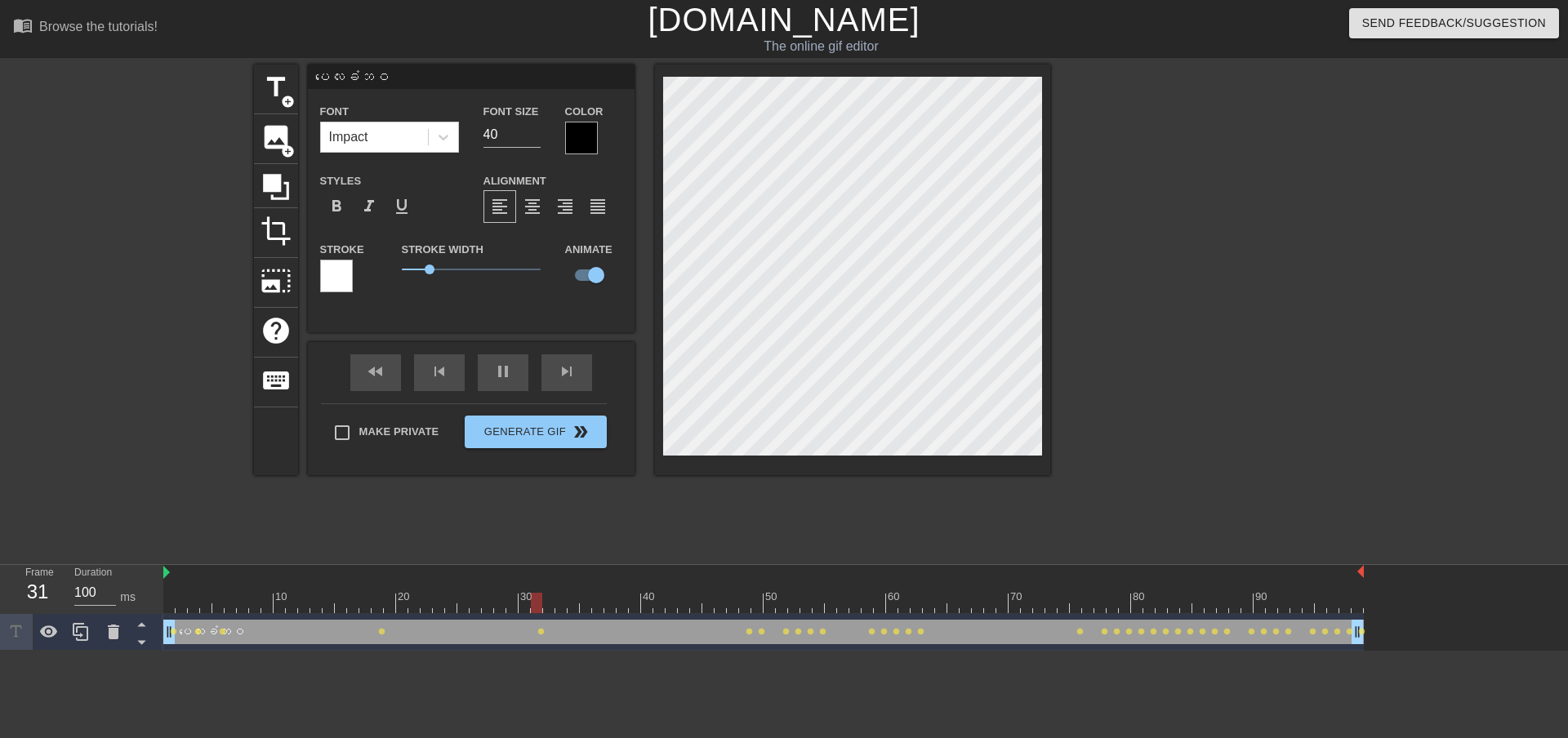 click on "ပလေးခံဘဝ drag_handle drag_handle" at bounding box center (764, 632) 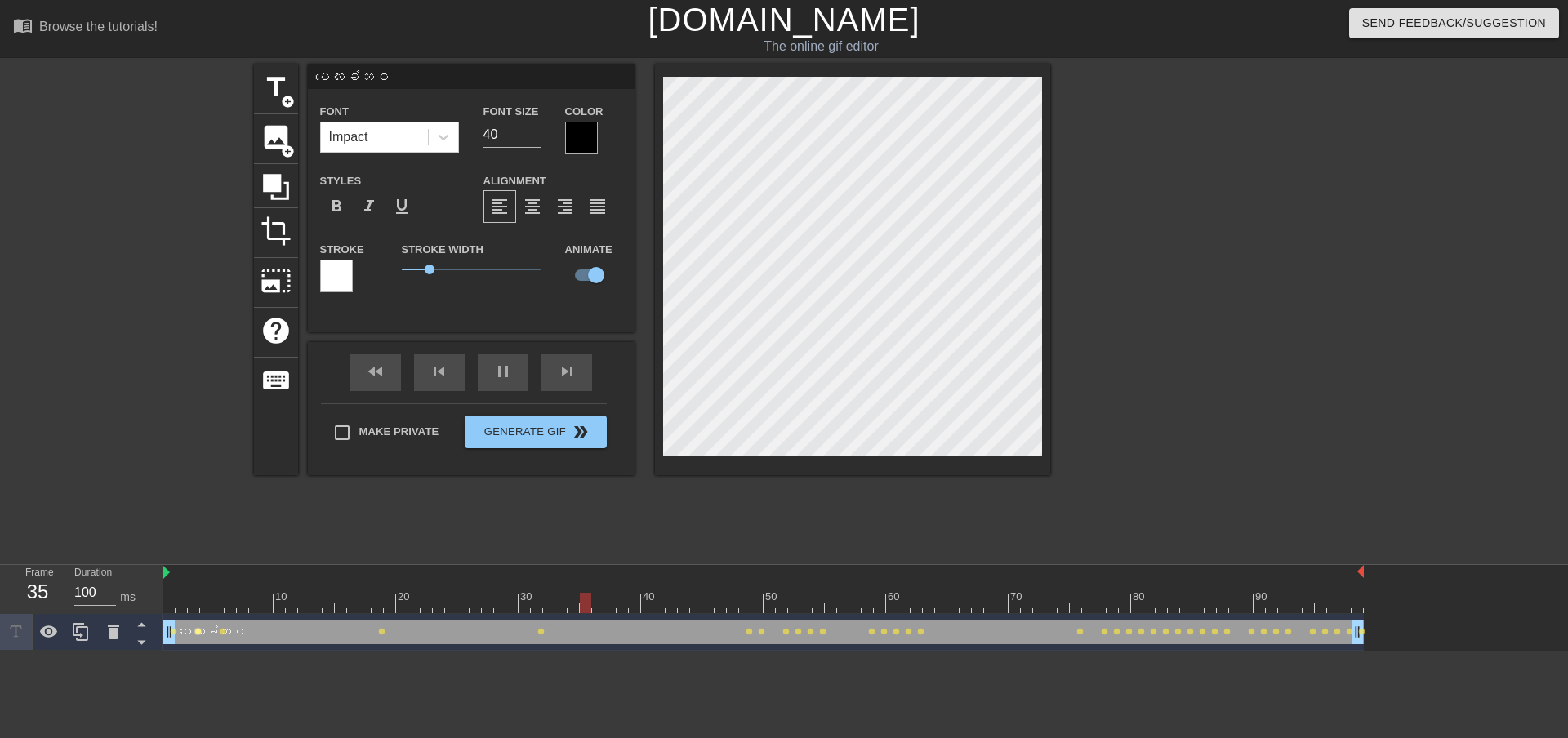 click on "lens" at bounding box center (198, 631) 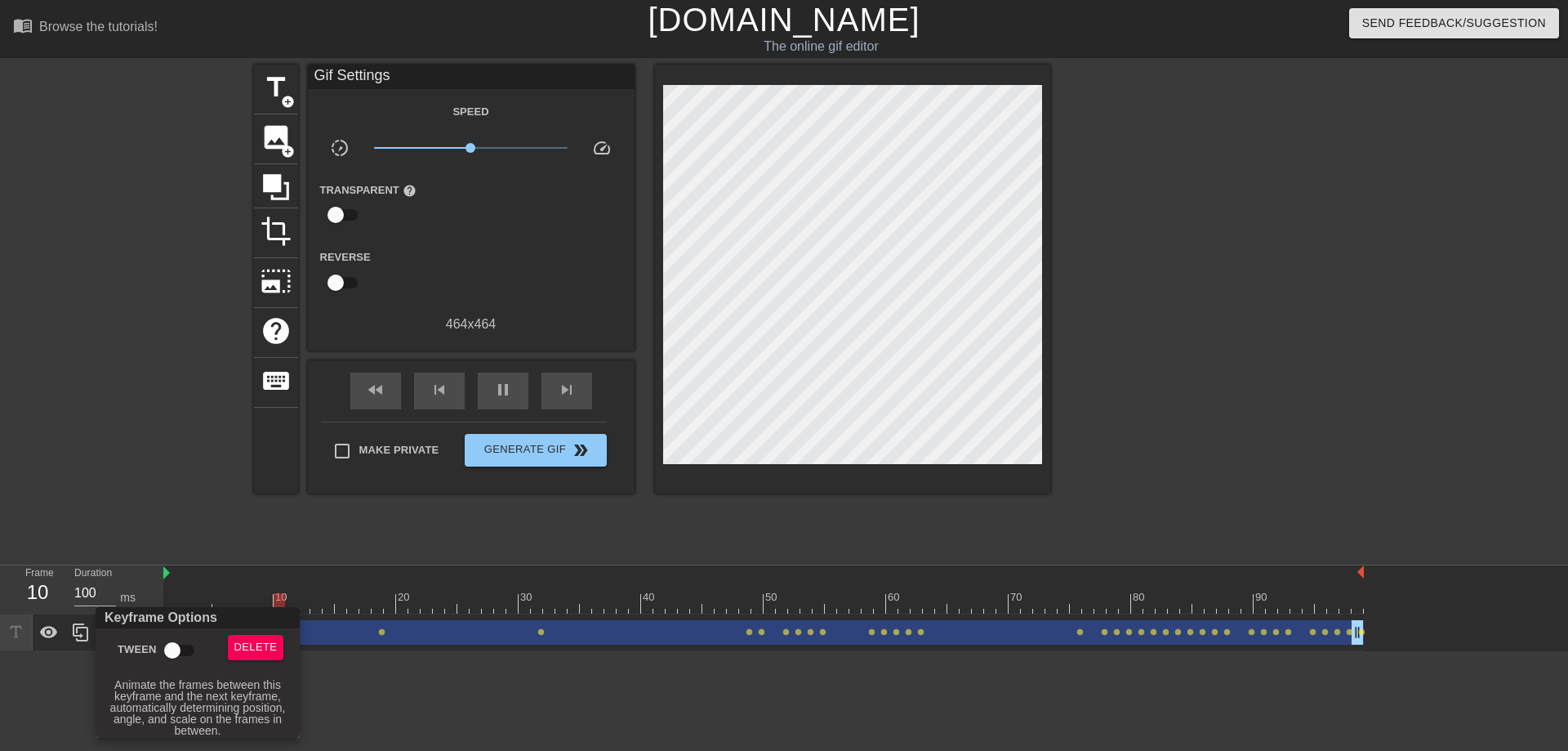 click on "Tween" at bounding box center [172, 650] 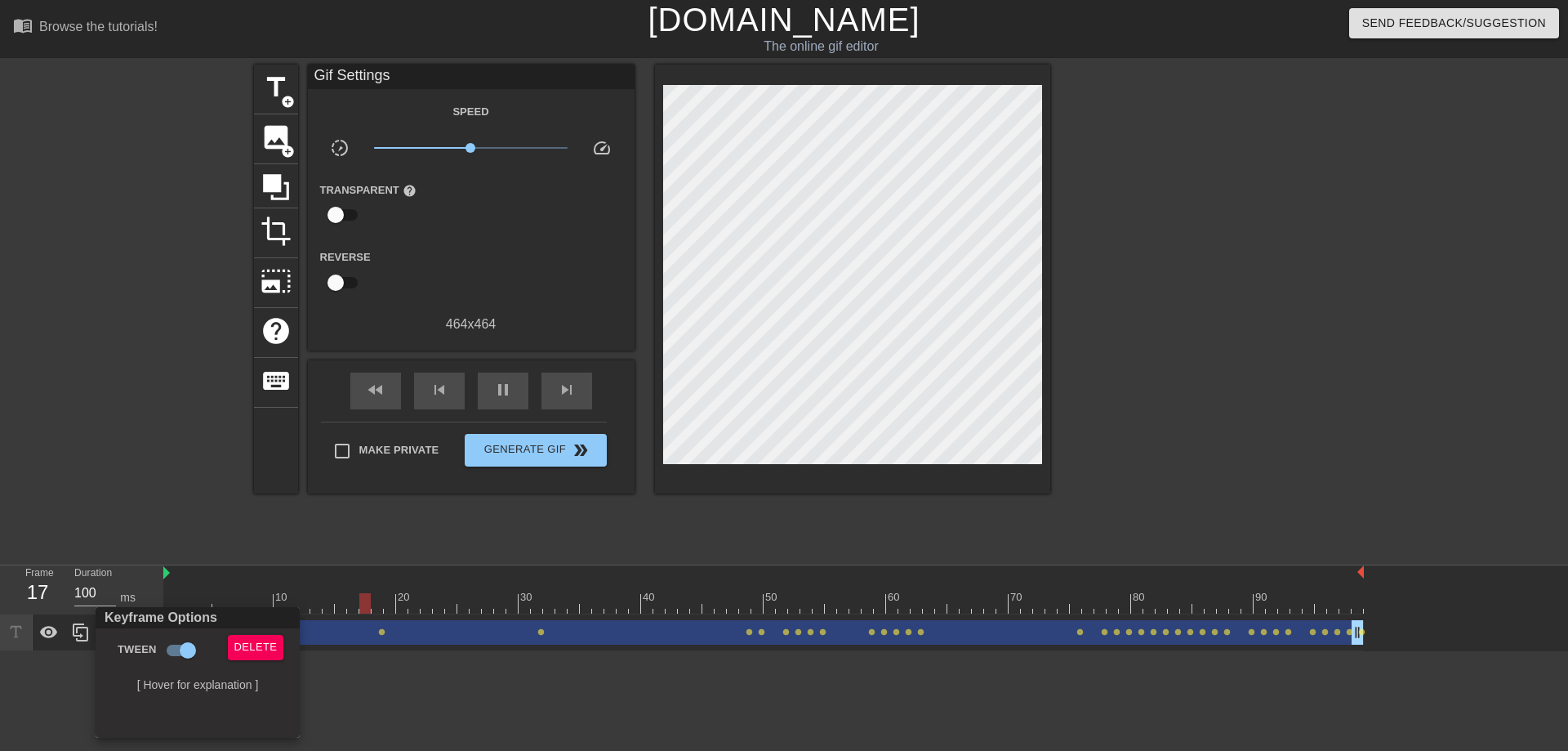 click at bounding box center [784, 375] 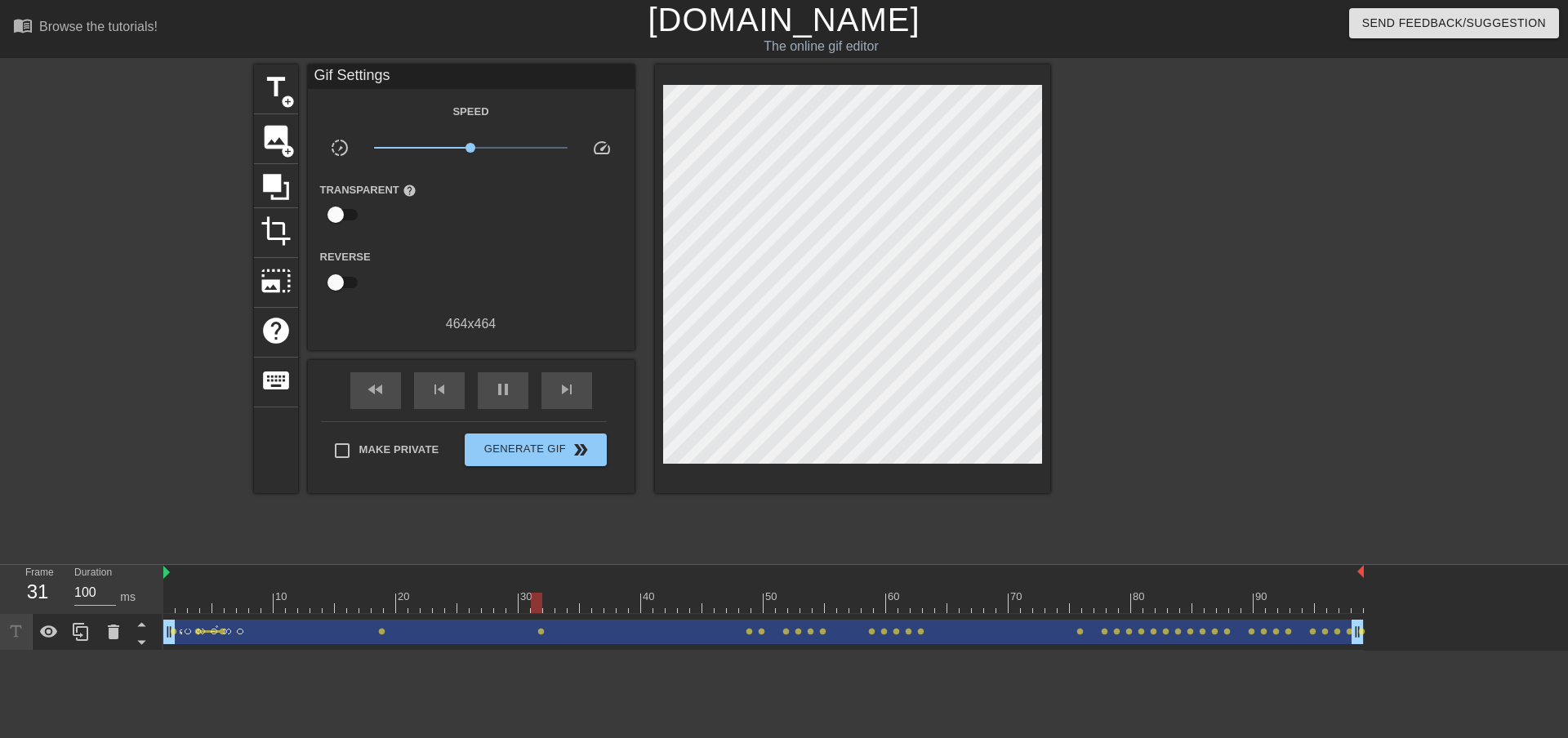 drag, startPoint x: 194, startPoint y: 633, endPoint x: 220, endPoint y: 640, distance: 26.92582 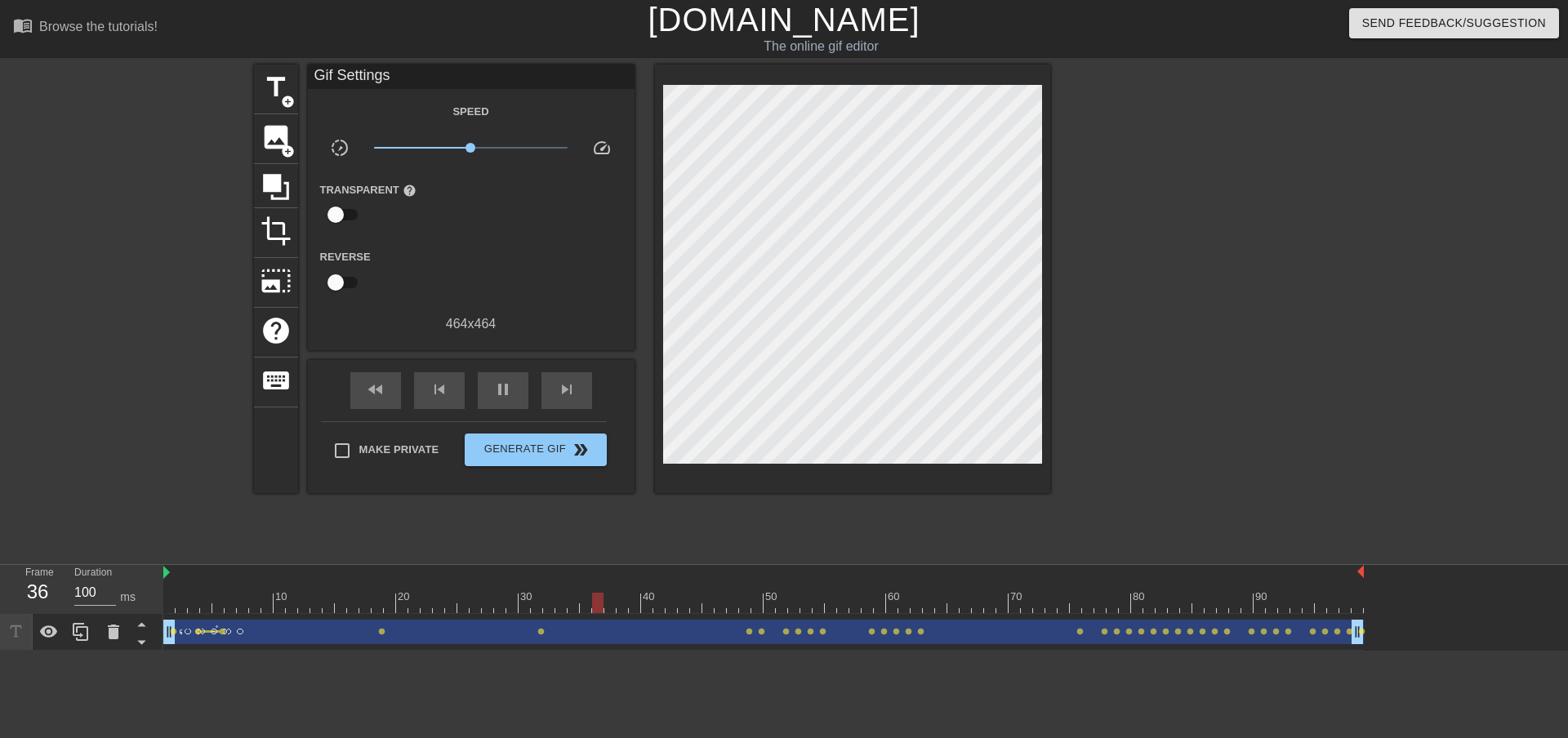 drag, startPoint x: 204, startPoint y: 636, endPoint x: 218, endPoint y: 636, distance: 14 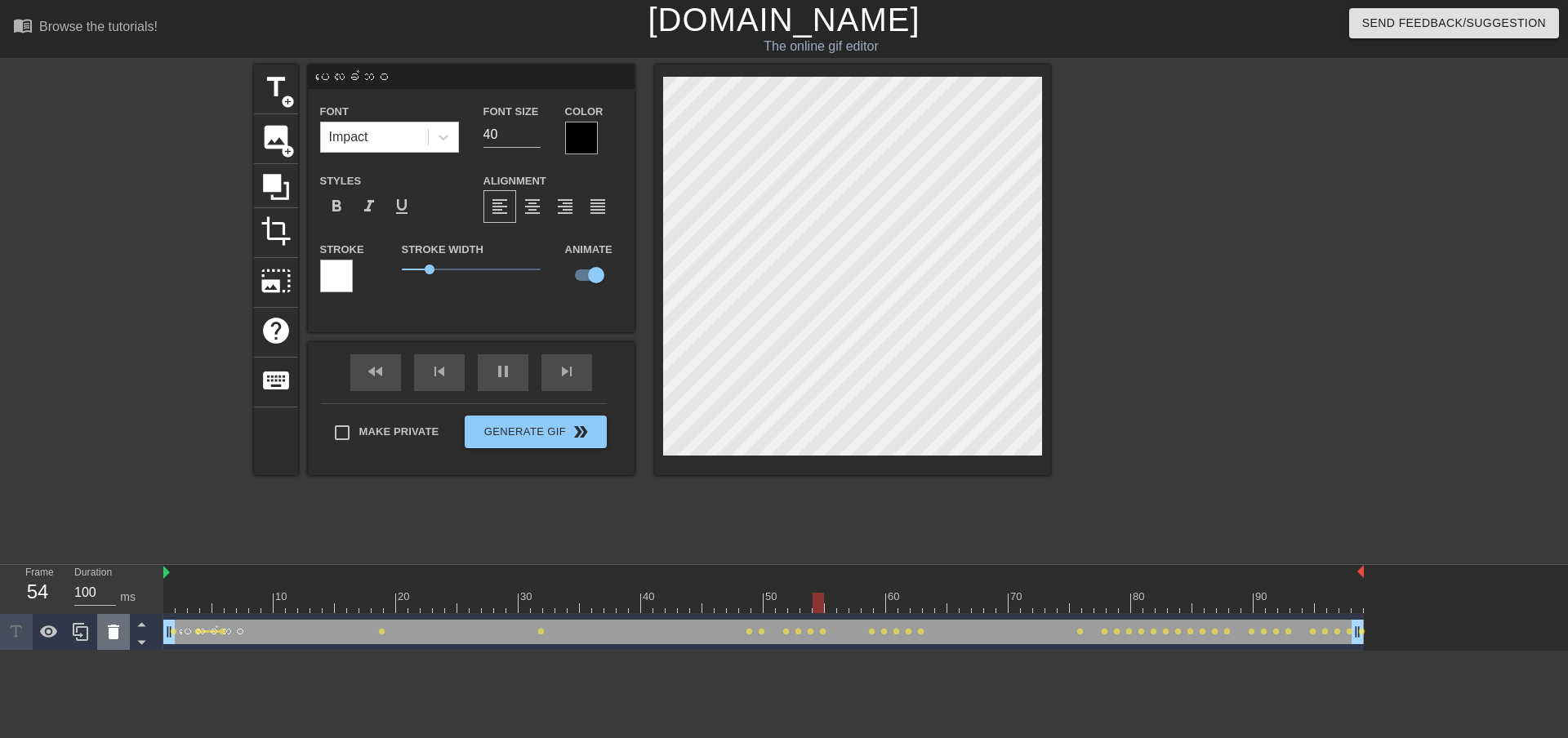 click 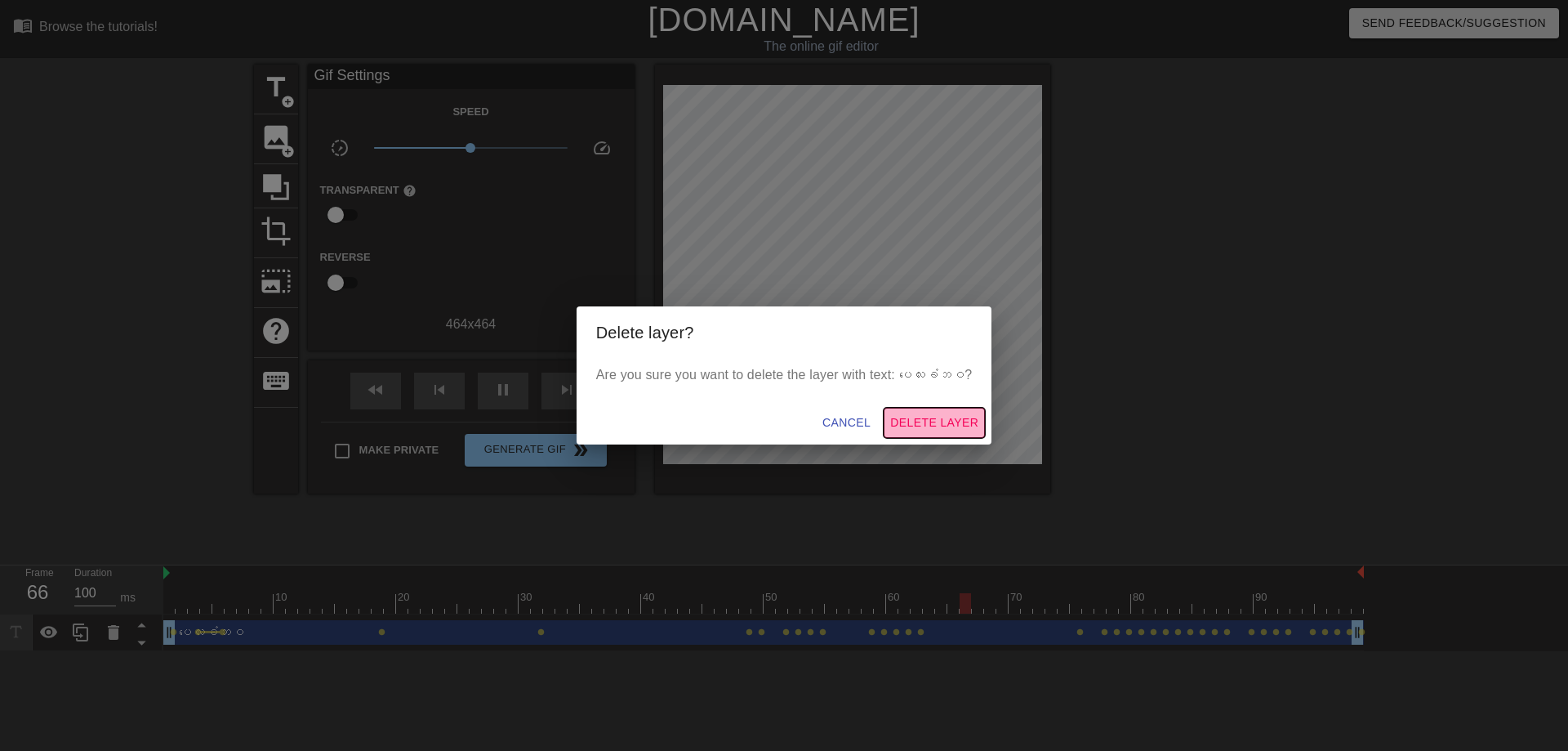 click on "Delete Layer" at bounding box center [934, 422] 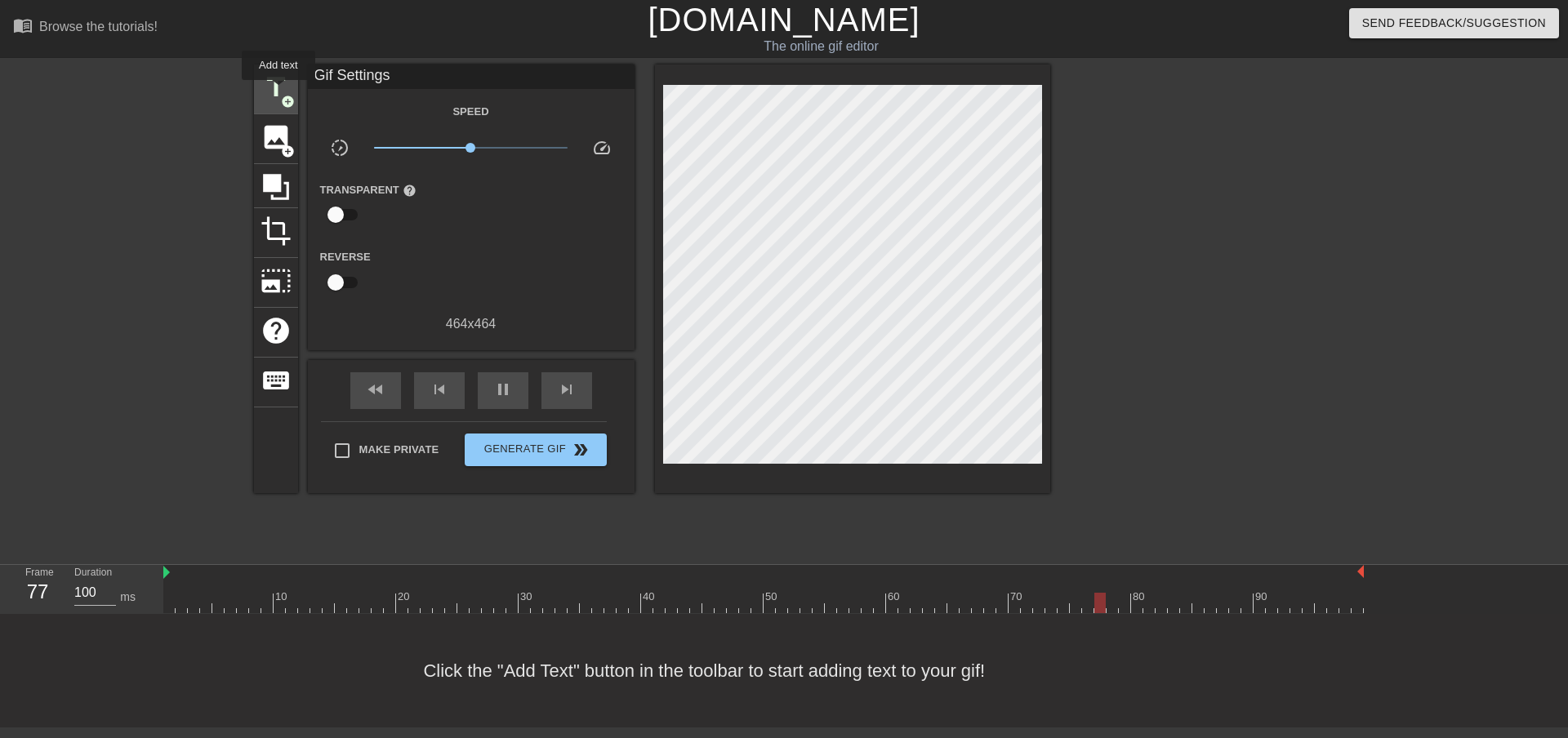 click on "title" at bounding box center (276, 87) 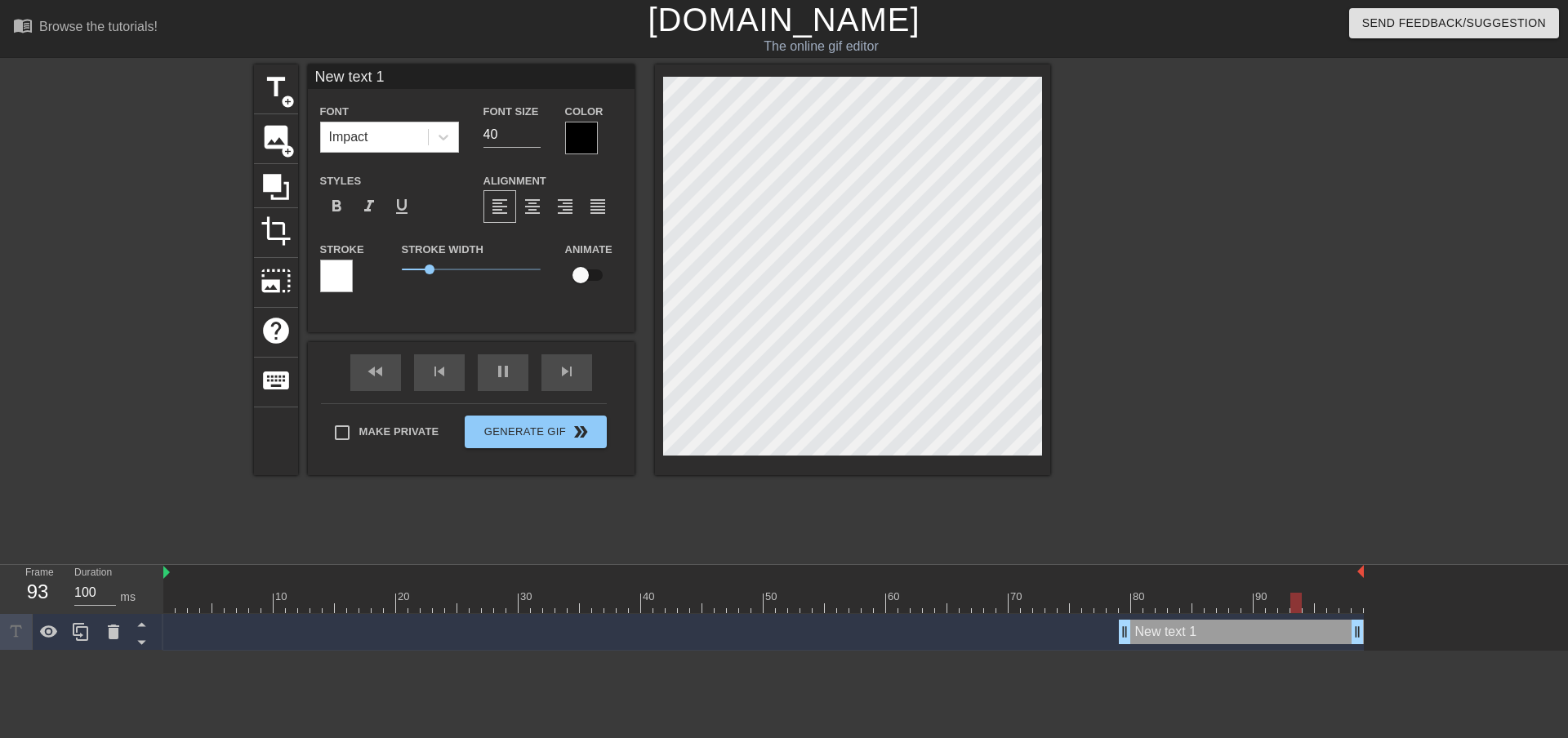 scroll, scrollTop: 2, scrollLeft: 4, axis: both 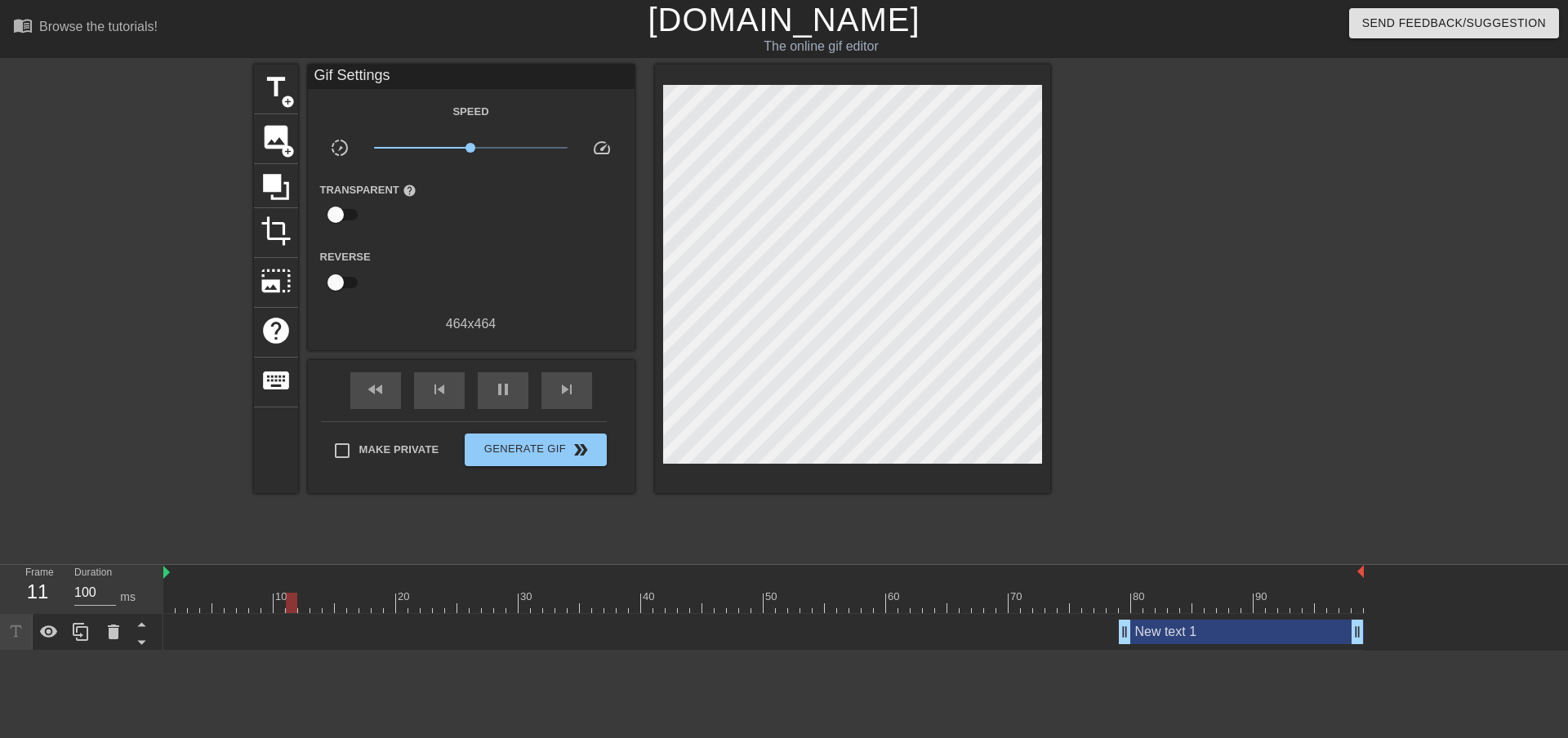 click on "menu_book Browse the tutorials! [DOMAIN_NAME] The online gif editor Send Feedback/Suggestion title add_circle image add_circle crop photo_size_select_large help keyboard Gif Settings Speed slow_motion_video x1.00 speed Transparent help Reverse 464  x  464 fast_rewind skip_previous pause skip_next Make Private Generate Gif double_arrow     Frame 11 Duration 100 ms                                       10                                         20                                         30                                         40                                         50                                         60                                         70                                         80                                         90                                     New text 1 drag_handle Add text" at bounding box center (784, 325) 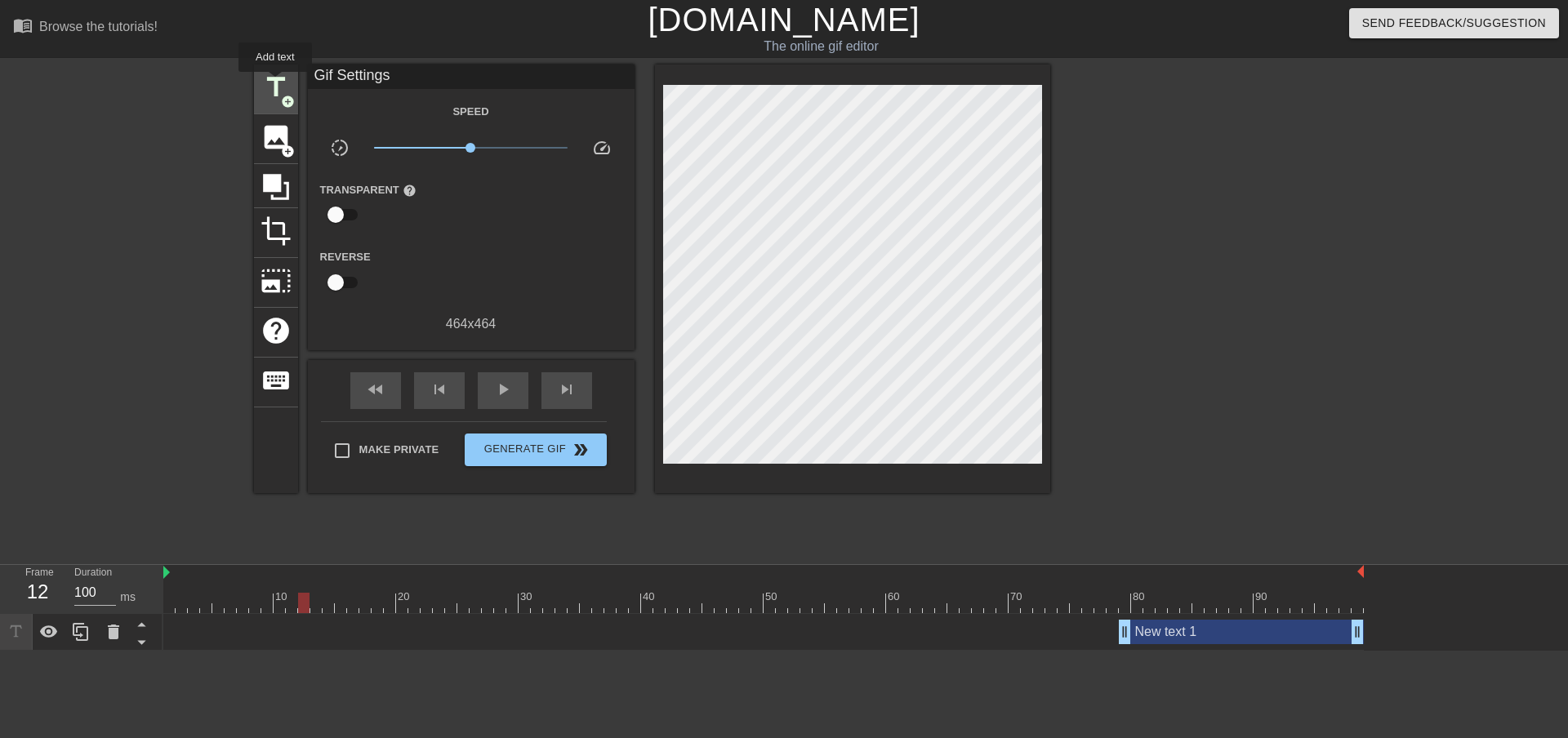 click on "title" at bounding box center [276, 87] 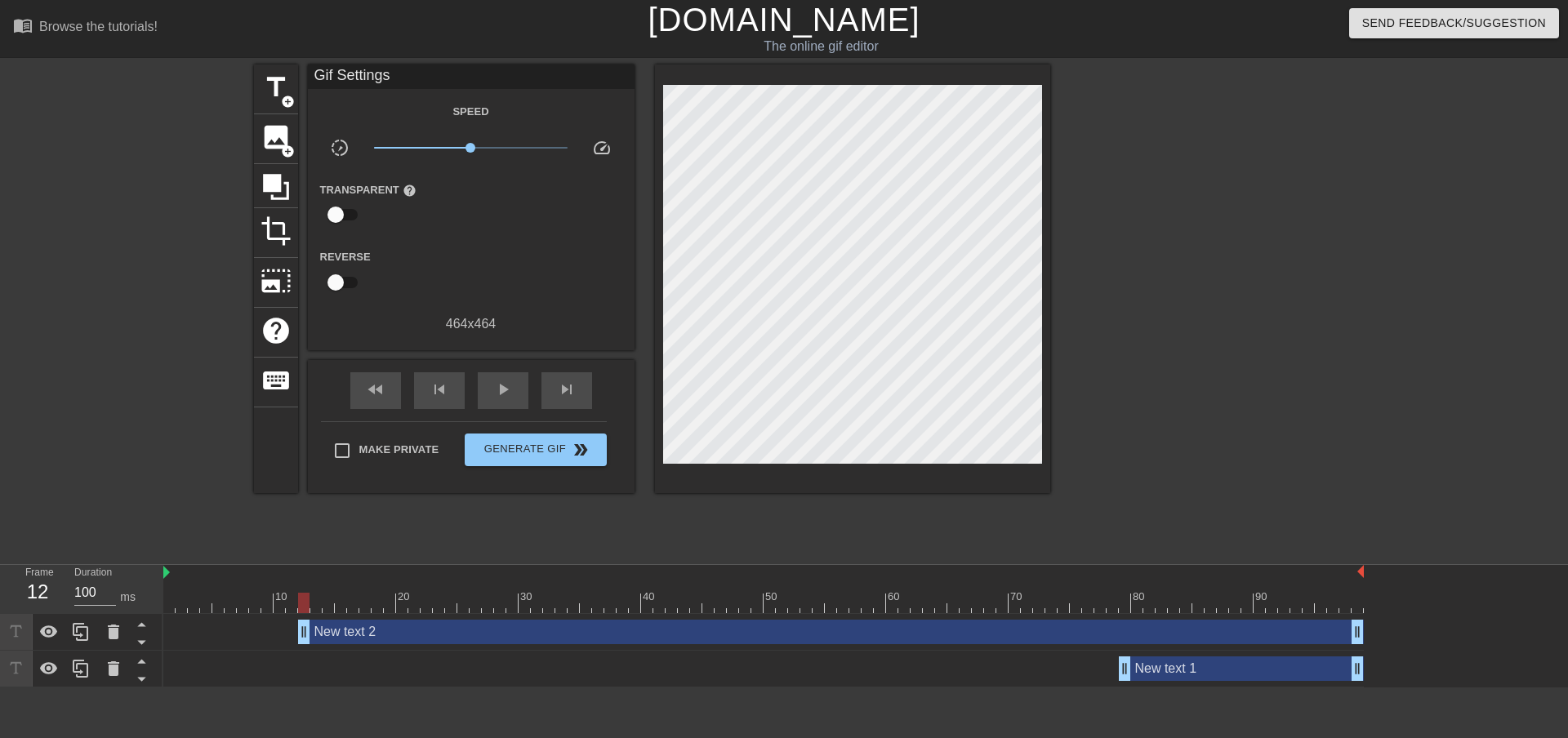 click on "New text 1 drag_handle drag_handle" at bounding box center [764, 669] 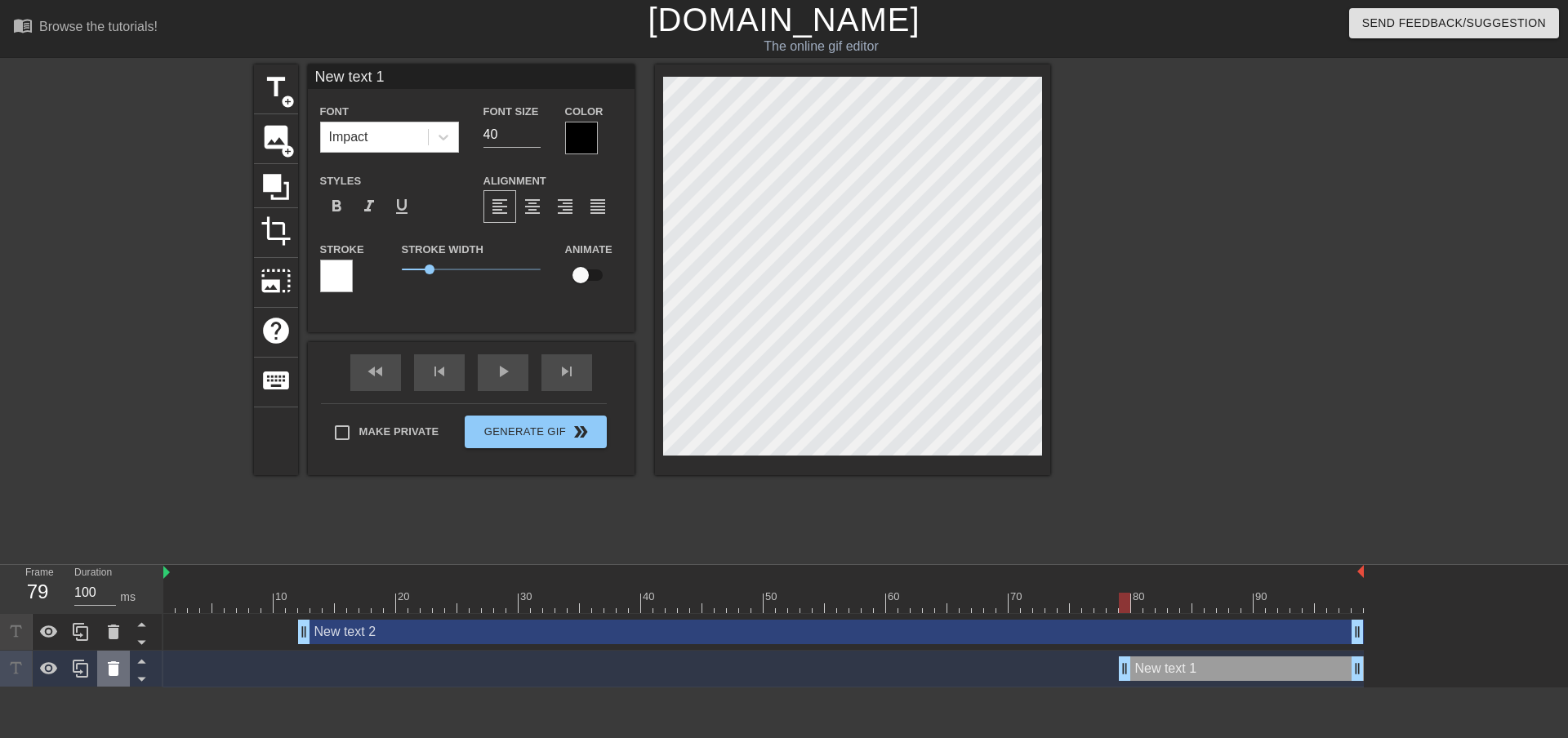 click at bounding box center [114, 669] 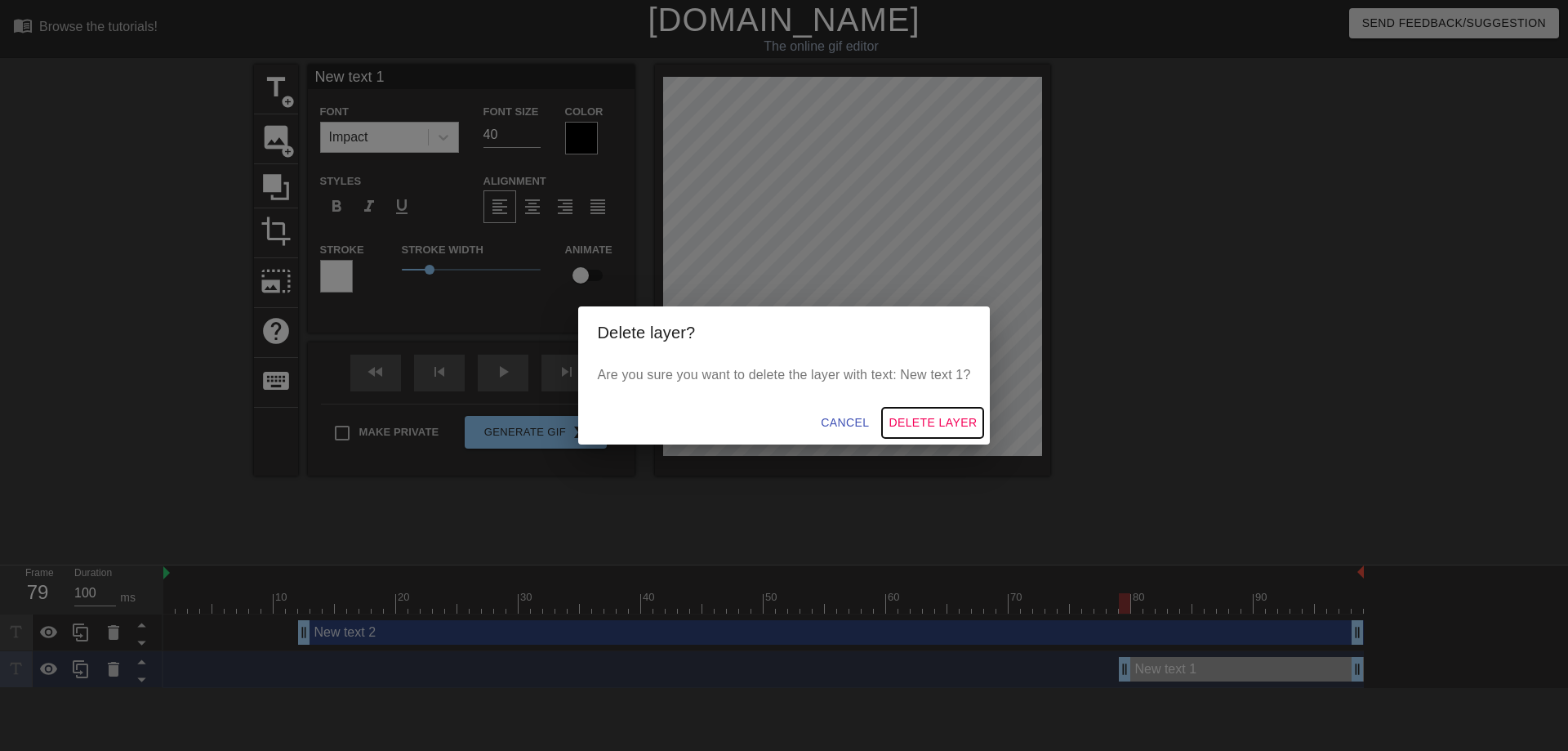 click on "Delete Layer" at bounding box center (933, 422) 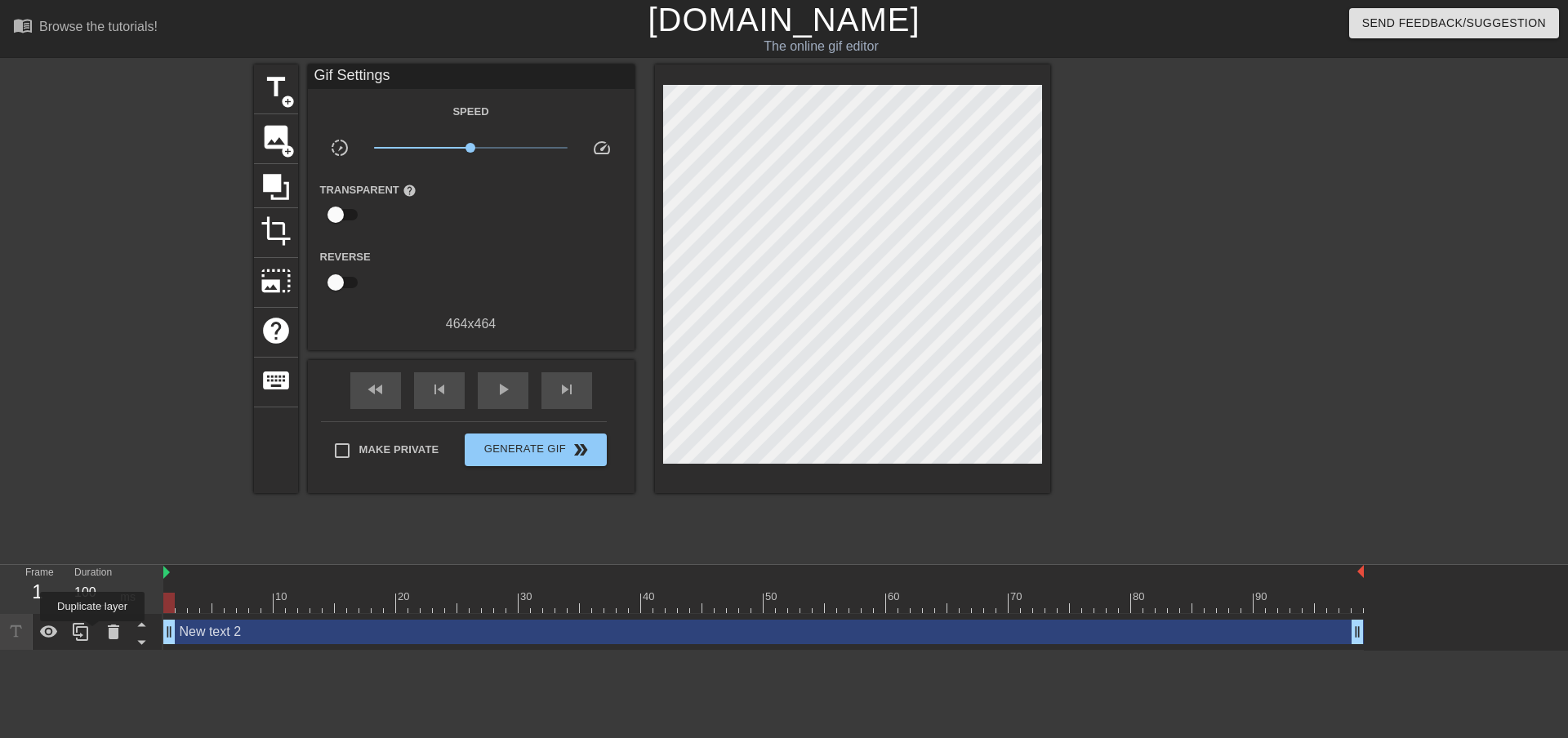 drag, startPoint x: 302, startPoint y: 633, endPoint x: 167, endPoint y: 536, distance: 166.23477 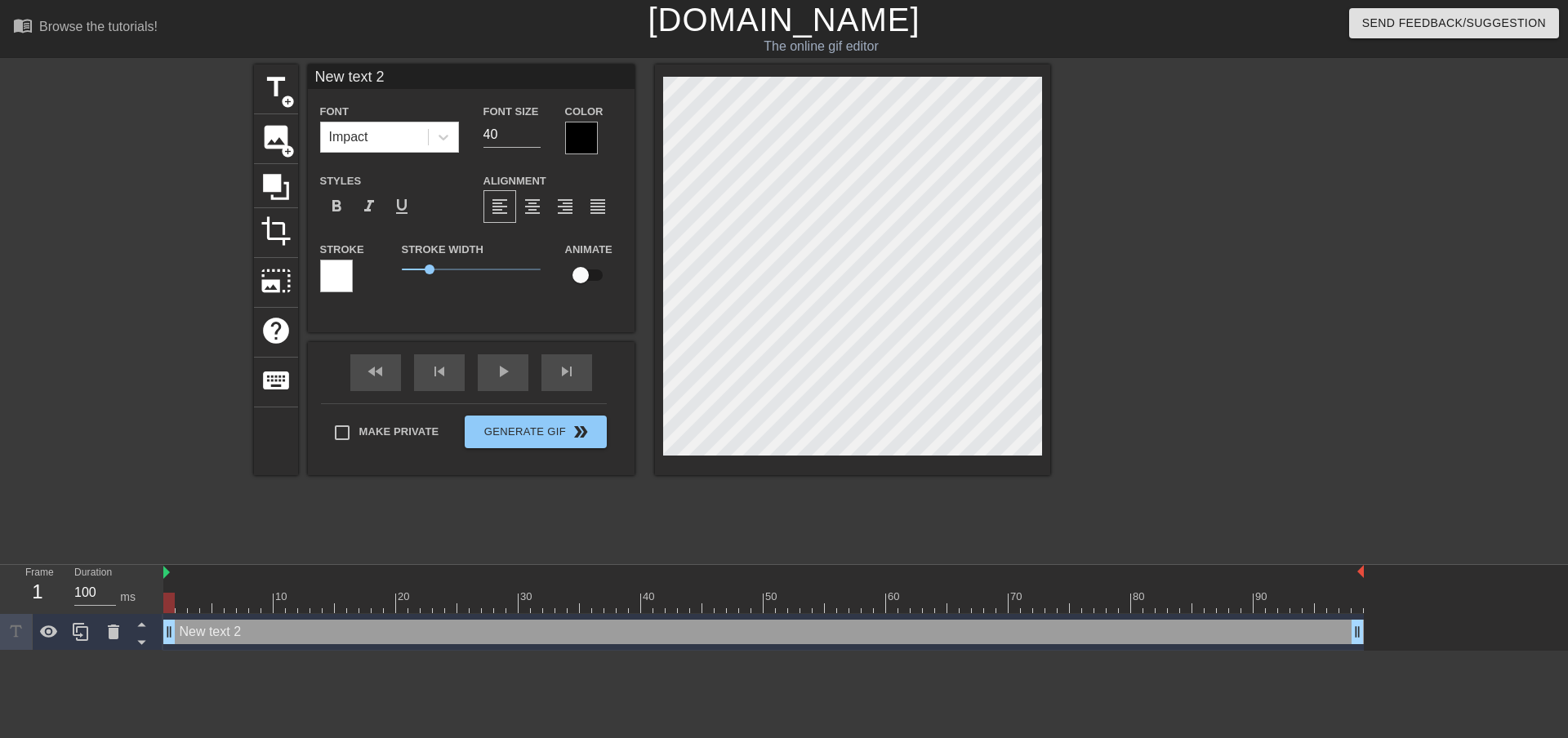 scroll, scrollTop: 2, scrollLeft: 2, axis: both 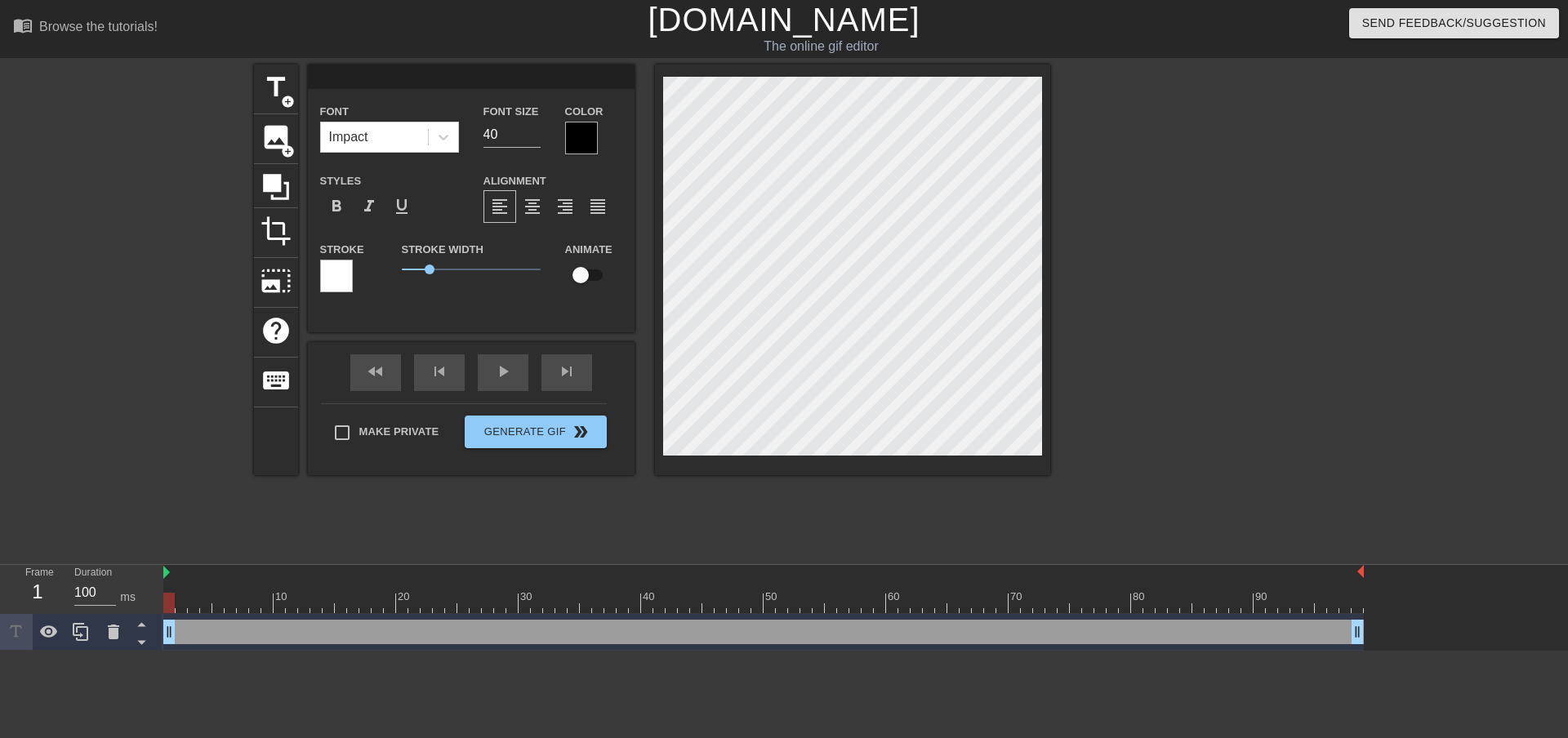 type on "က" 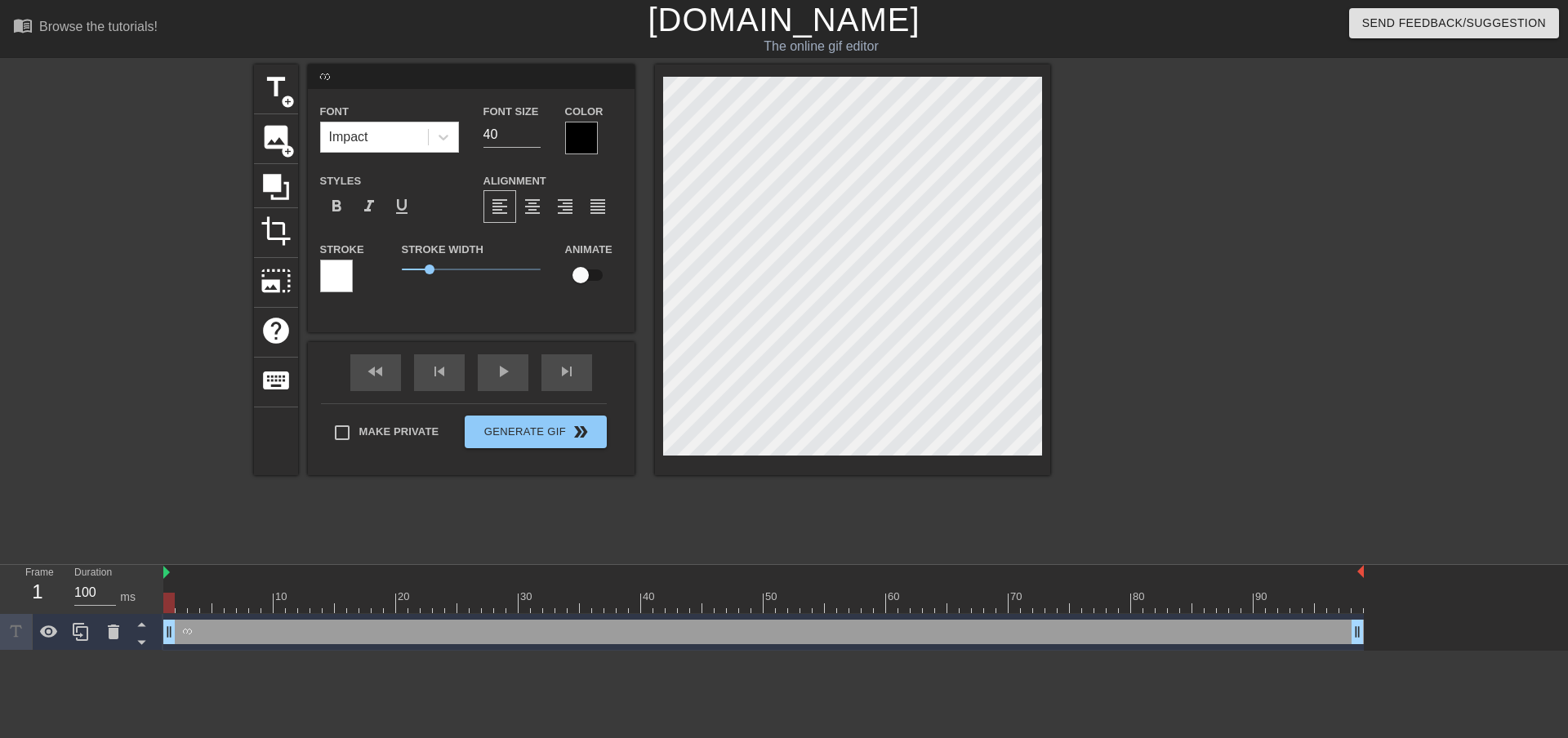 type on "က‌ေ" 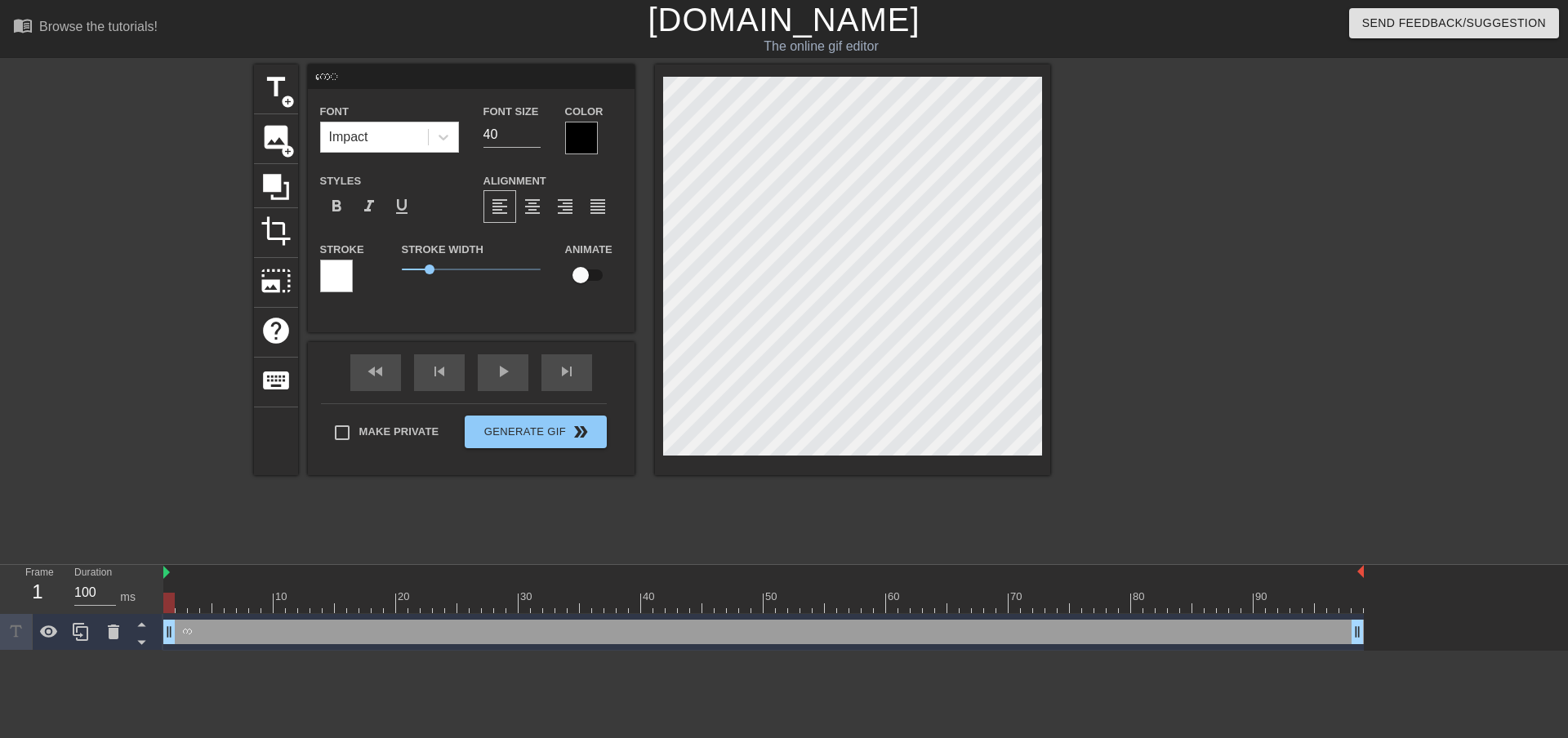 type on "ကလေ" 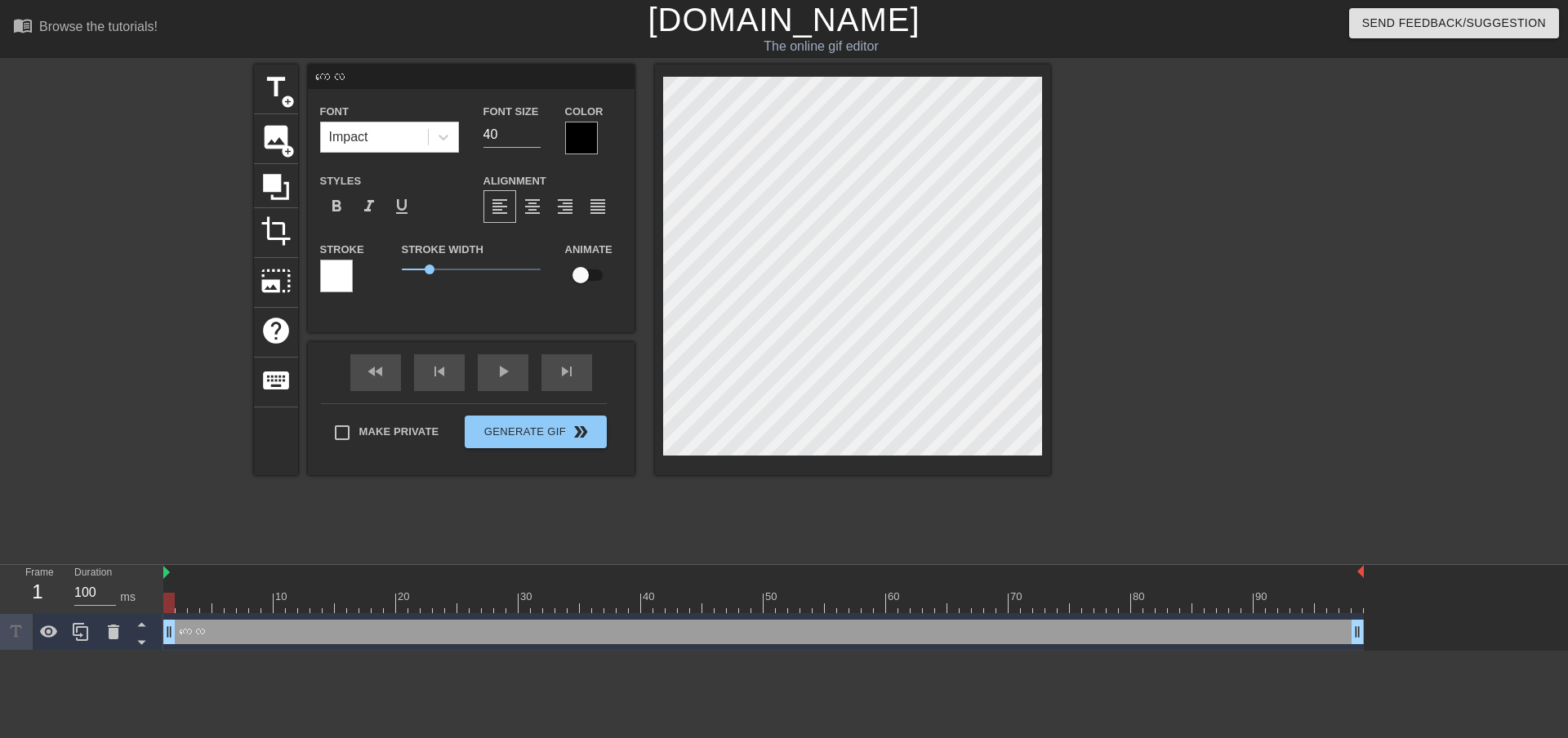 type on "ကလေး" 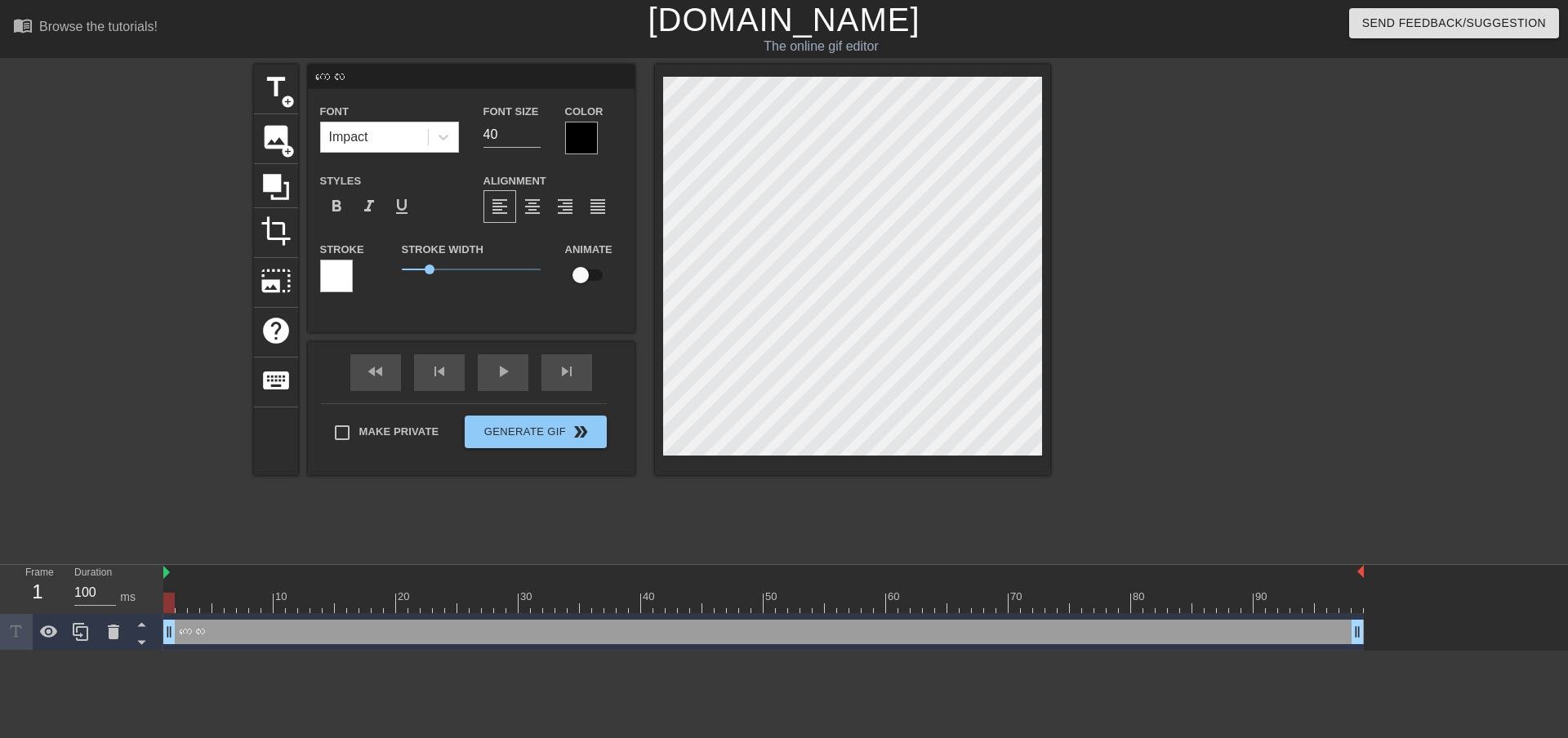 type on "ကလေ" 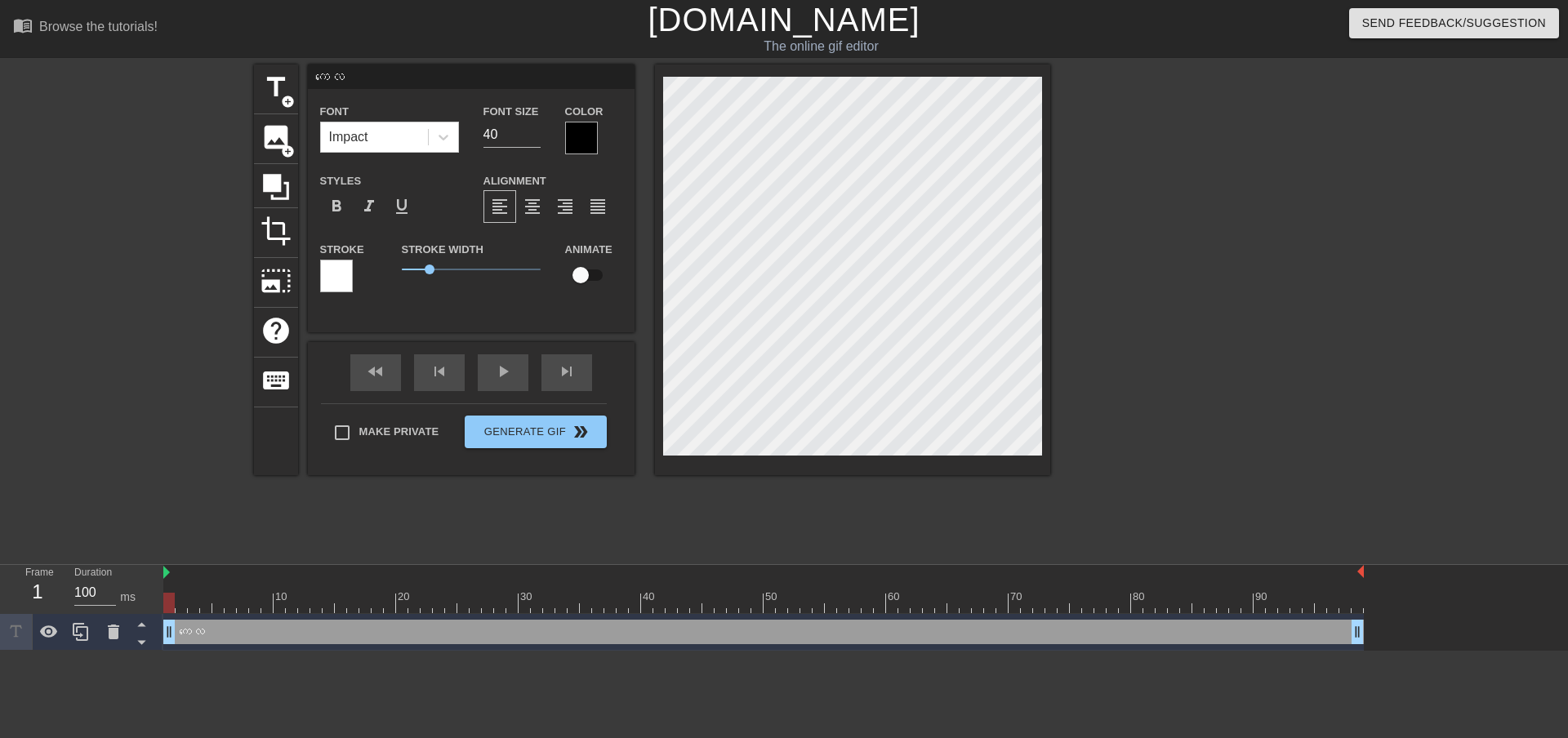type on "ကလ" 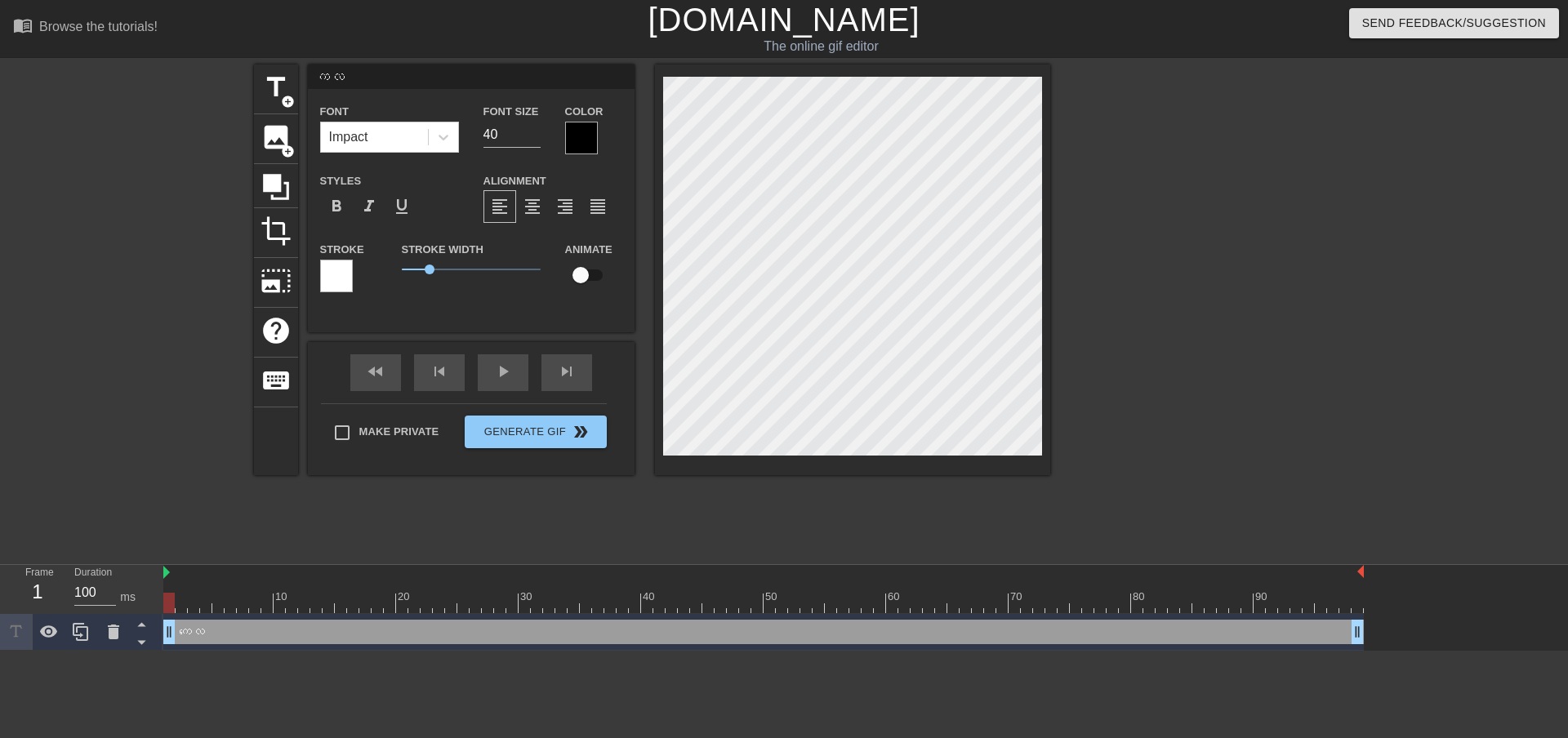 type on "က" 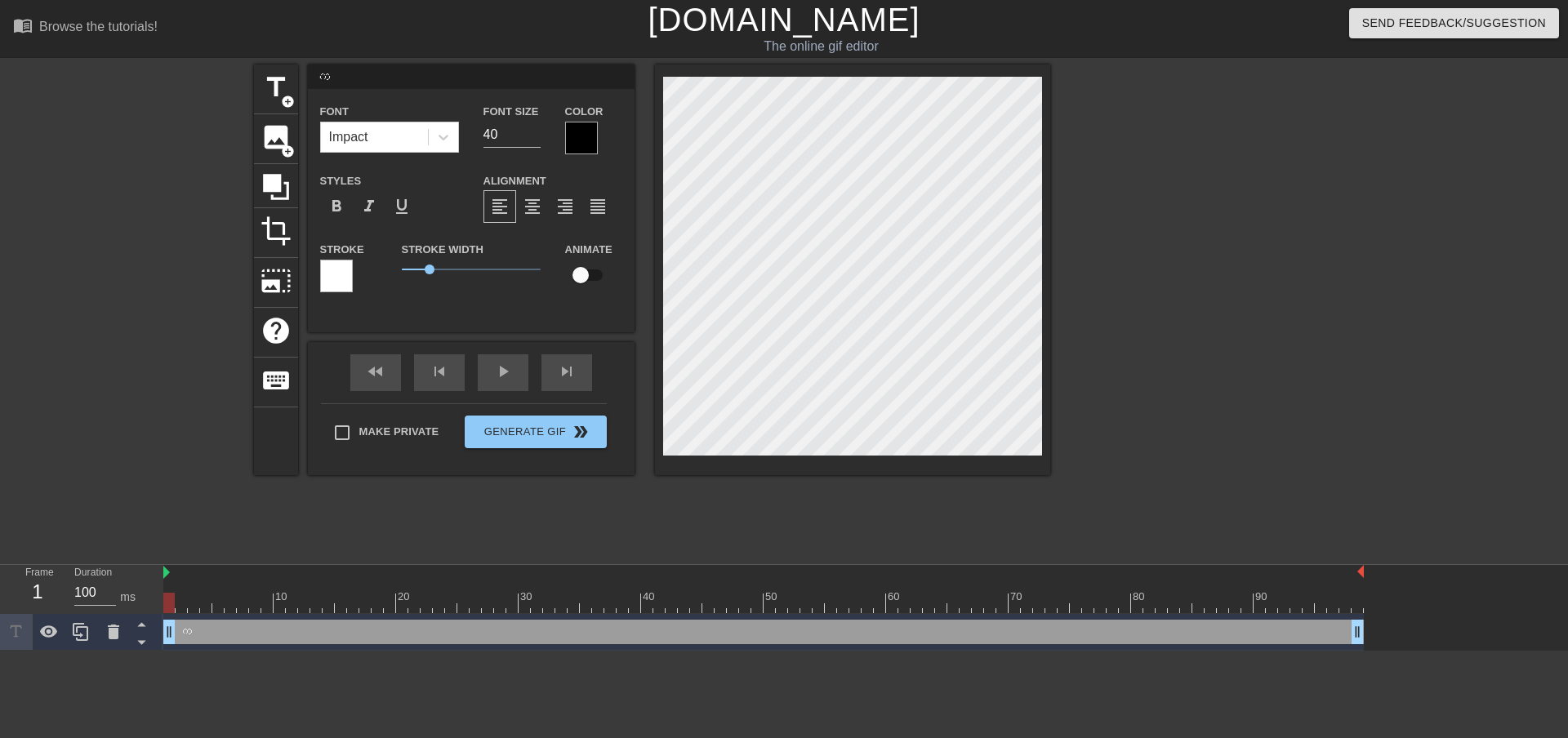 type 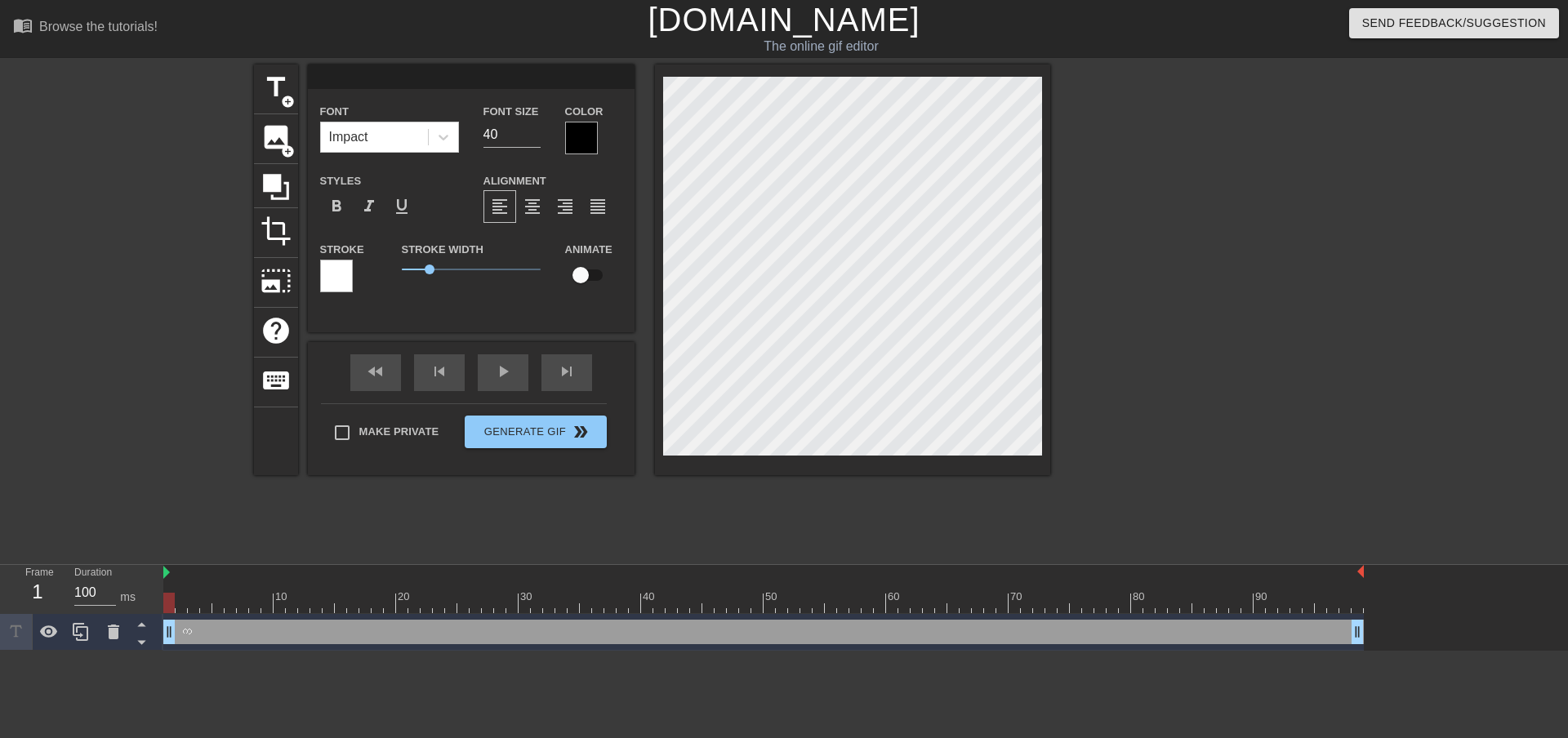 scroll, scrollTop: 2, scrollLeft: 2, axis: both 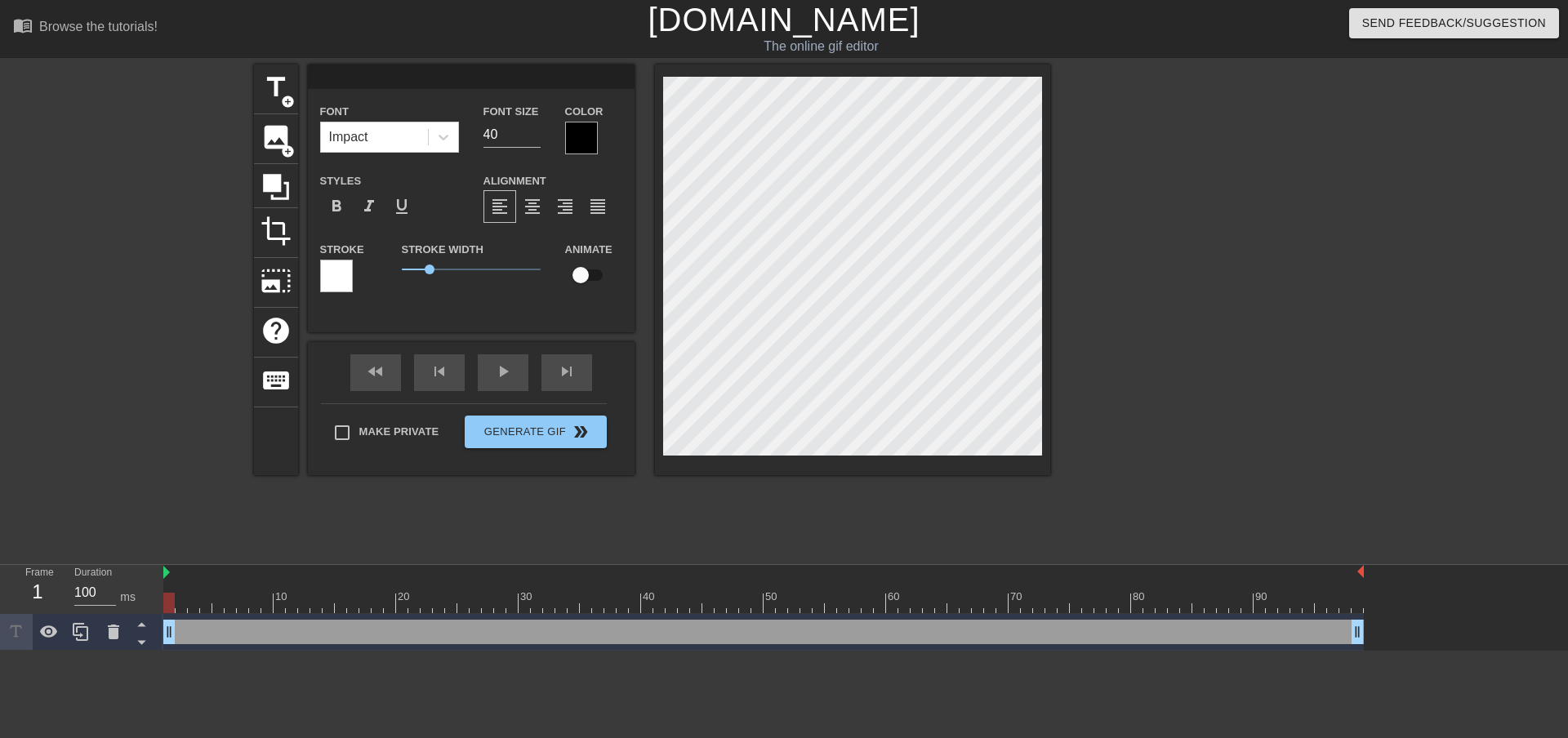 type on "ပ" 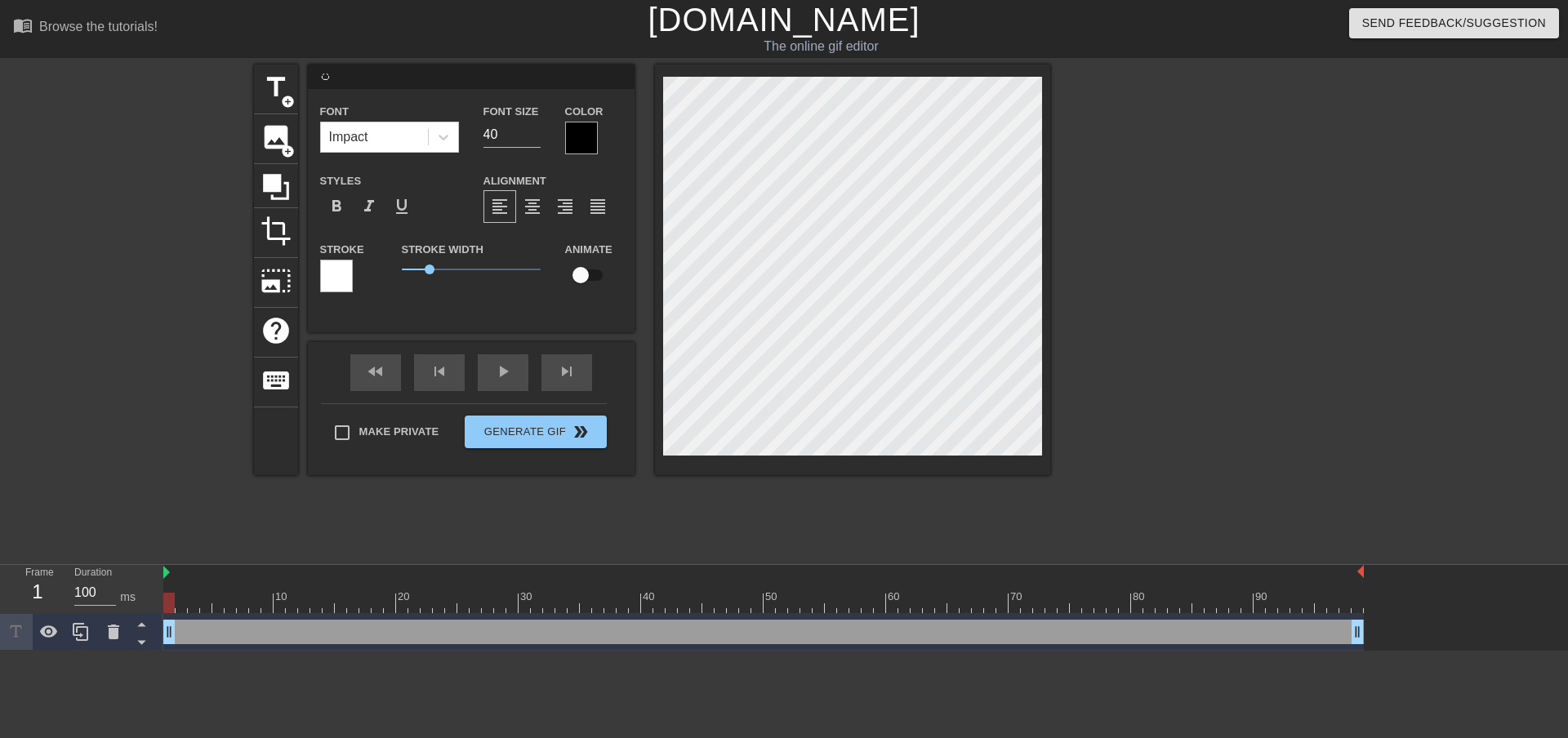 type on "ပ‌ေ" 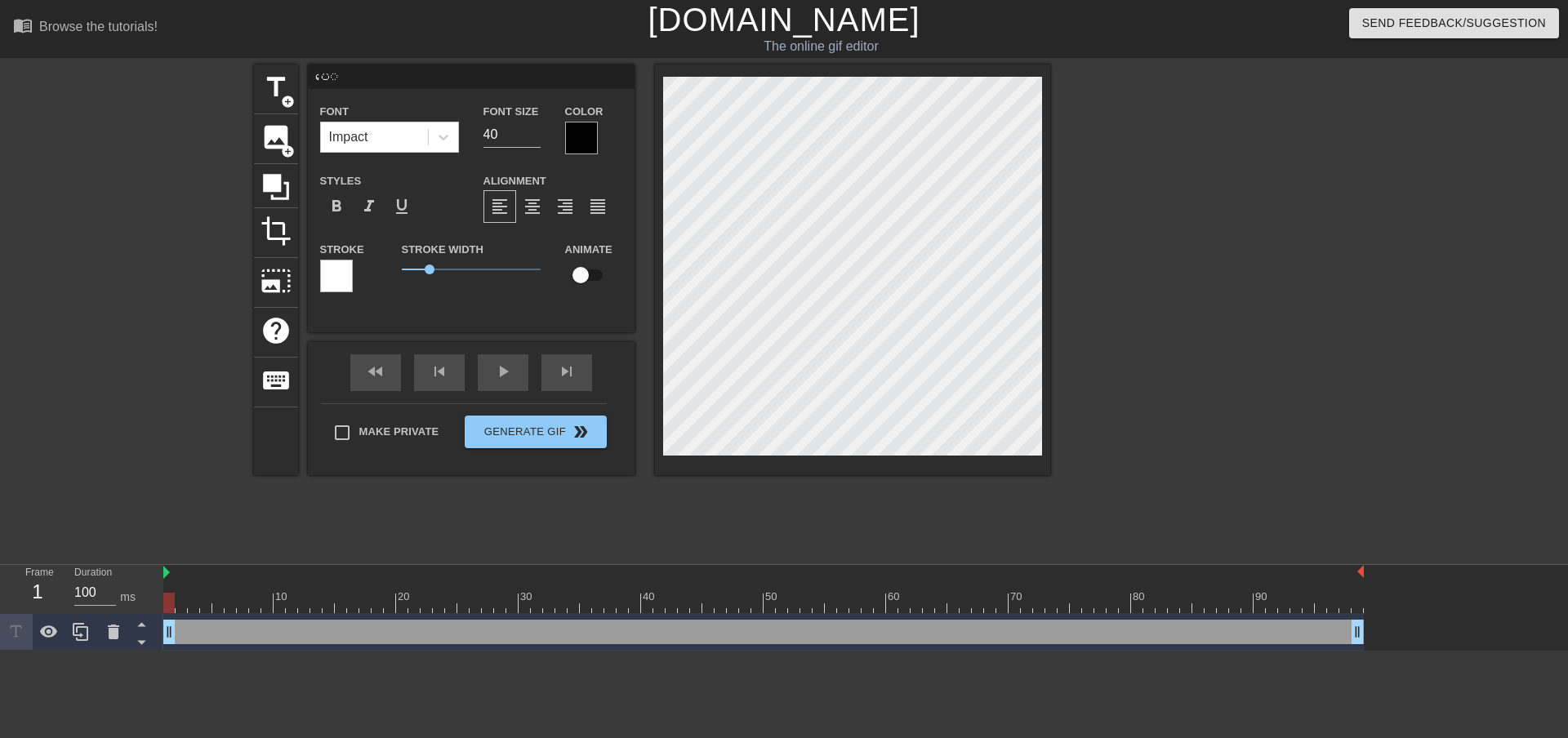 type on "ပလေ" 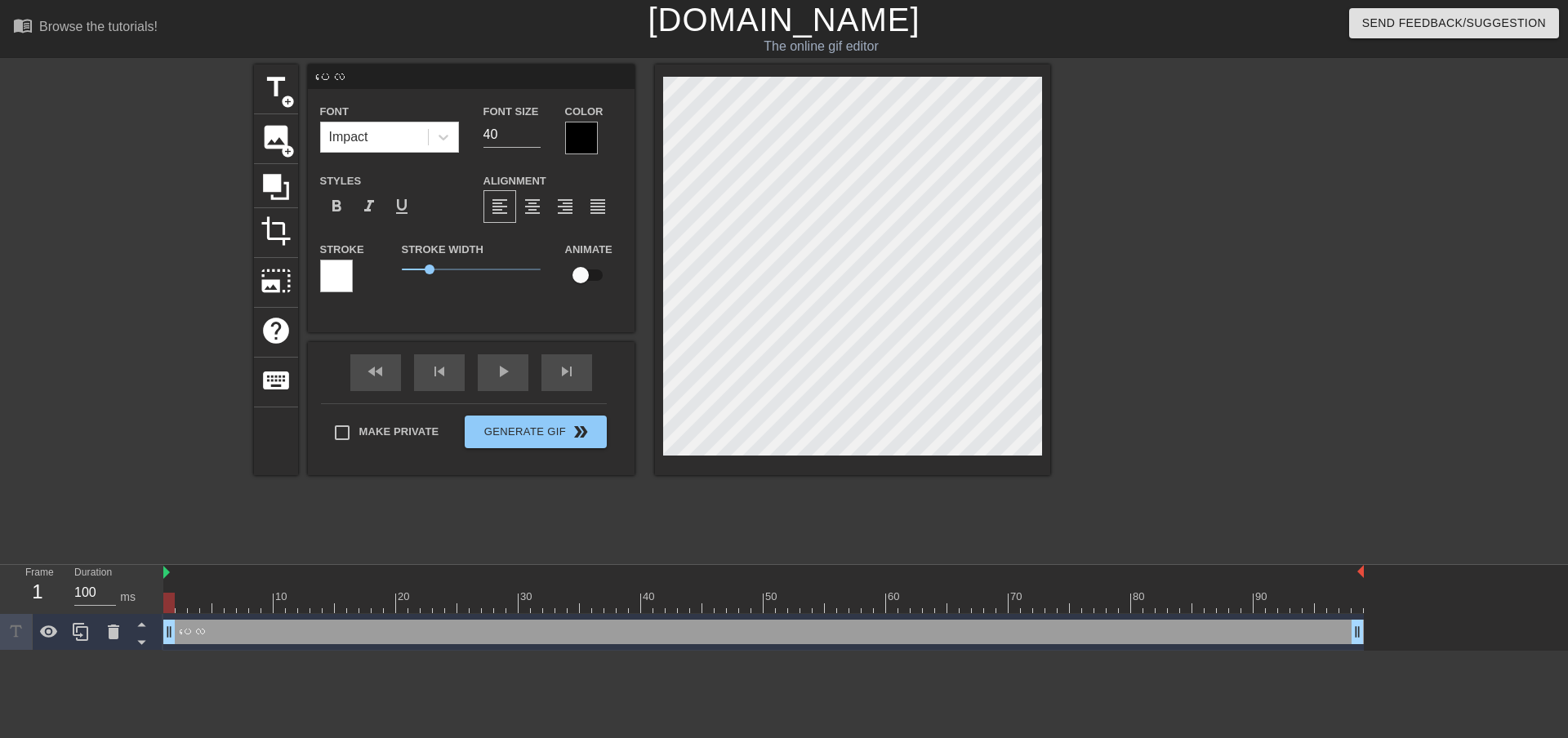 type on "ပလေး" 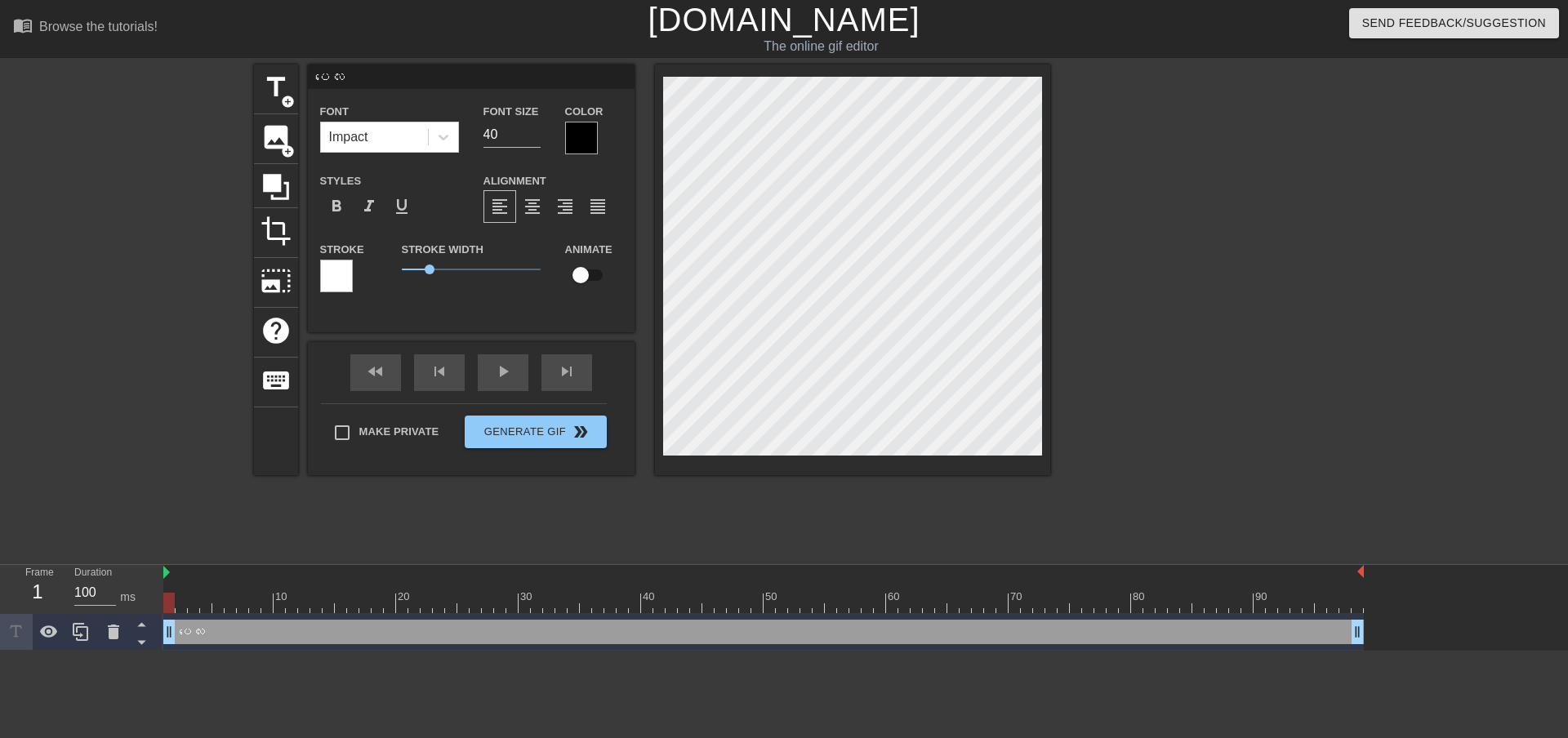 type on "ပလေးခ" 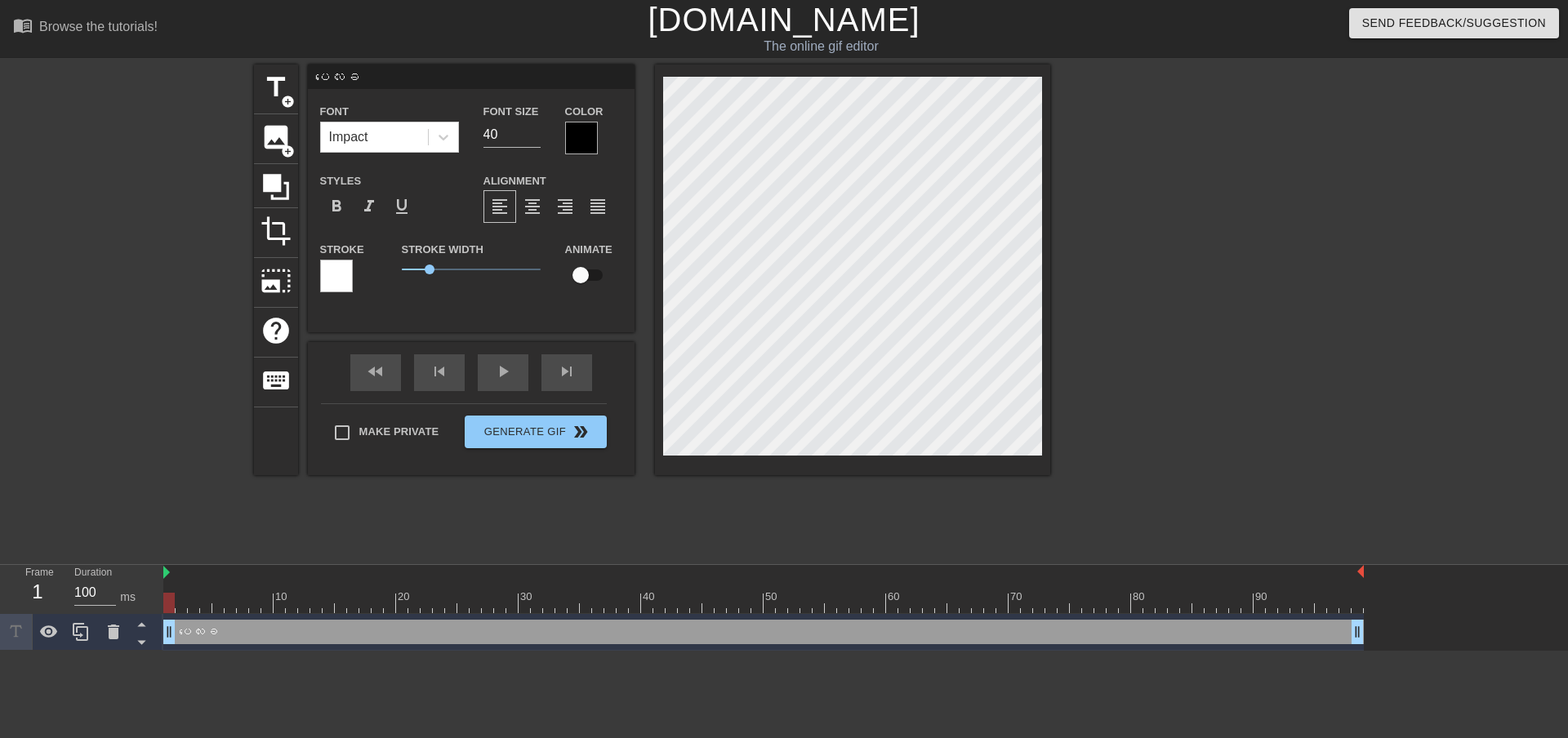 type on "[GEOGRAPHIC_DATA]၌" 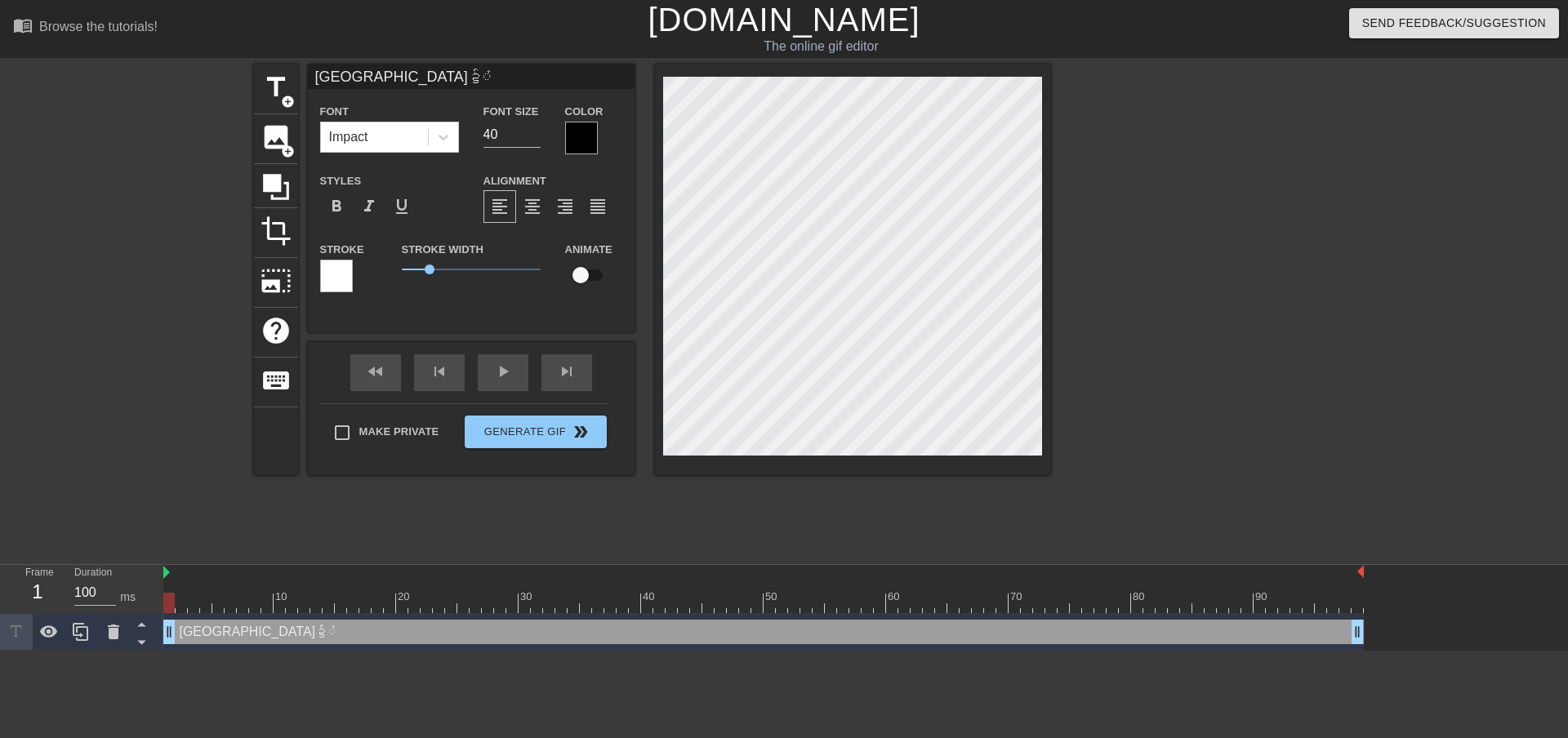 scroll, scrollTop: 2, scrollLeft: 4, axis: both 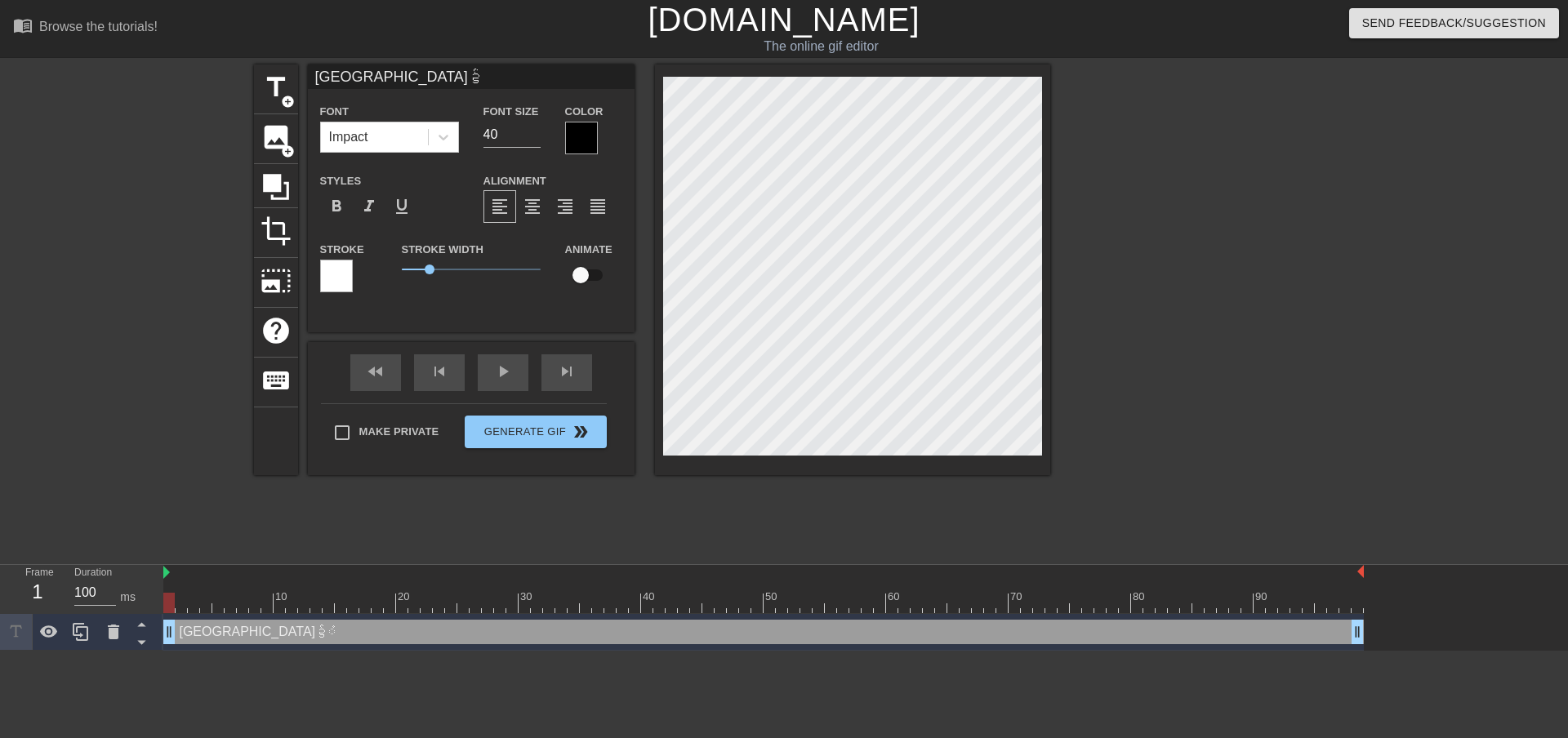type on "ပလေးခ" 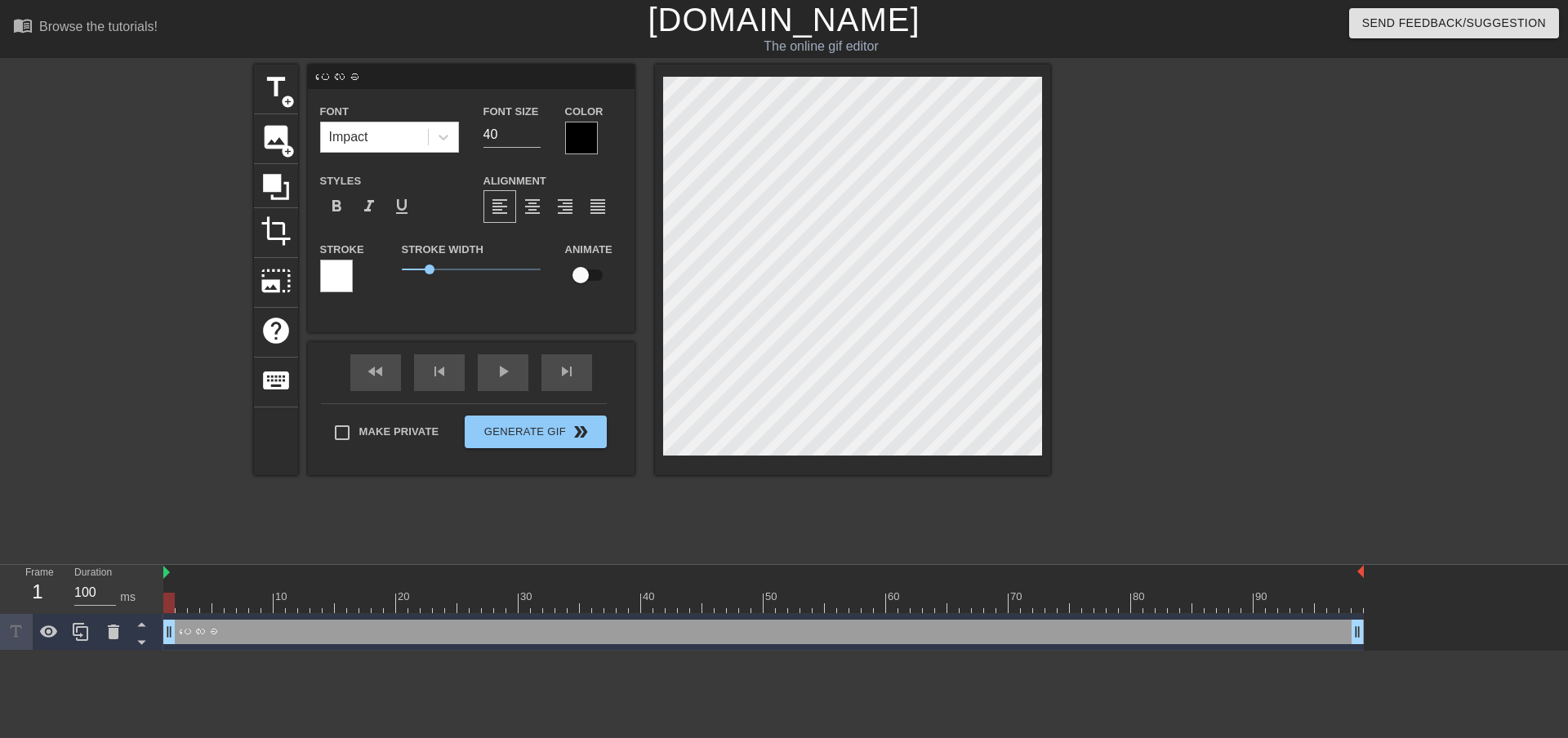 type on "ပလေး" 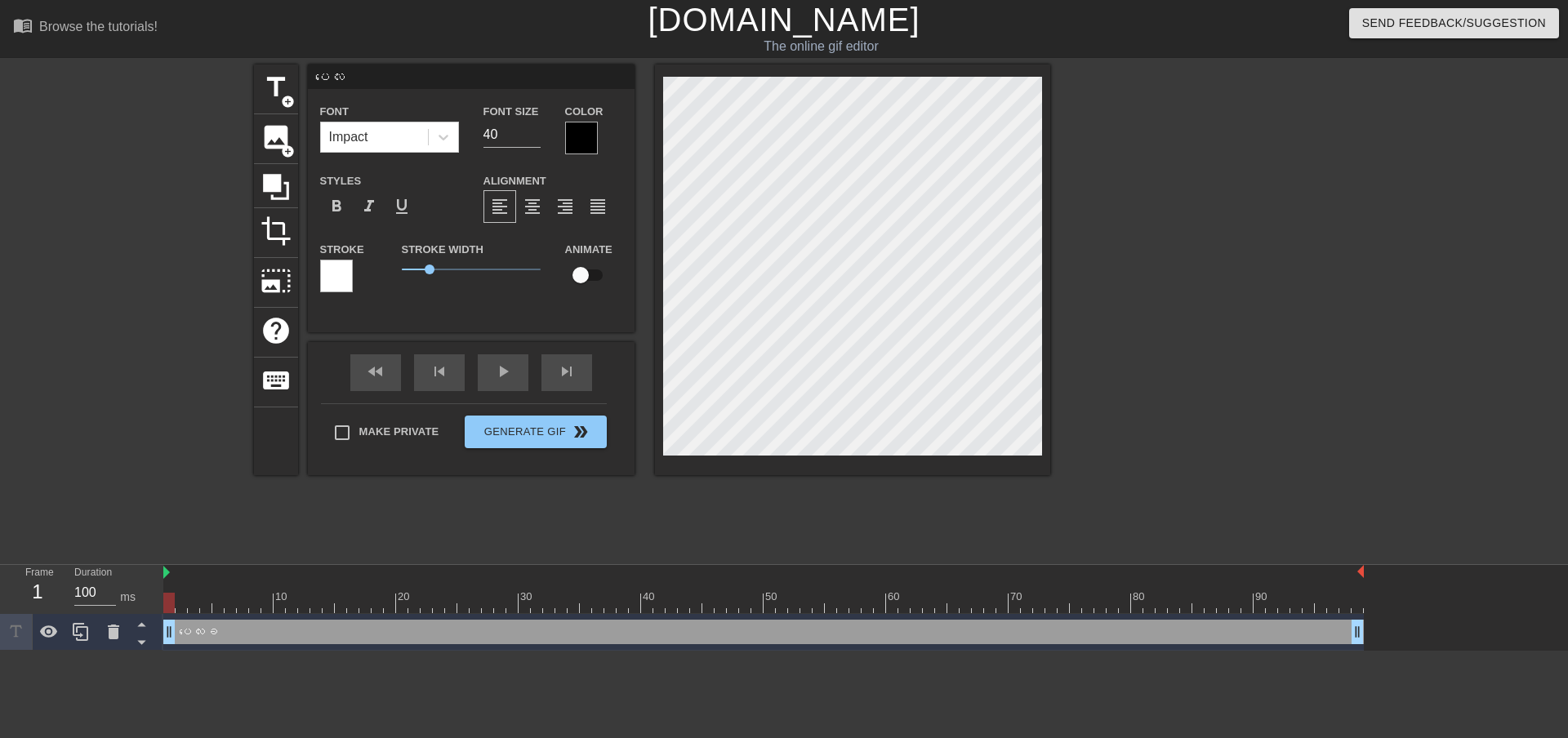 type on "ပလေး" 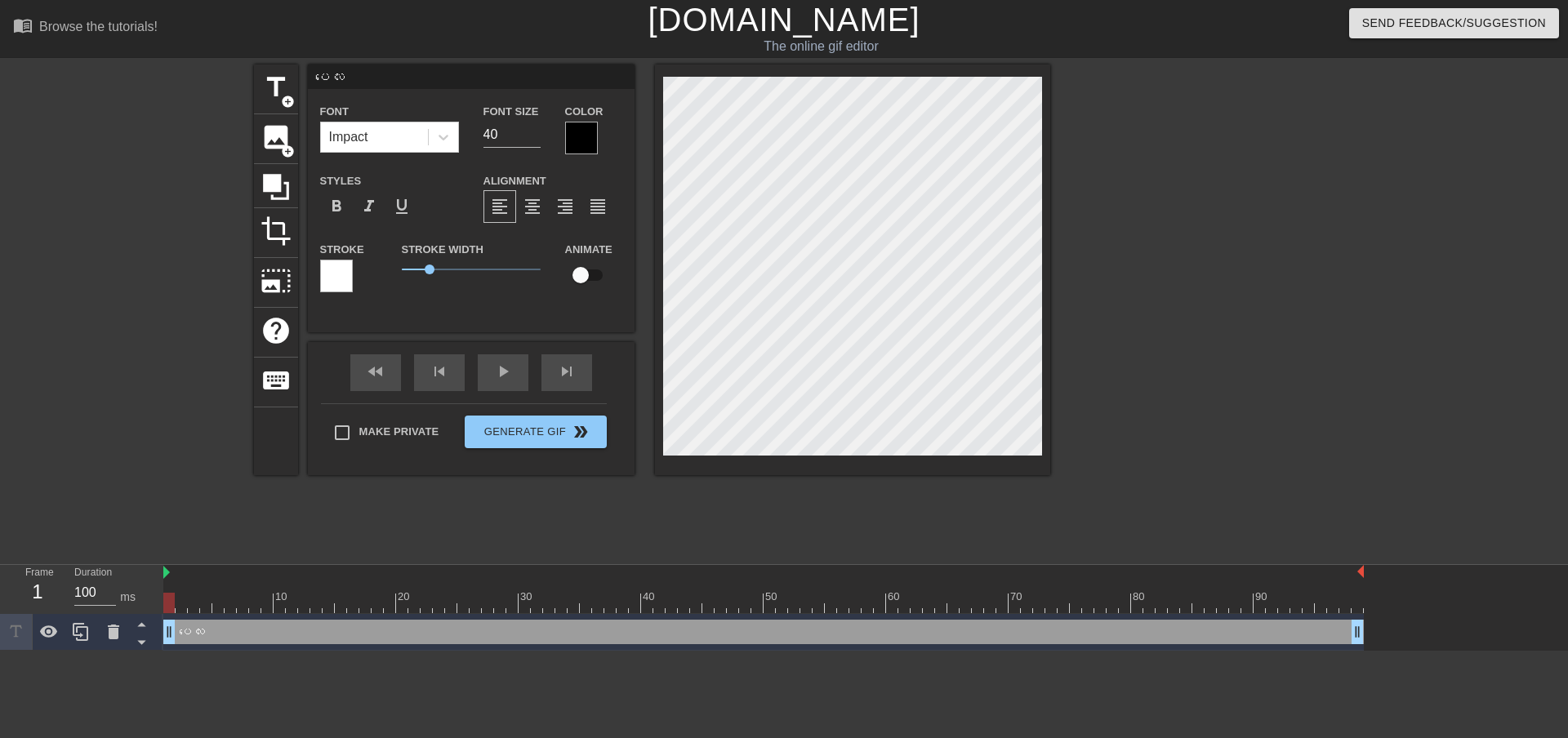 type on "ပလေးခ" 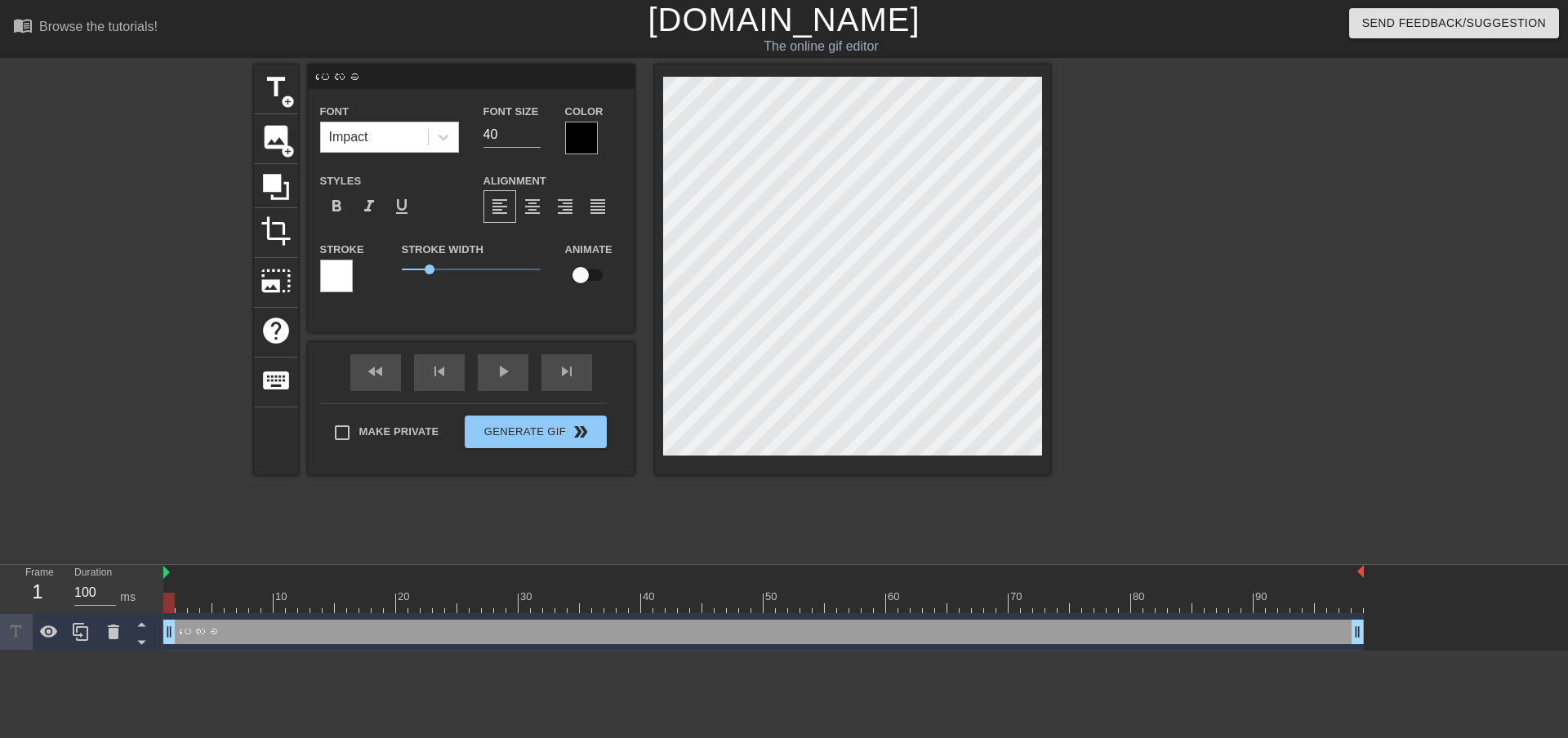type on "ပလေးခံ" 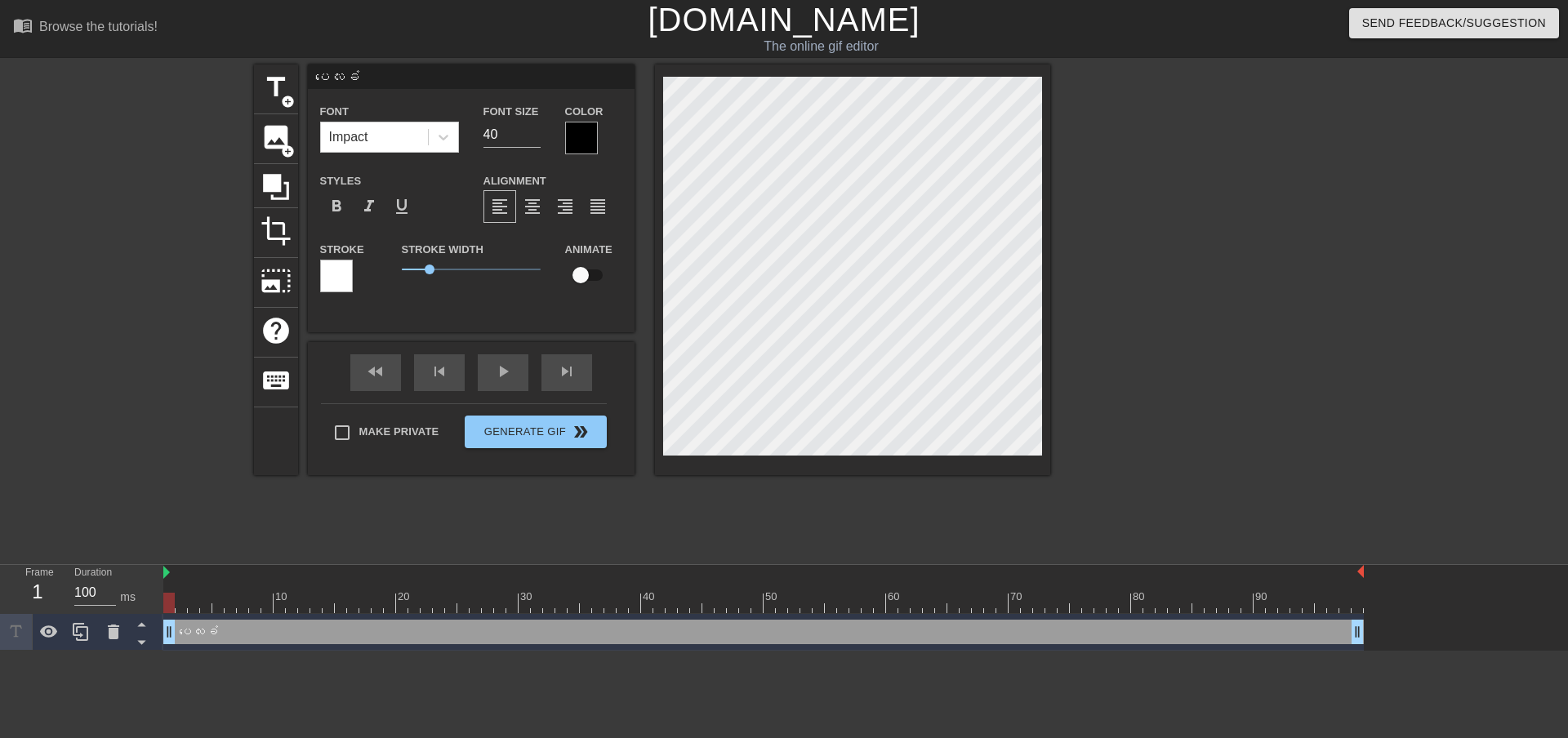 type on "ပလေးခံဘ" 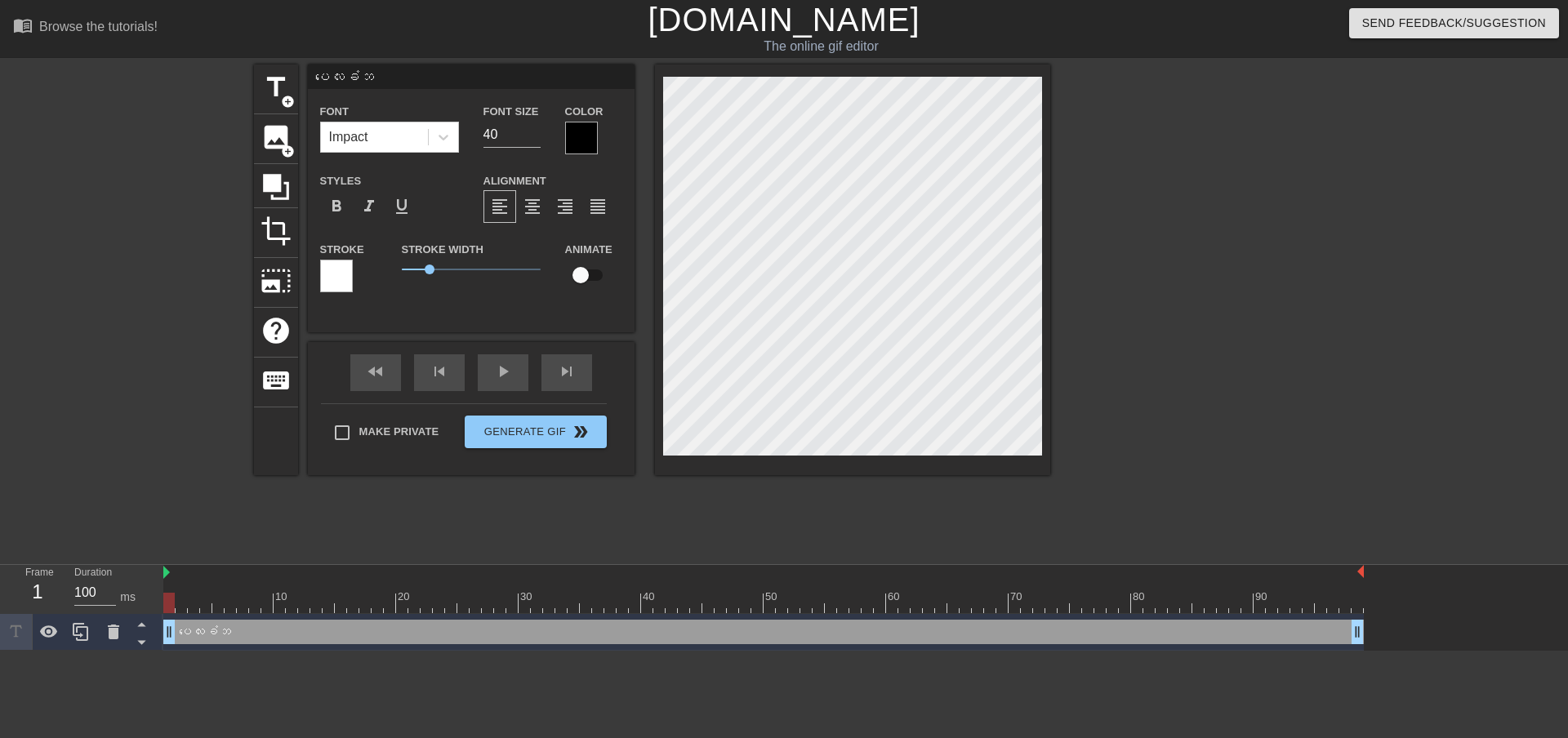 type on "ပလေးခံဘဝ" 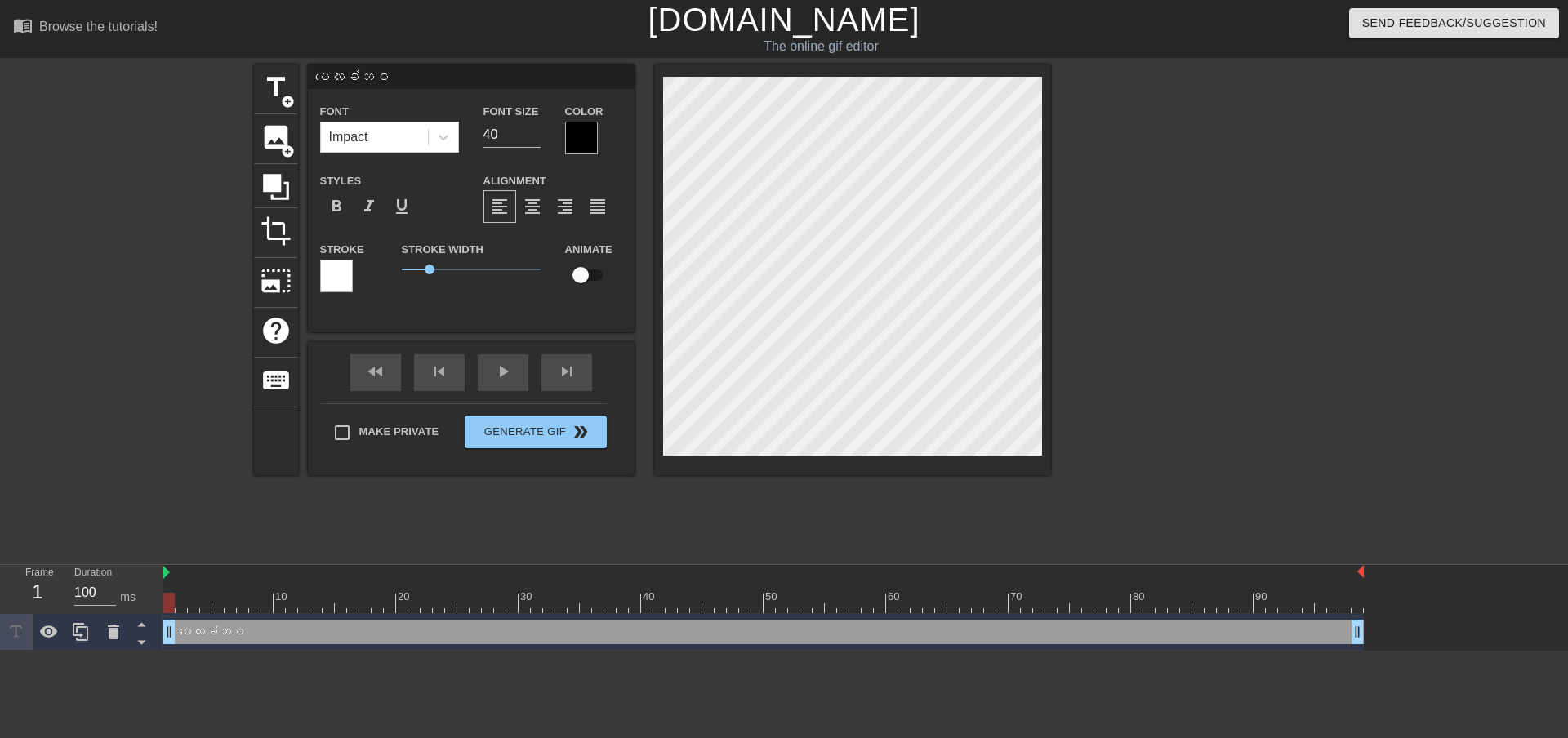 type on "ပလေးခံဘဝ" 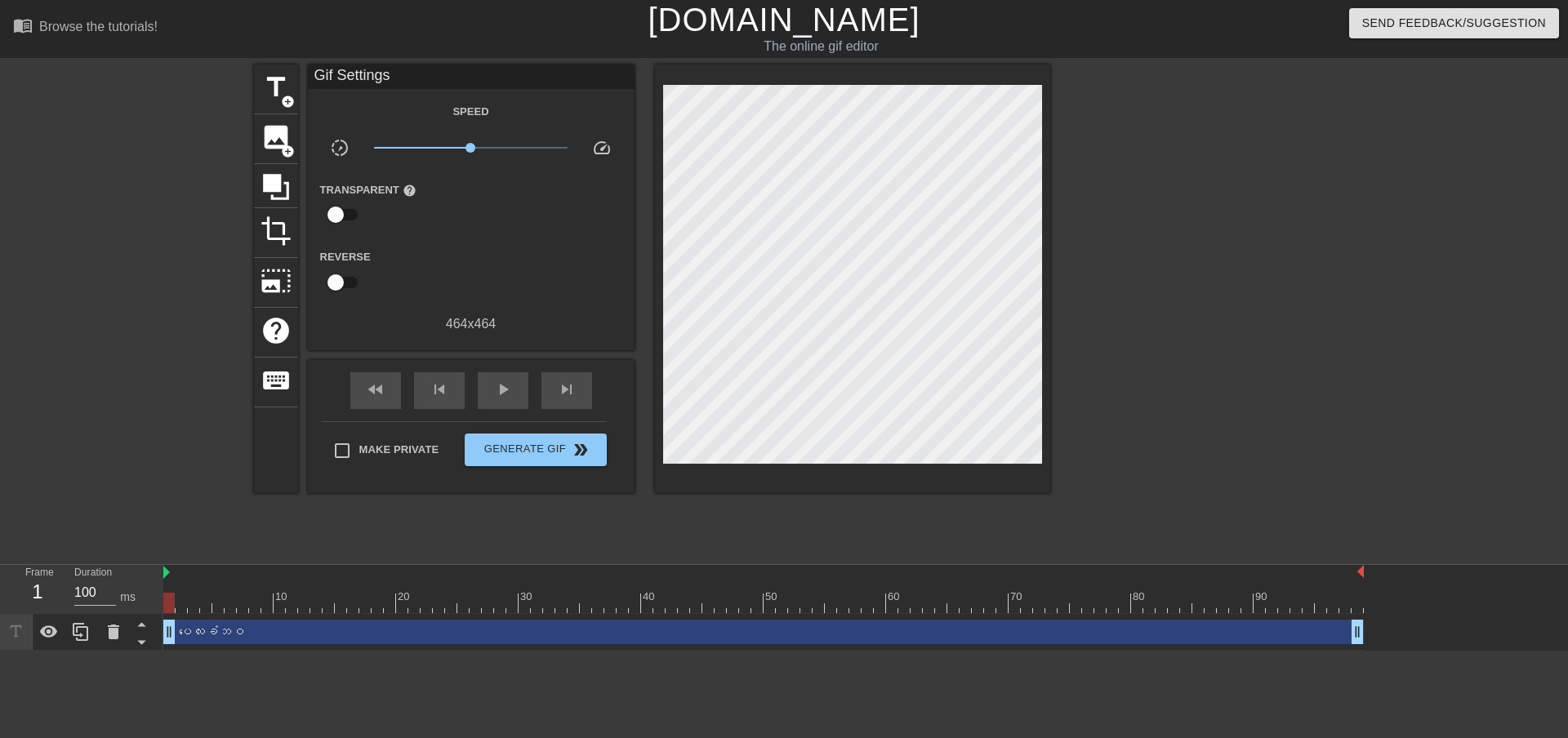 drag, startPoint x: 1112, startPoint y: 318, endPoint x: 1044, endPoint y: 336, distance: 70.342 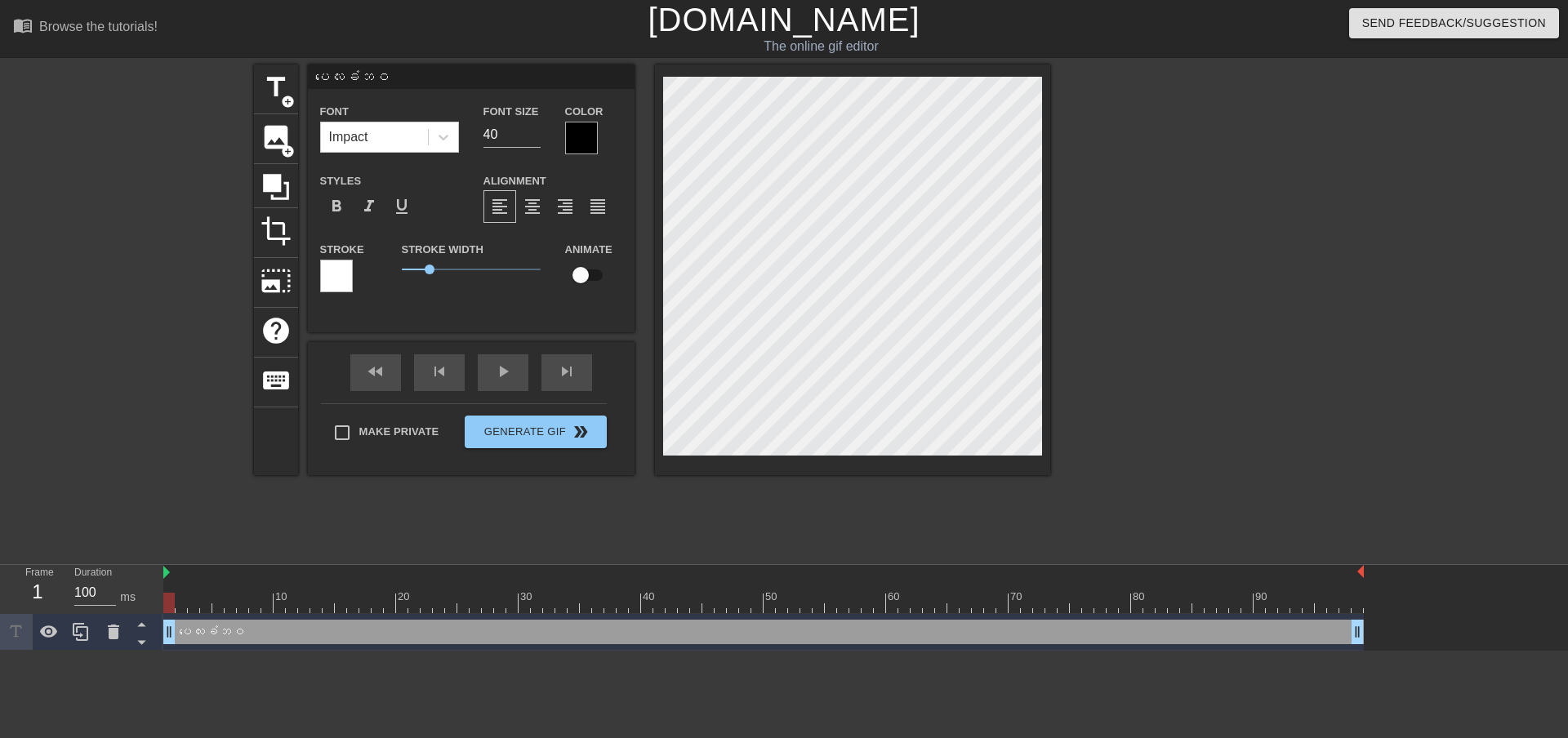 drag, startPoint x: 313, startPoint y: 638, endPoint x: 326, endPoint y: 624, distance: 19.104973 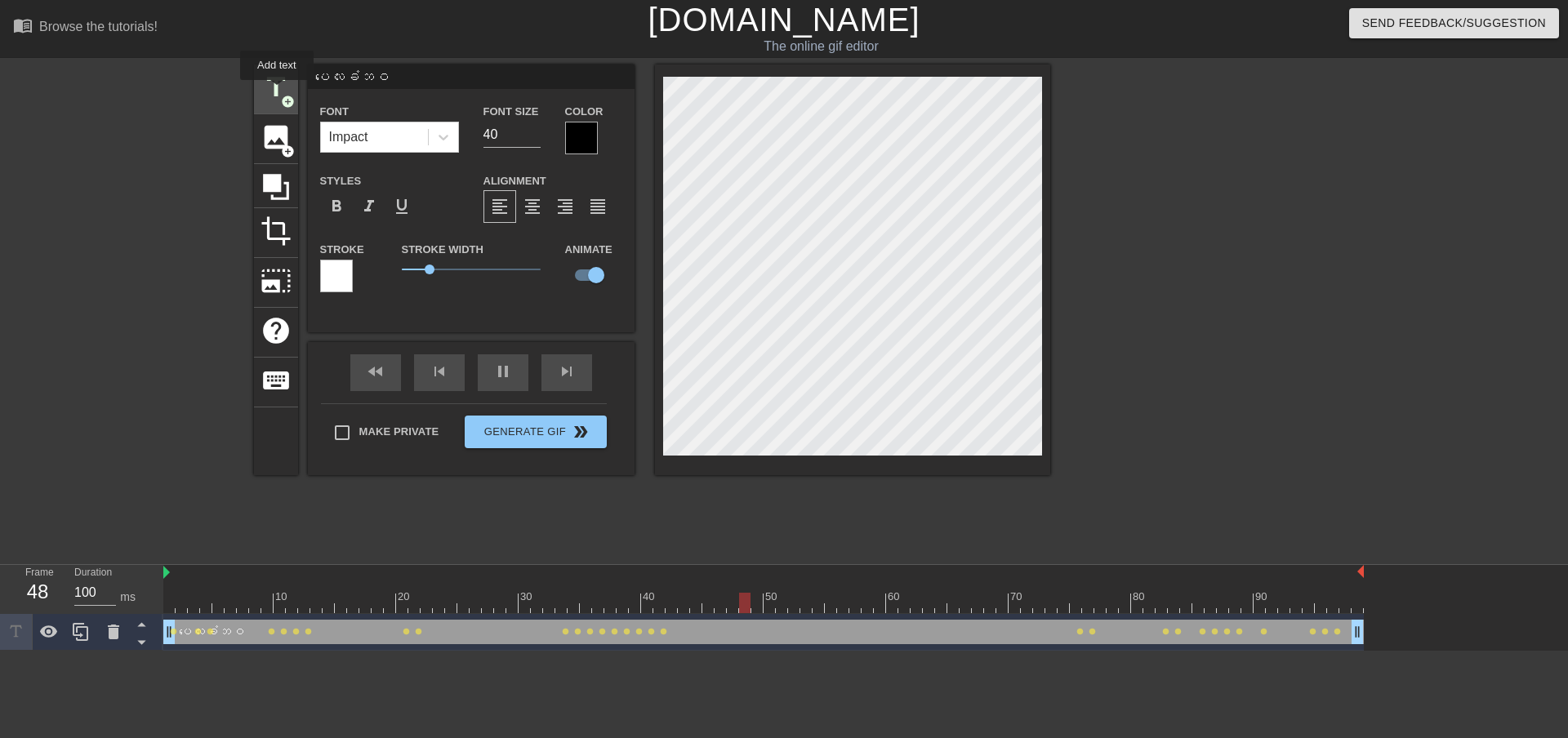 click on "title" at bounding box center (276, 87) 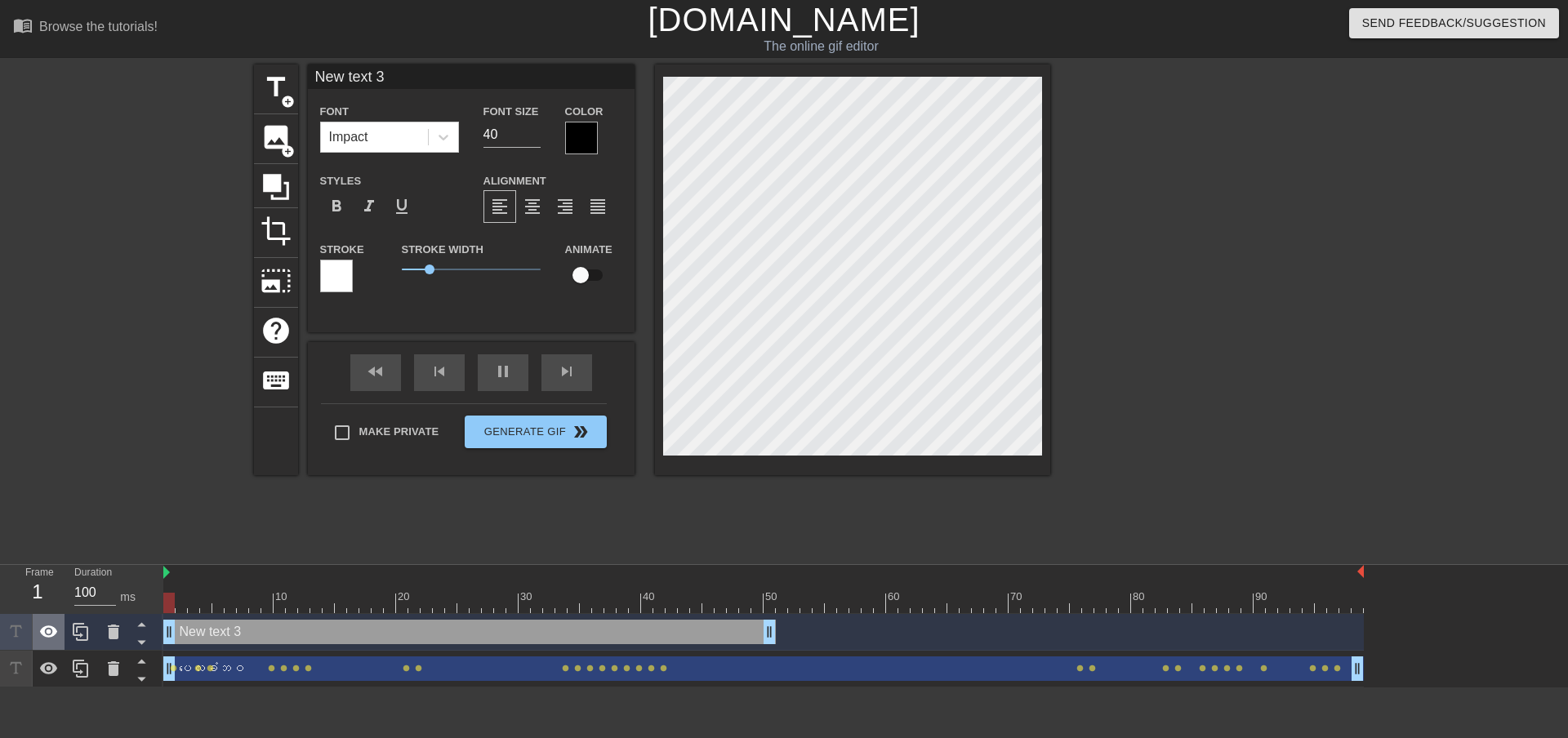drag, startPoint x: 641, startPoint y: 629, endPoint x: 40, endPoint y: 638, distance: 601.0674 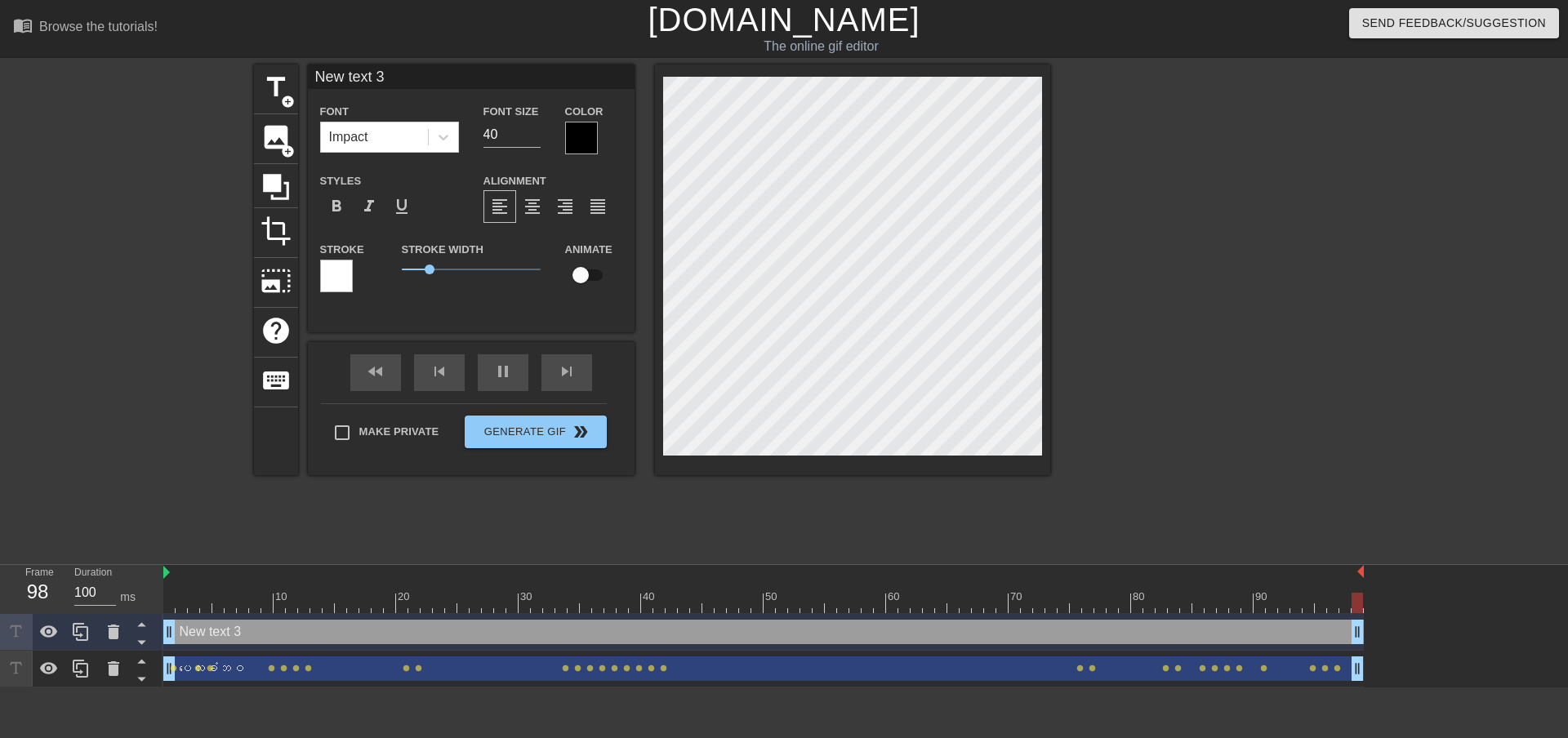 drag, startPoint x: 773, startPoint y: 633, endPoint x: 1408, endPoint y: 640, distance: 635.03858 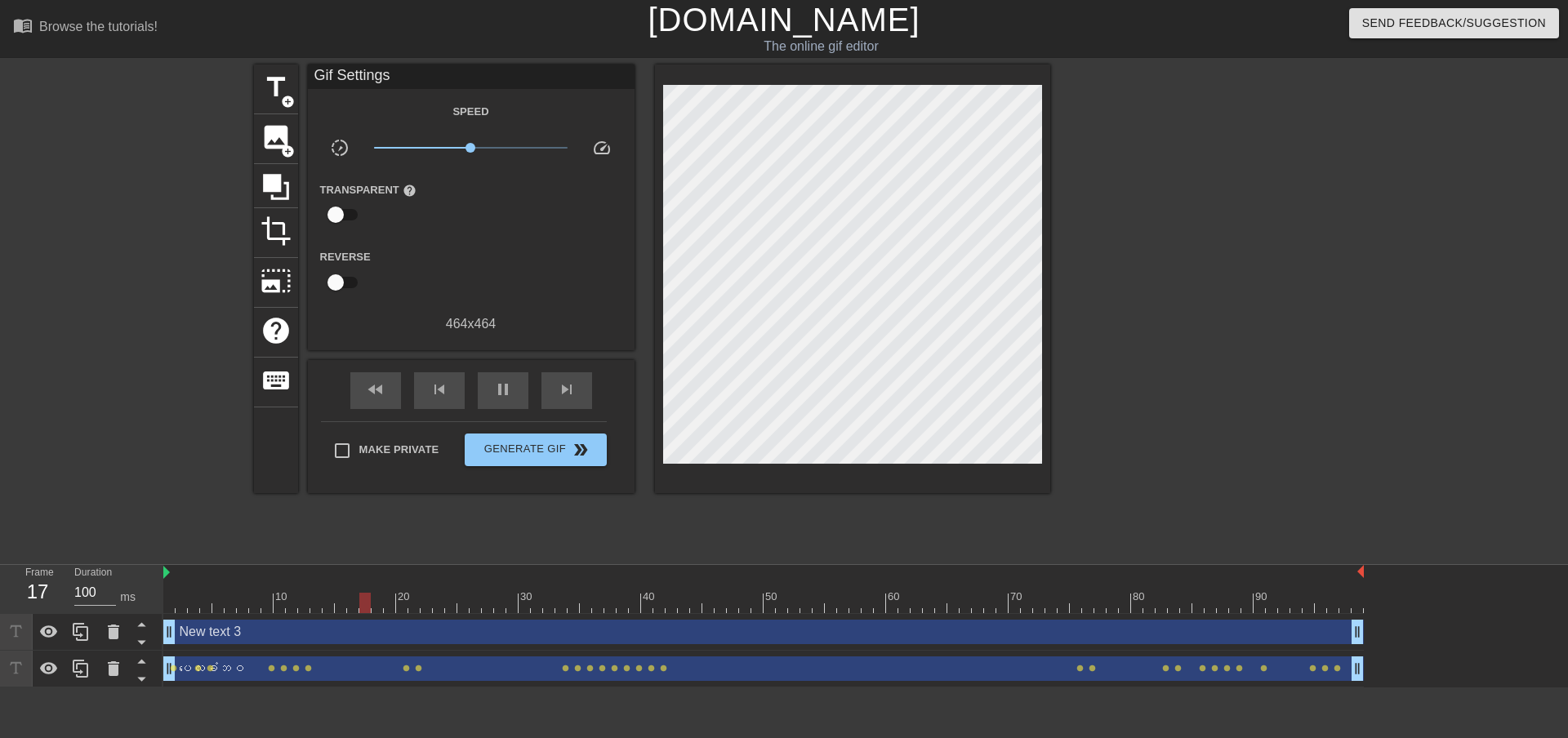 drag, startPoint x: 172, startPoint y: 667, endPoint x: 194, endPoint y: 673, distance: 22.80351 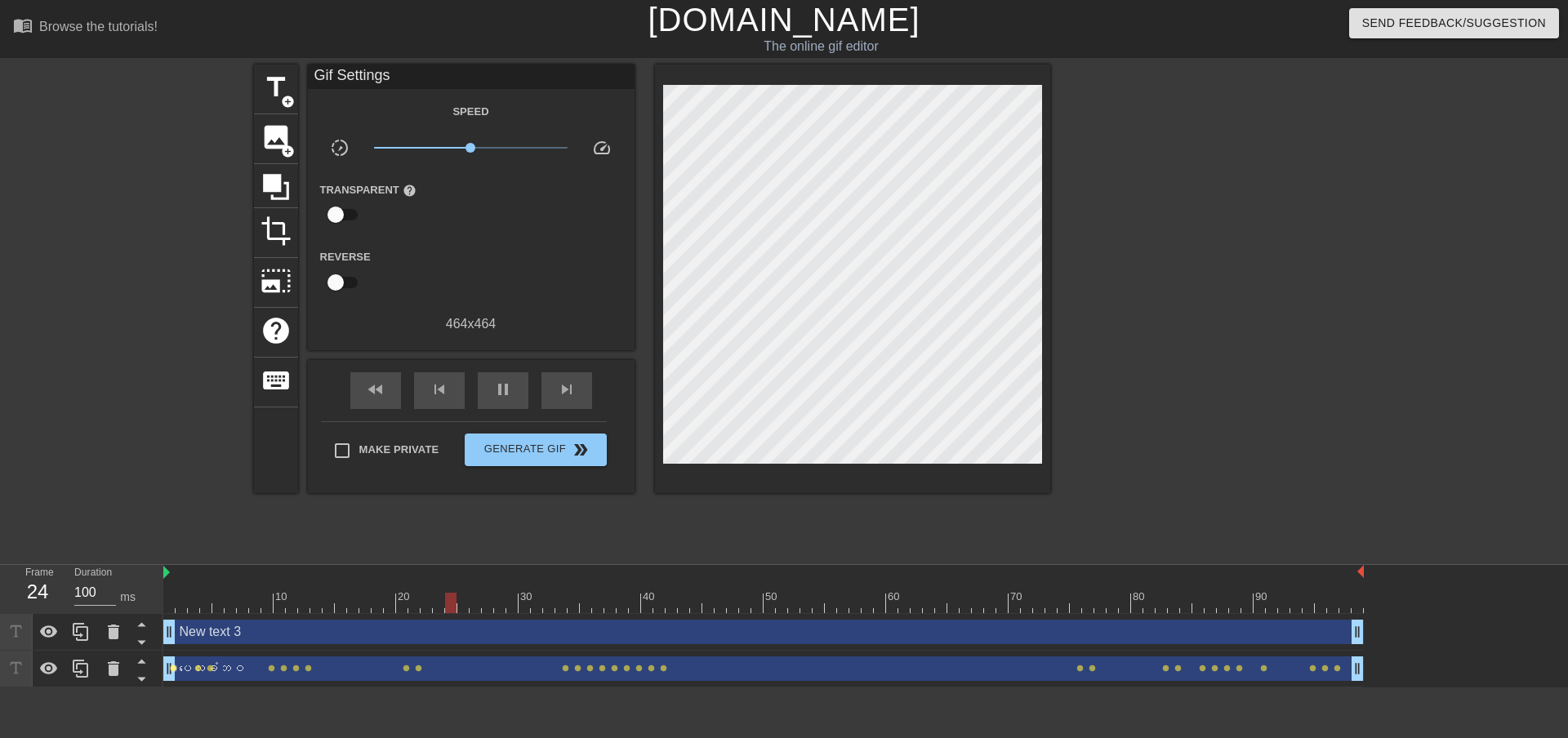 click on "lens" at bounding box center [173, 668] 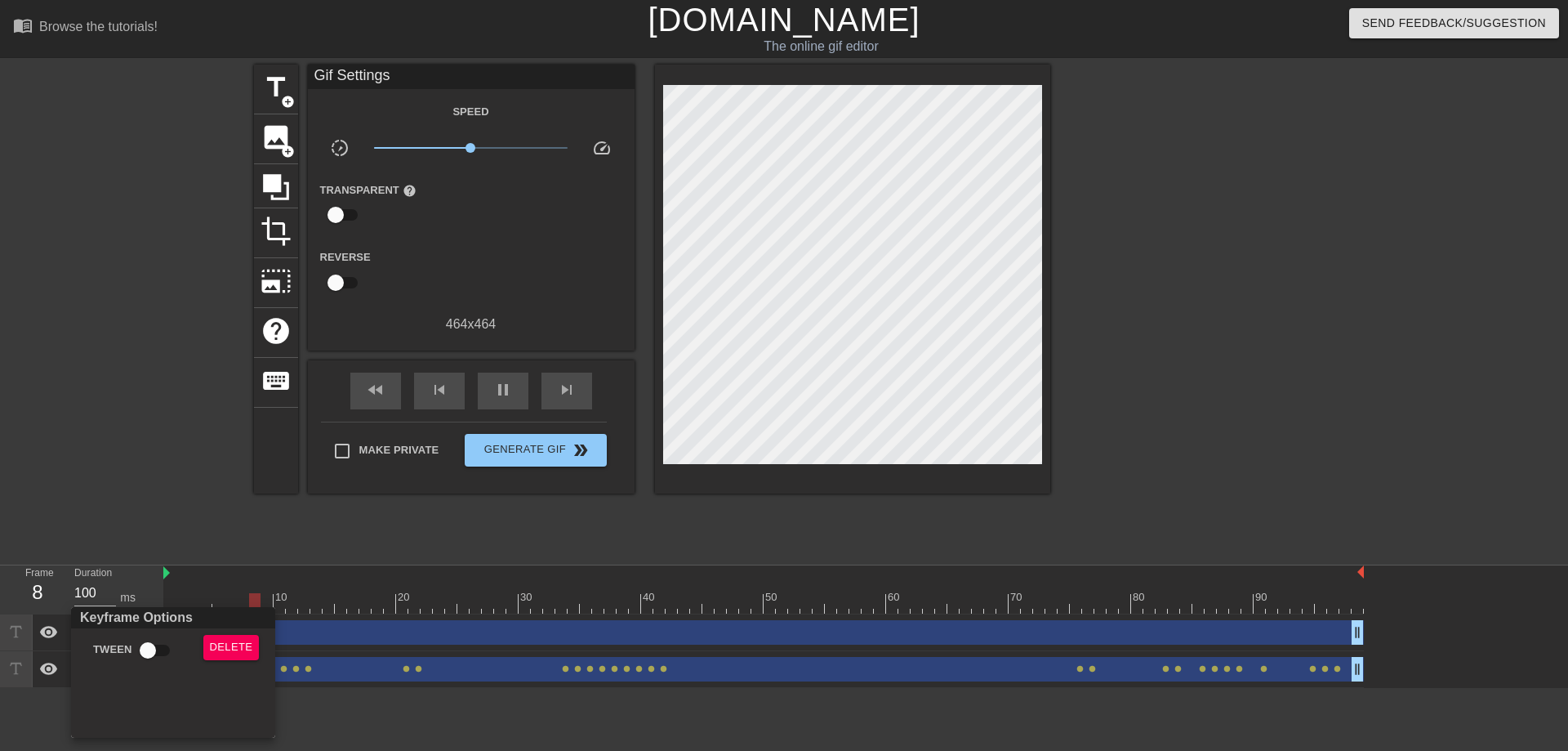 drag, startPoint x: 314, startPoint y: 695, endPoint x: 265, endPoint y: 691, distance: 49.162994 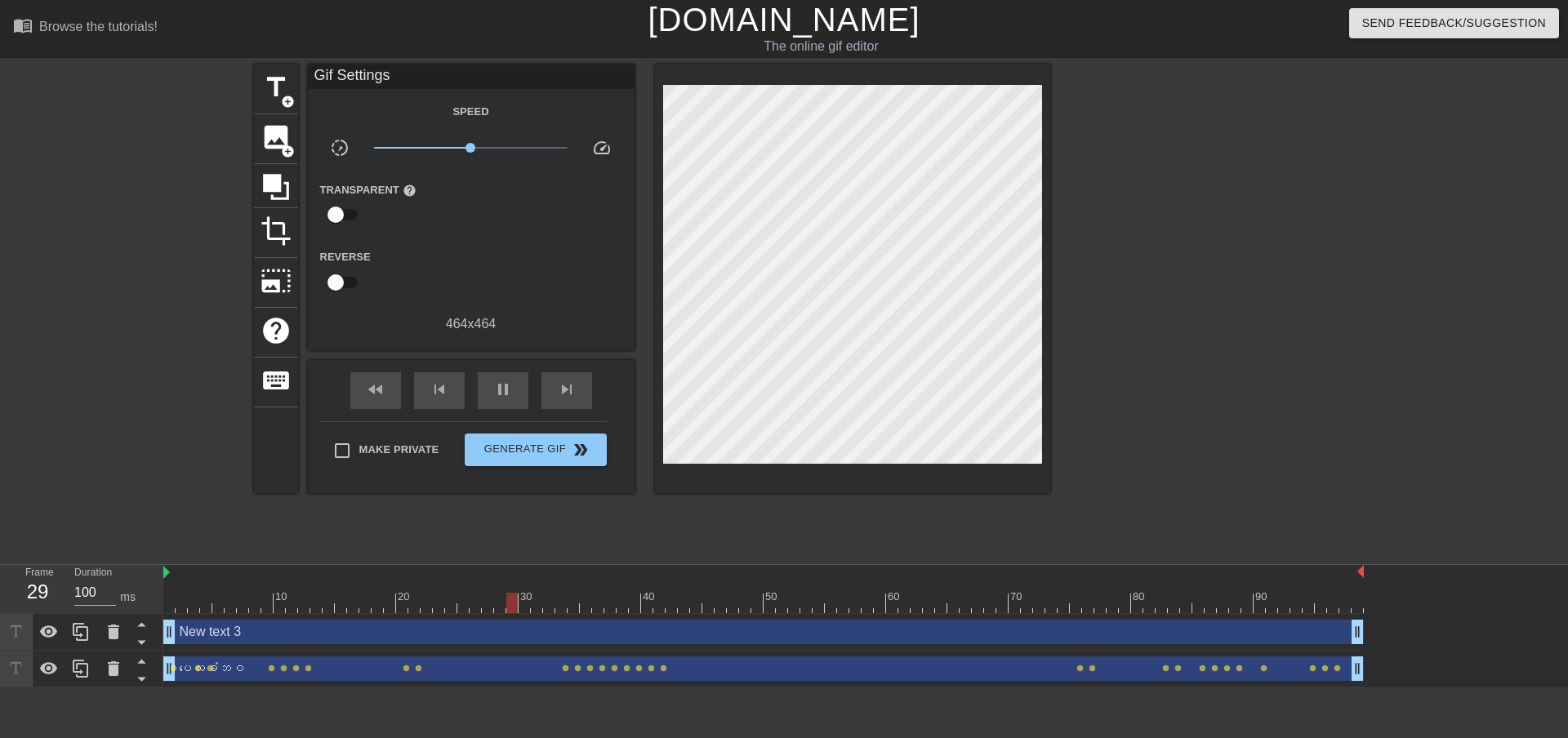 click on "ပလေးခံဘဝ  drag_handle drag_handle lens lens lens lens lens lens lens lens lens lens lens lens lens lens lens lens lens lens lens lens lens lens lens lens lens lens lens lens lens lens" at bounding box center [764, 669] 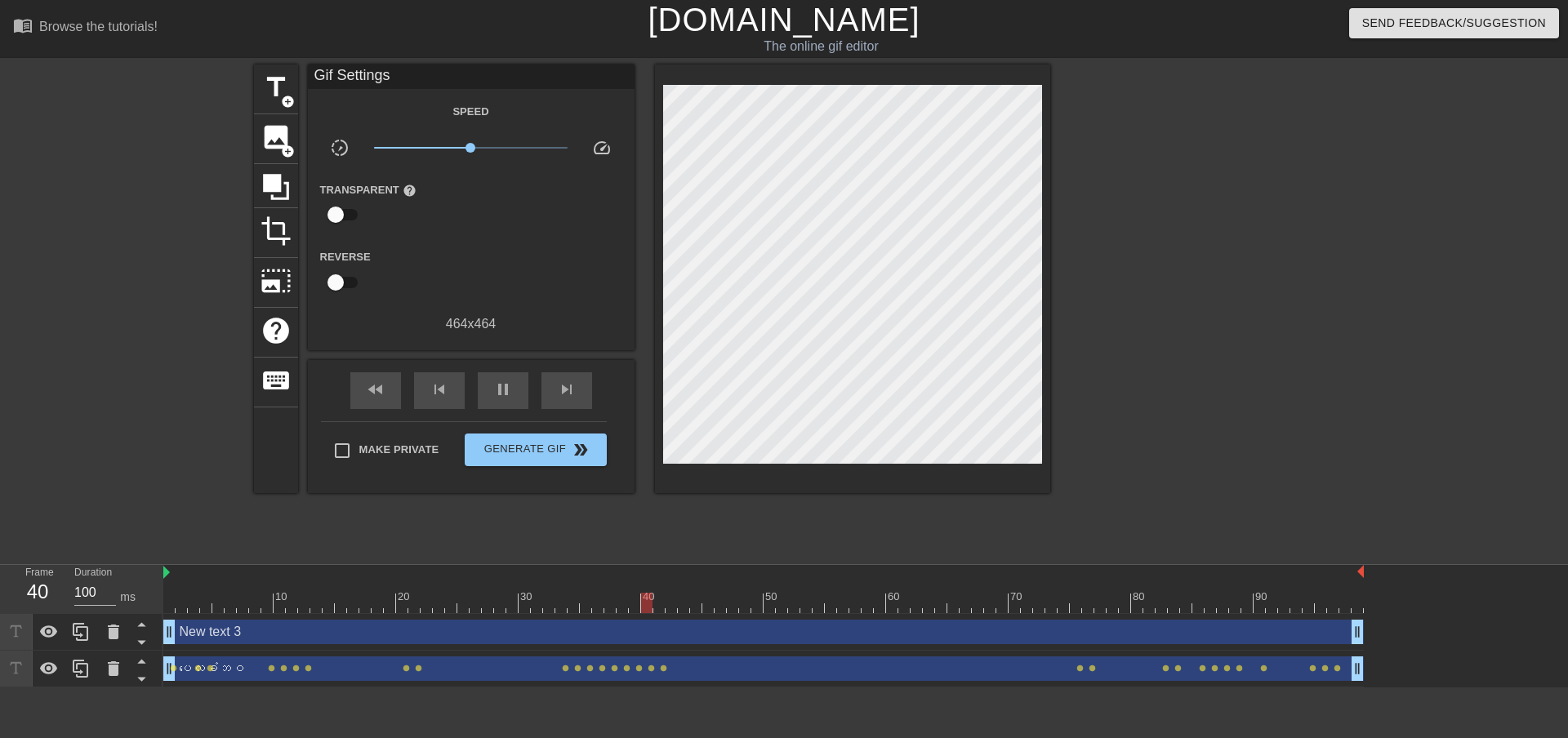drag, startPoint x: 169, startPoint y: 667, endPoint x: 215, endPoint y: 675, distance: 46.69047 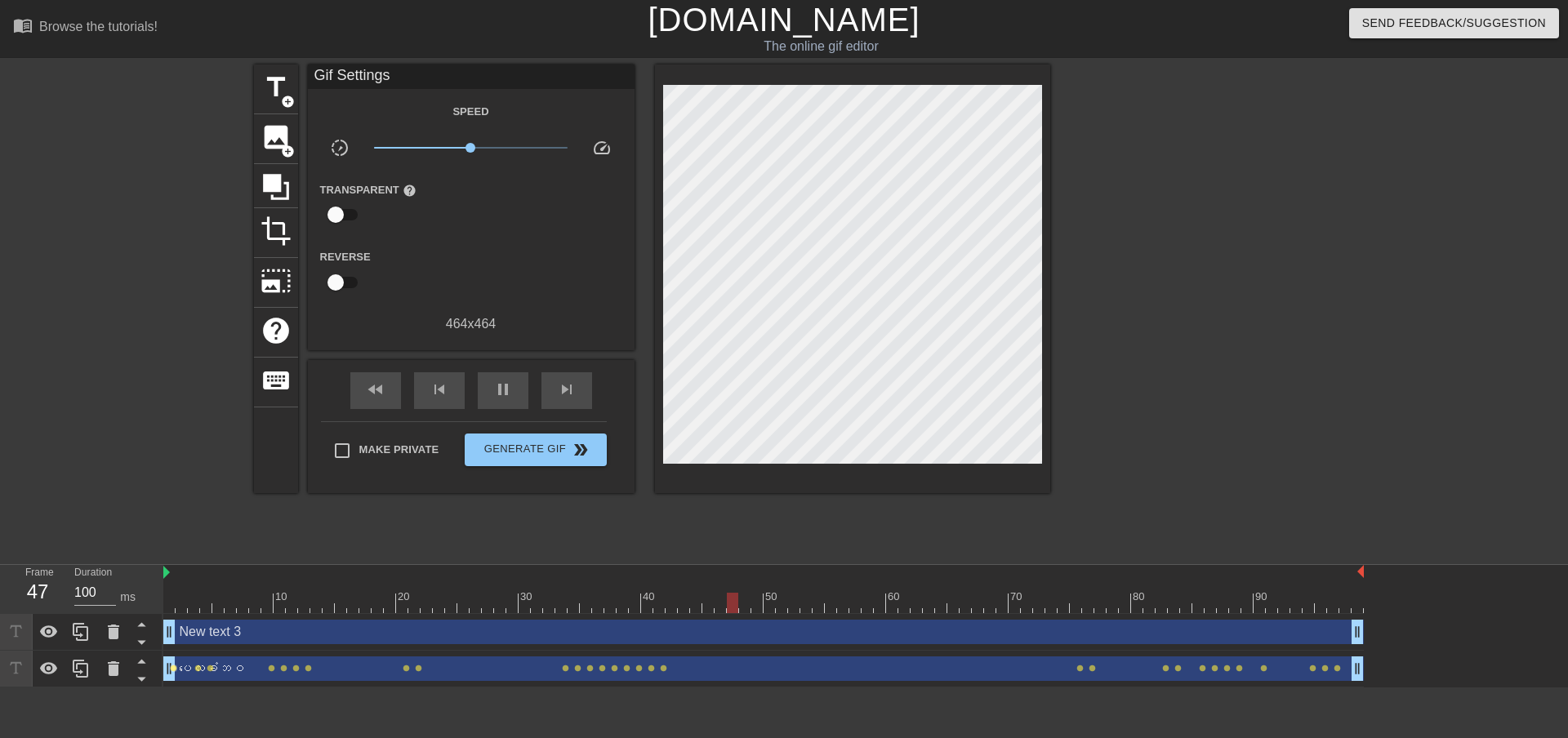 click on "lens" at bounding box center [173, 668] 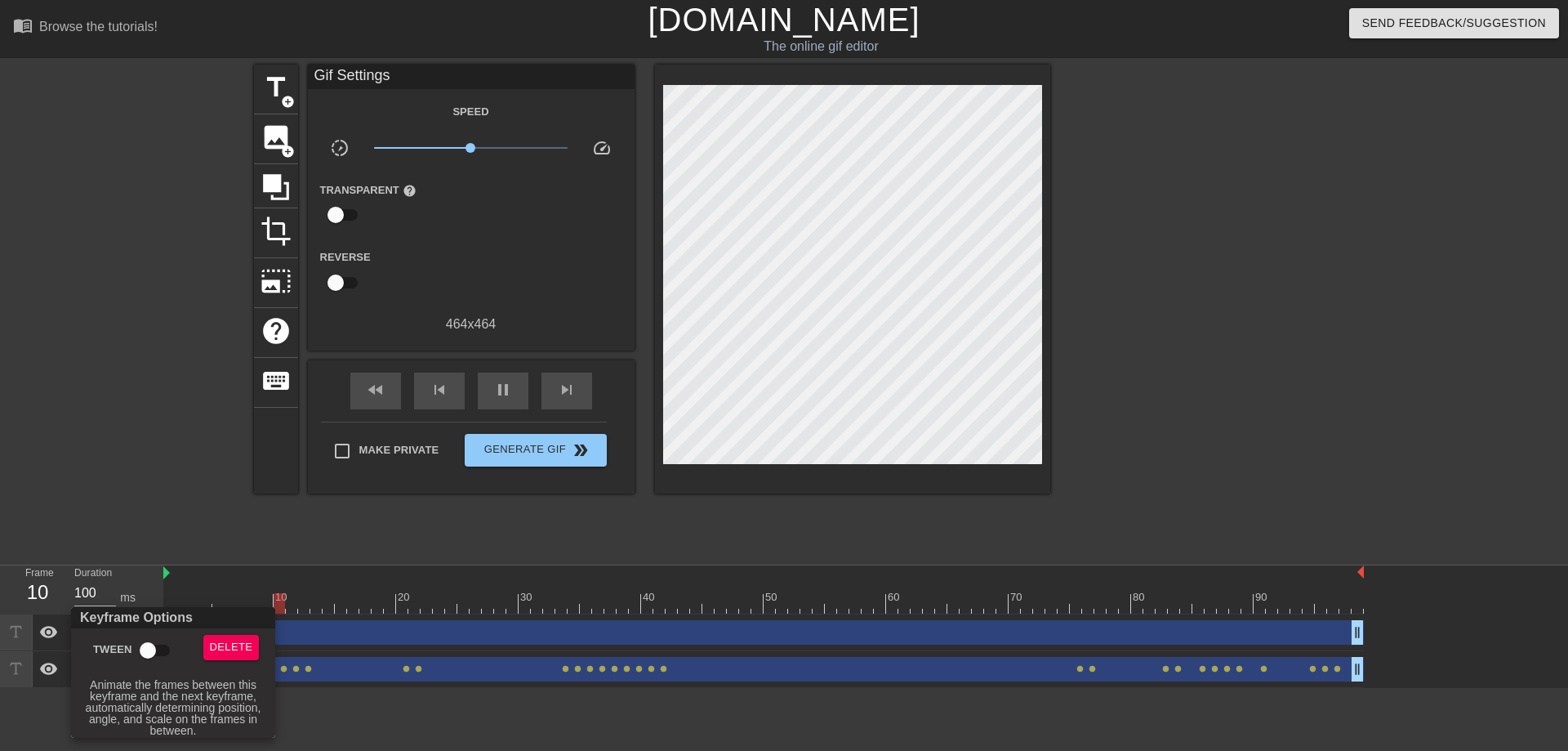 click on "Tween" at bounding box center [148, 650] 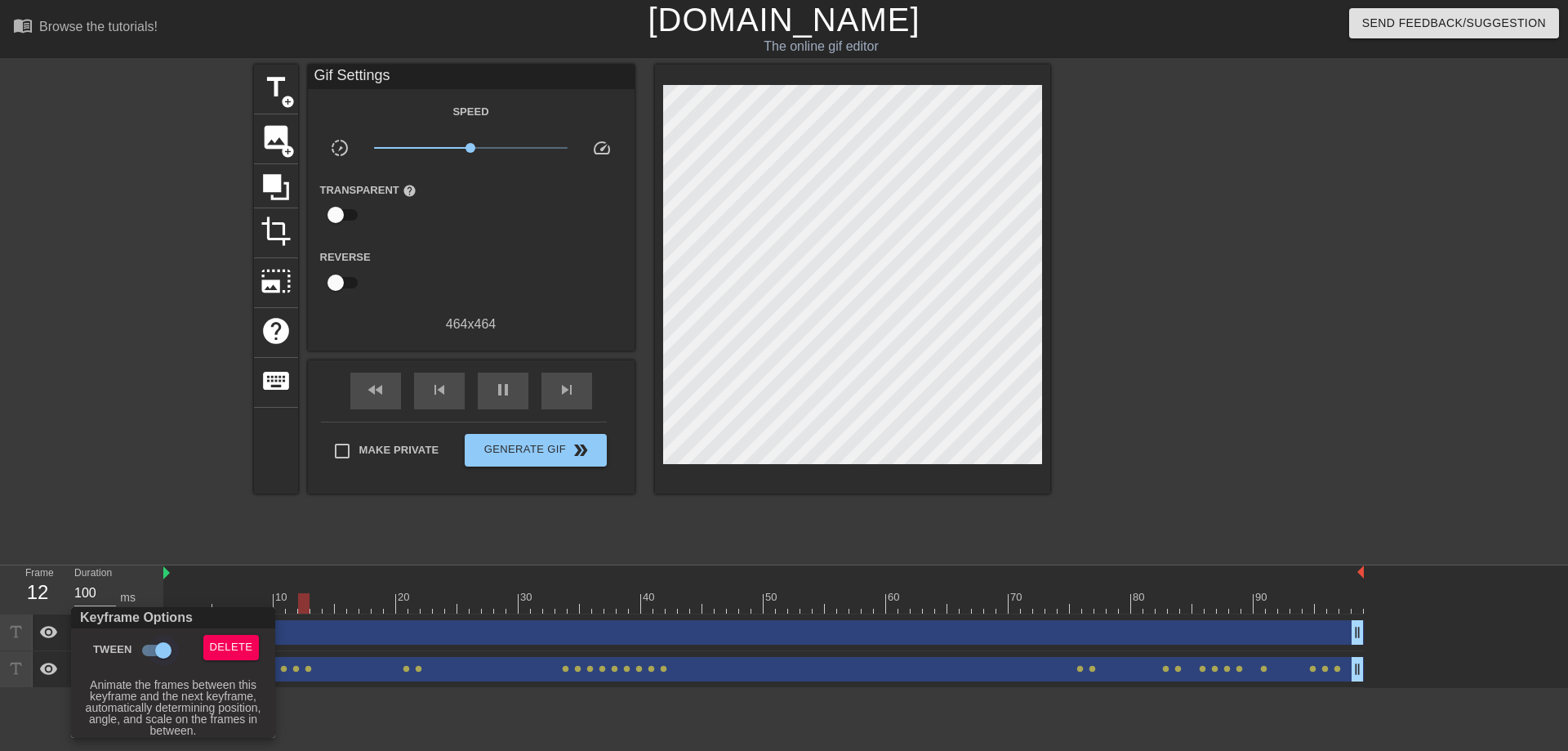click on "Tween" at bounding box center [163, 650] 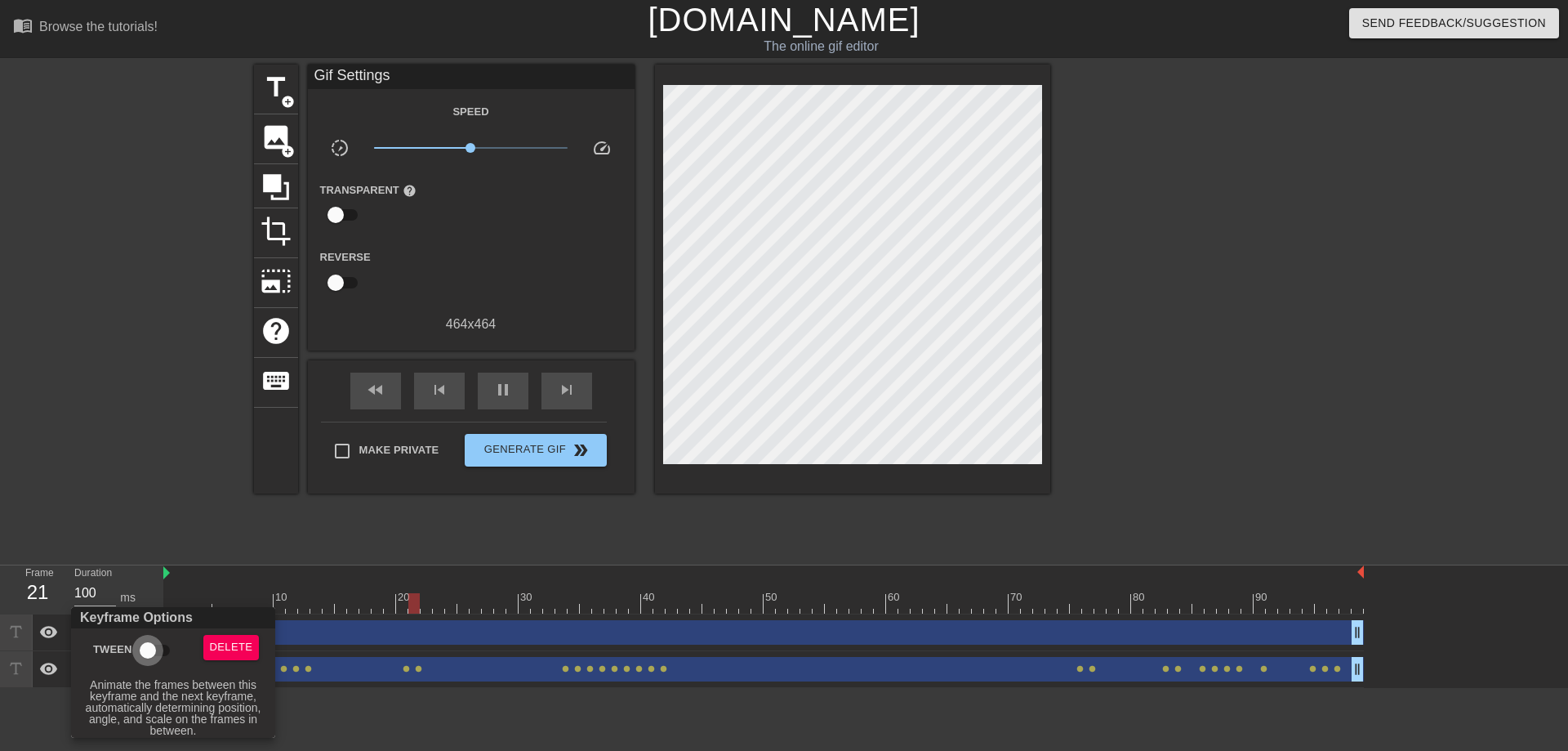 click on "Tween" at bounding box center [148, 650] 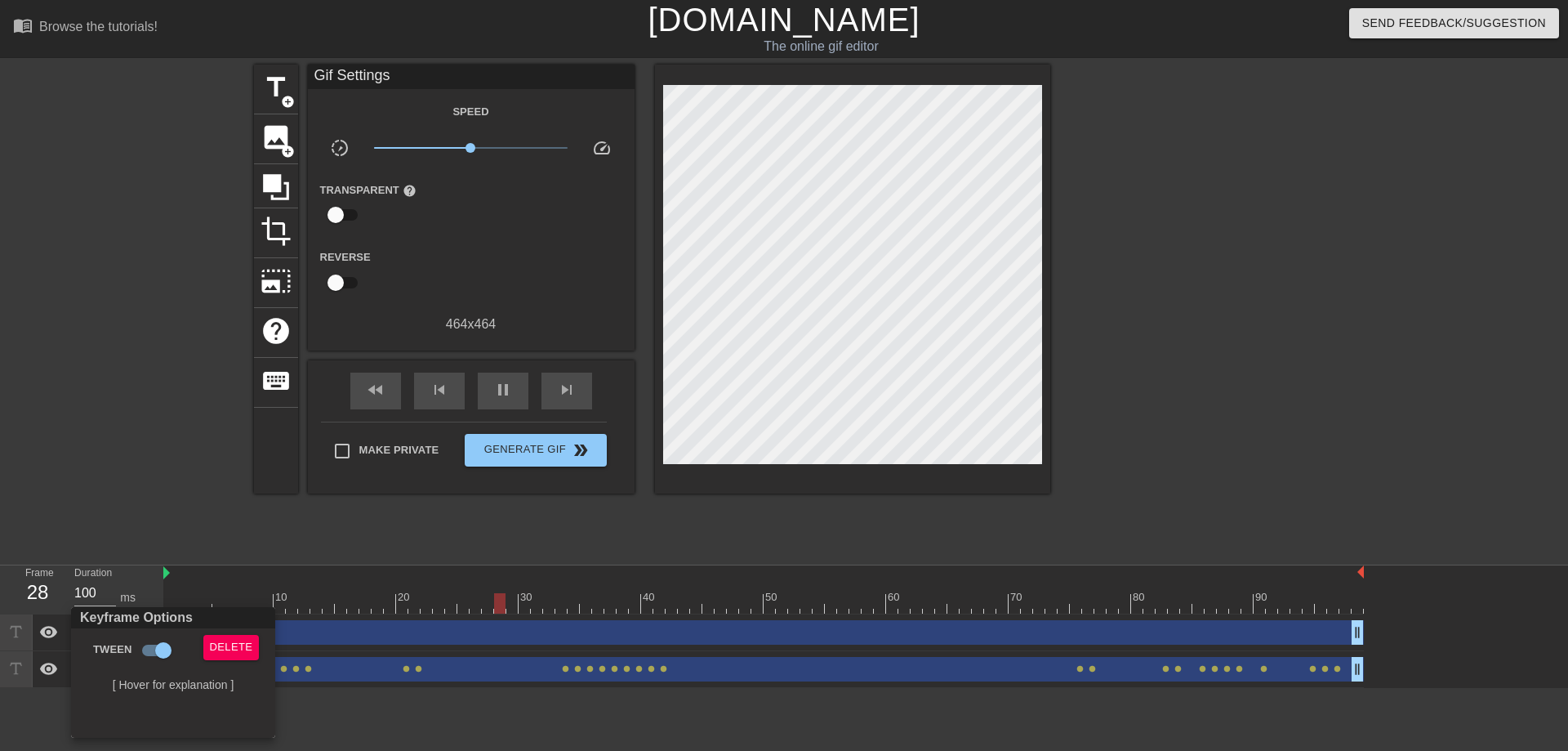 click at bounding box center (784, 375) 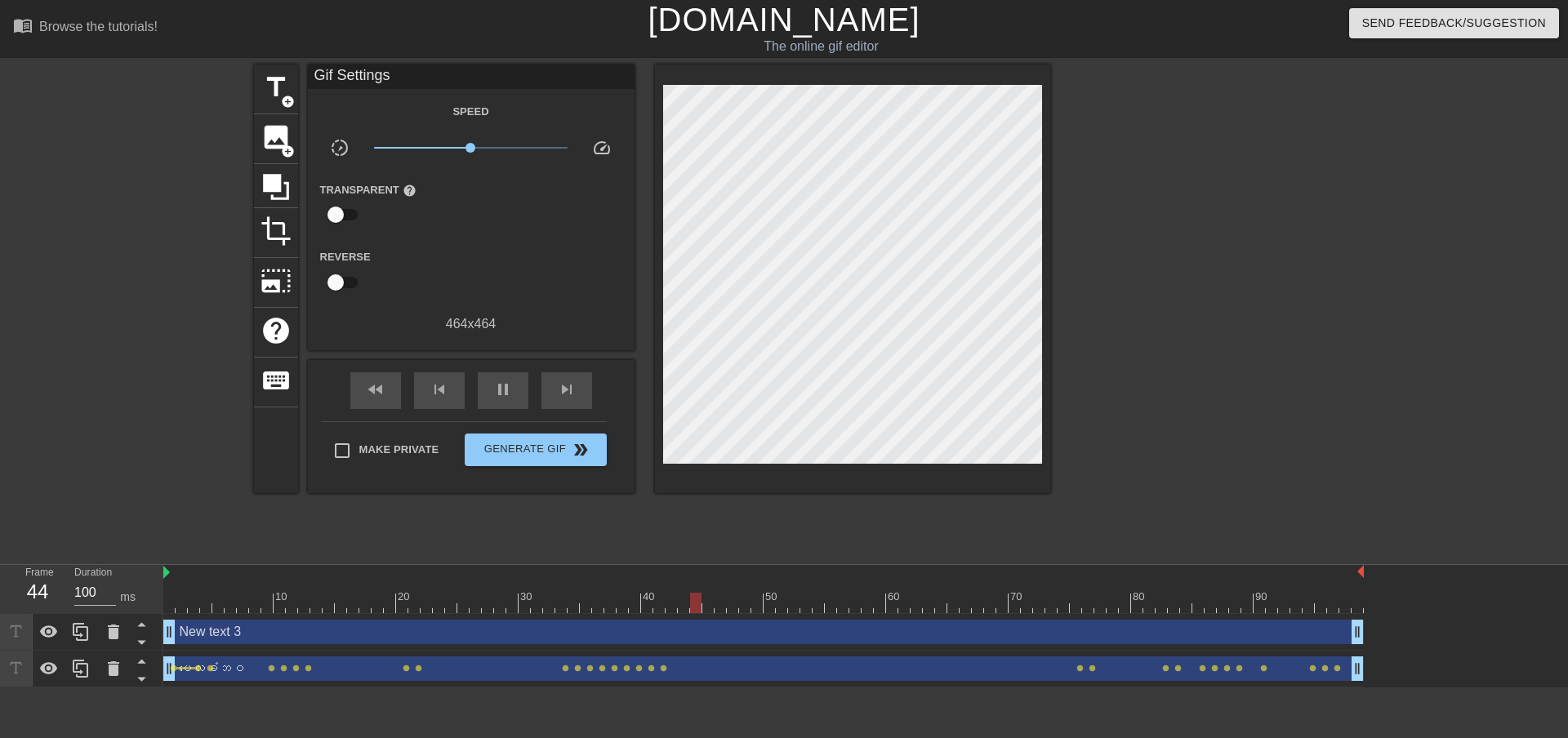 drag, startPoint x: 171, startPoint y: 665, endPoint x: 202, endPoint y: 674, distance: 32.28002 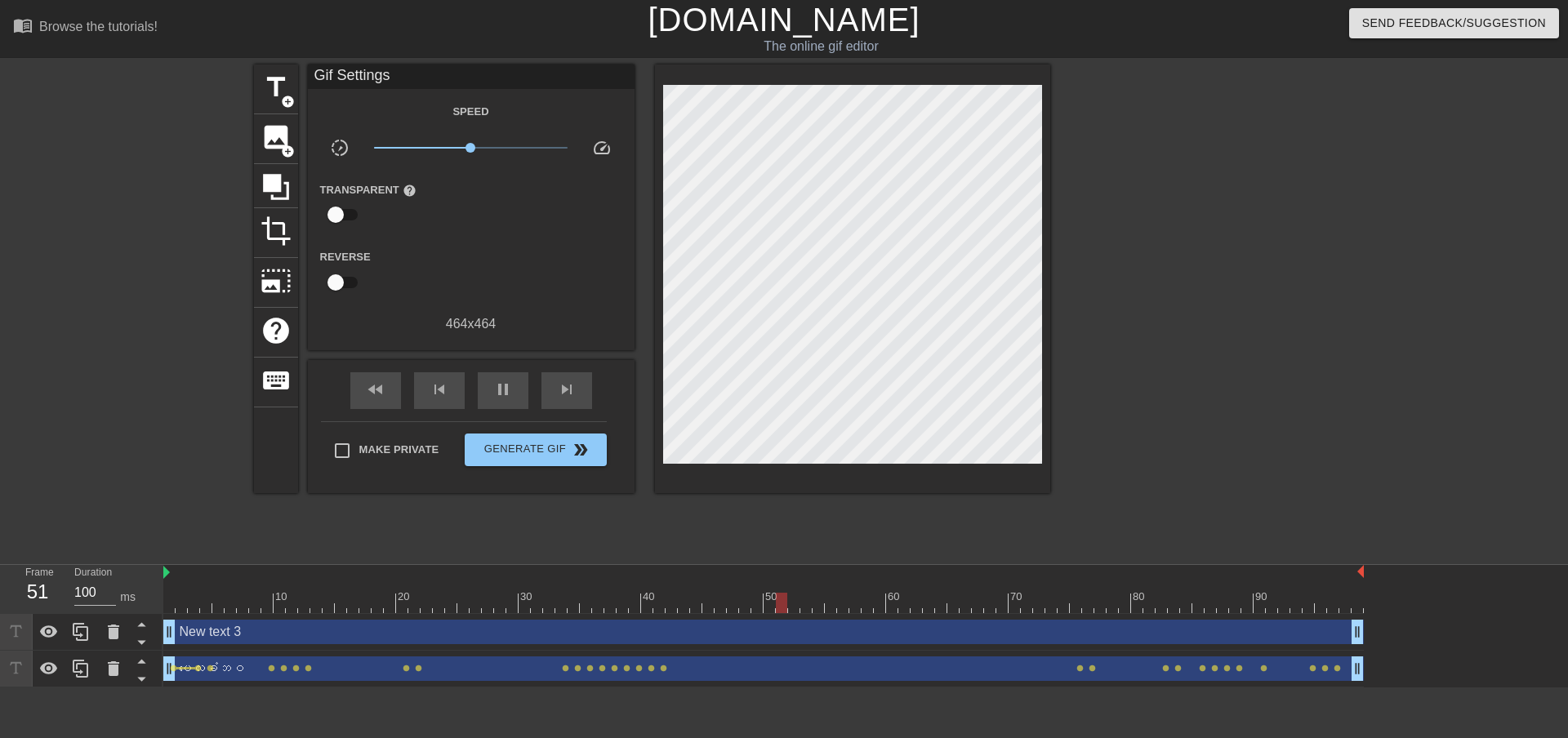 click on "ပလေးခံဘဝ  drag_handle drag_handle" at bounding box center [764, 669] 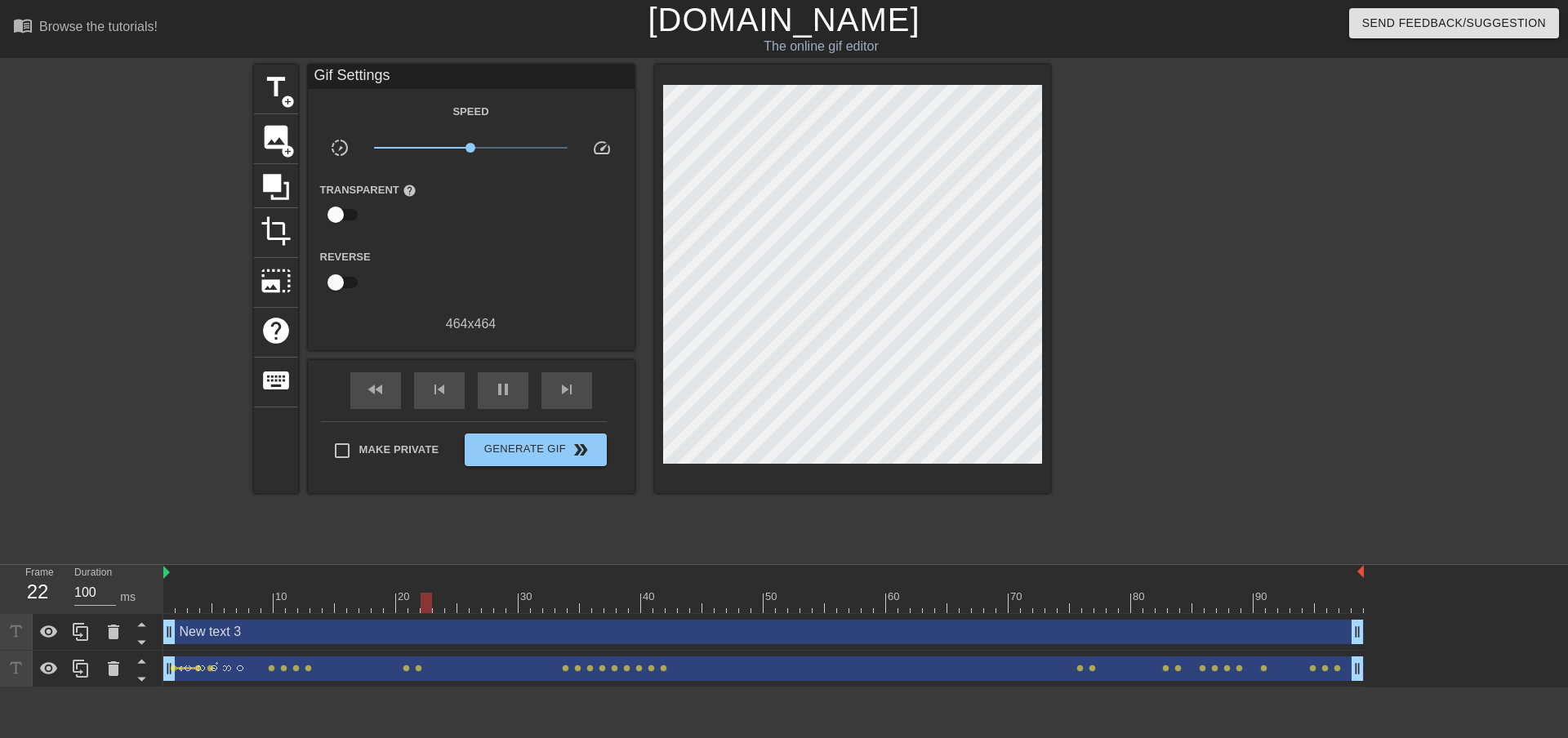 click on "New text 3 drag_handle drag_handle" at bounding box center [764, 632] 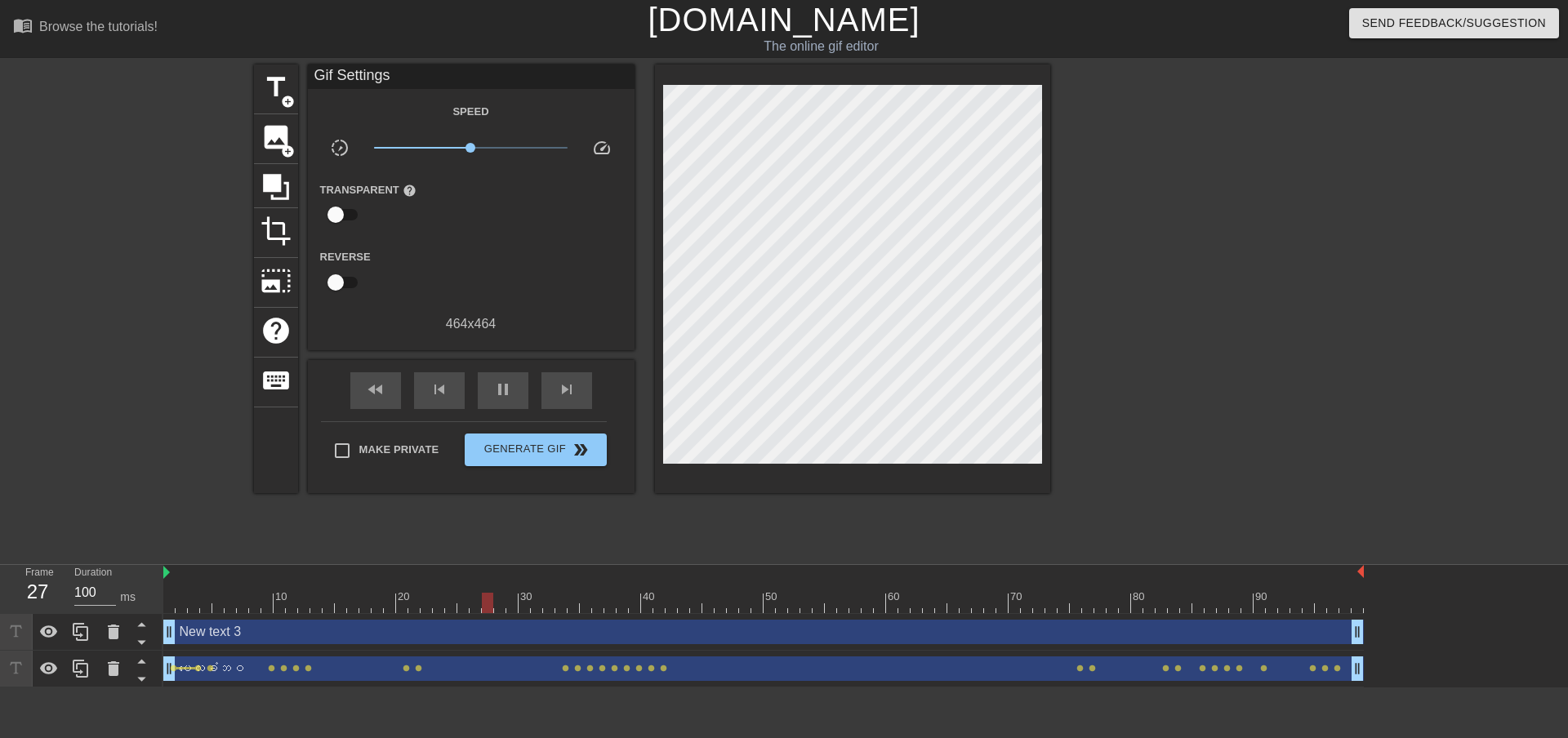 click on "New text 3 drag_handle drag_handle" at bounding box center [764, 632] 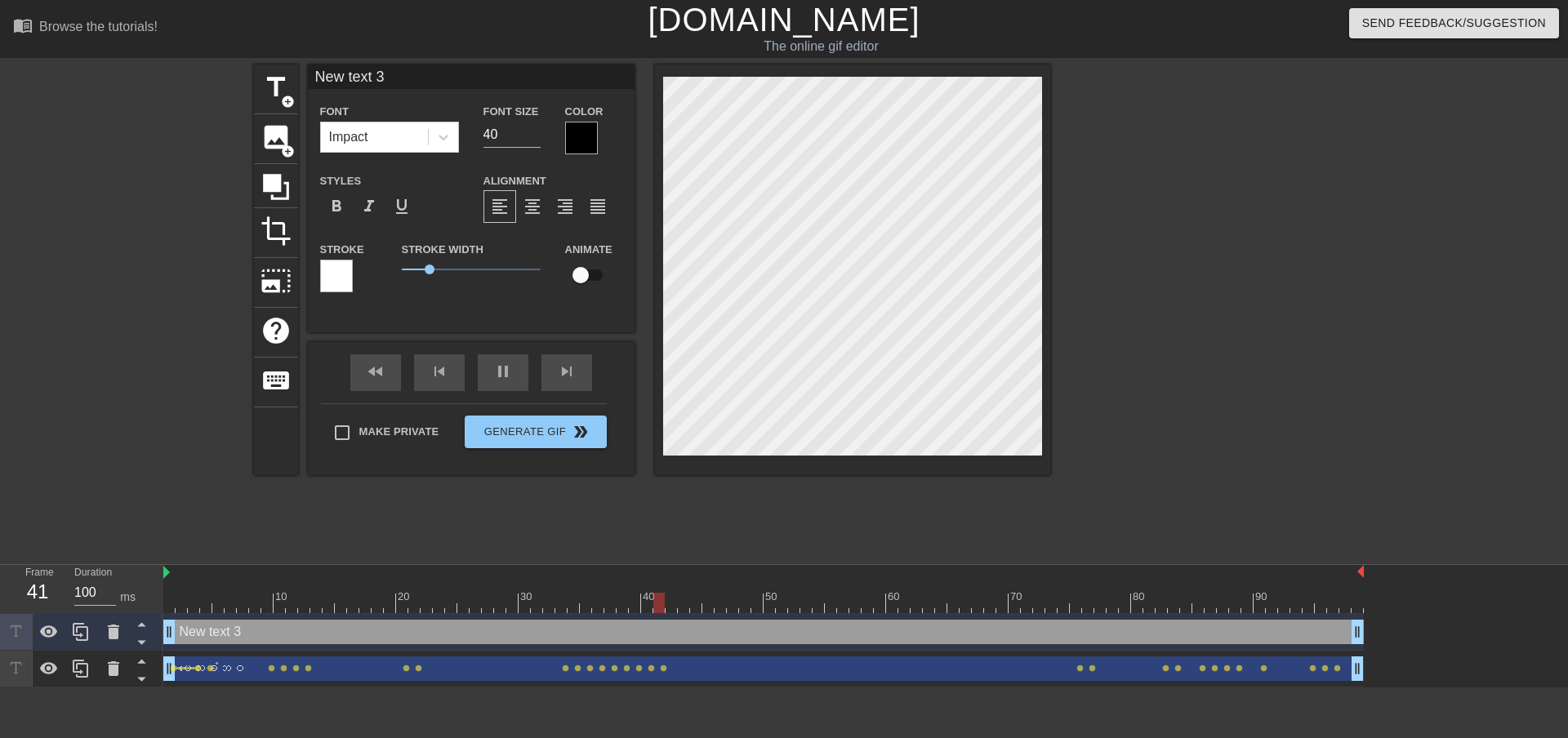 scroll, scrollTop: 2, scrollLeft: 4, axis: both 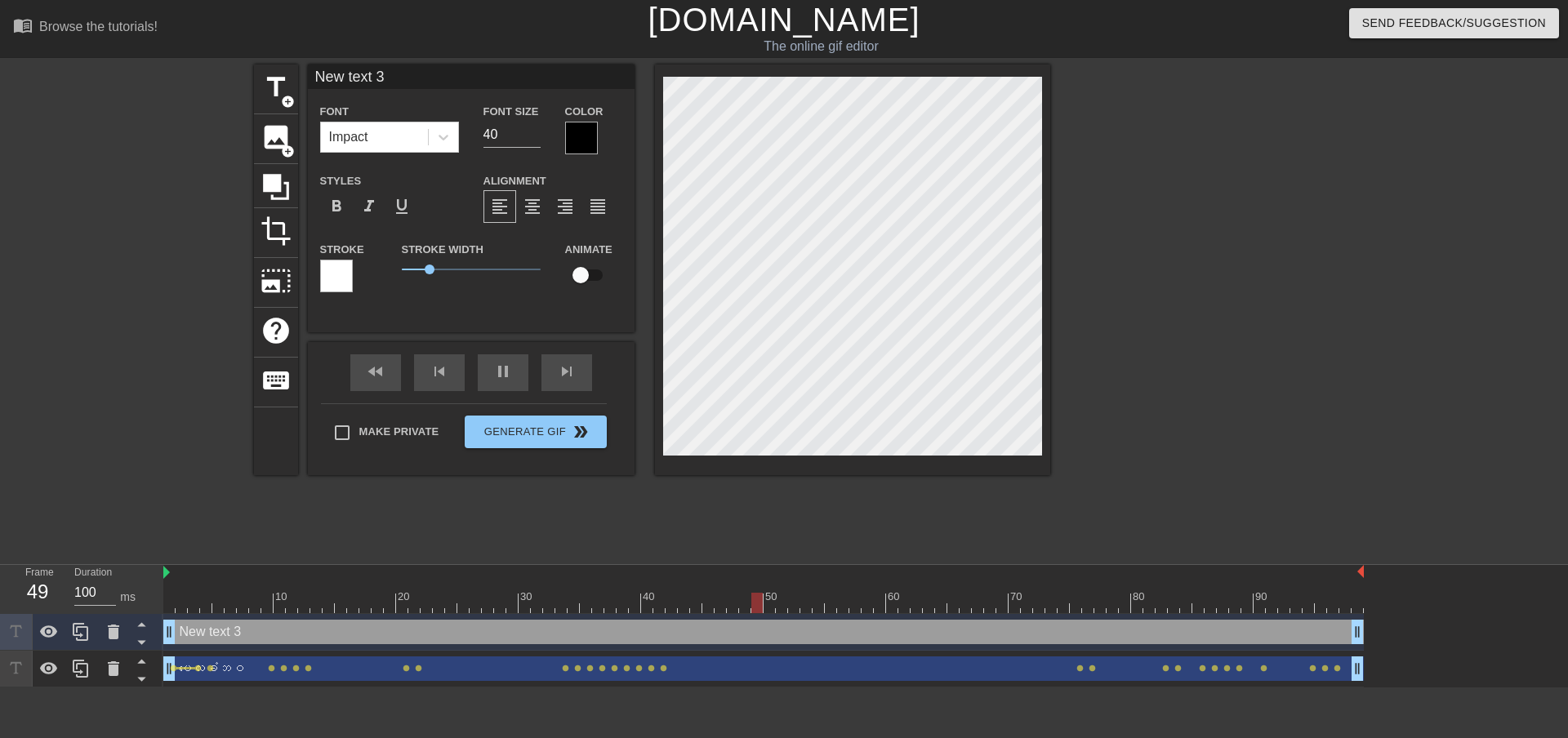 type 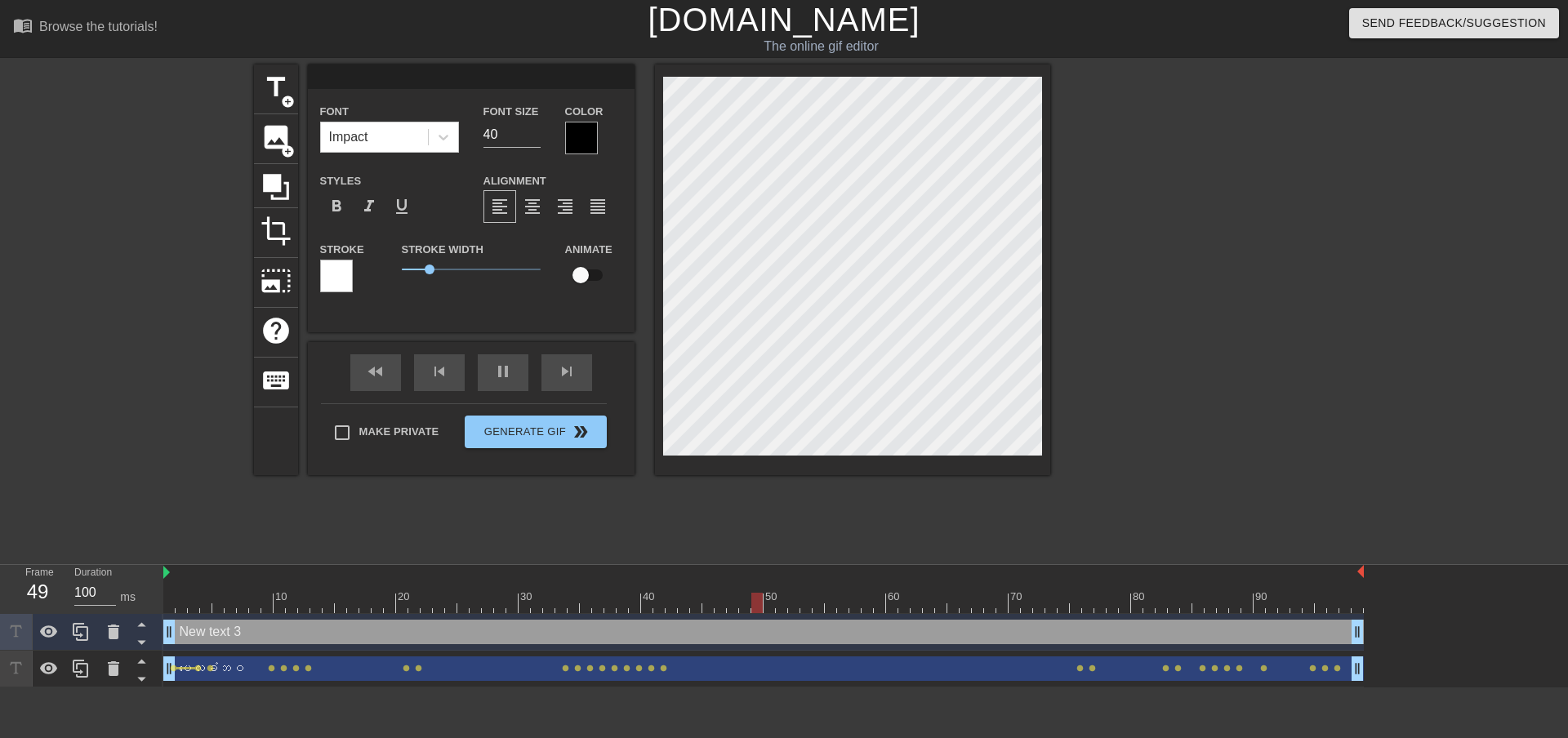 type 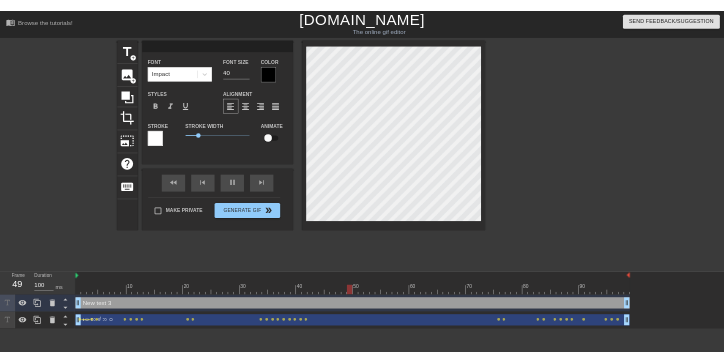 scroll, scrollTop: 3, scrollLeft: 3, axis: both 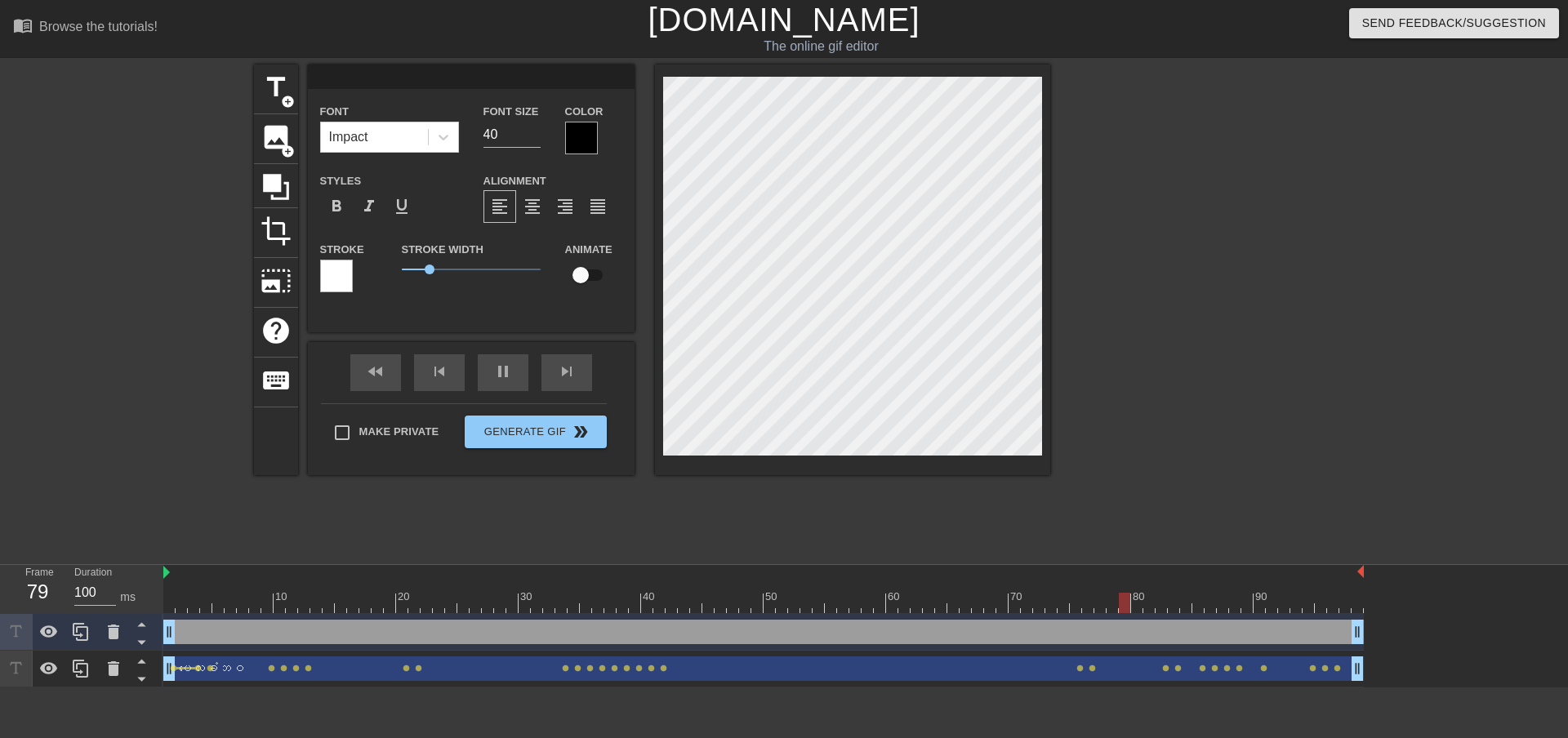 type on "X" 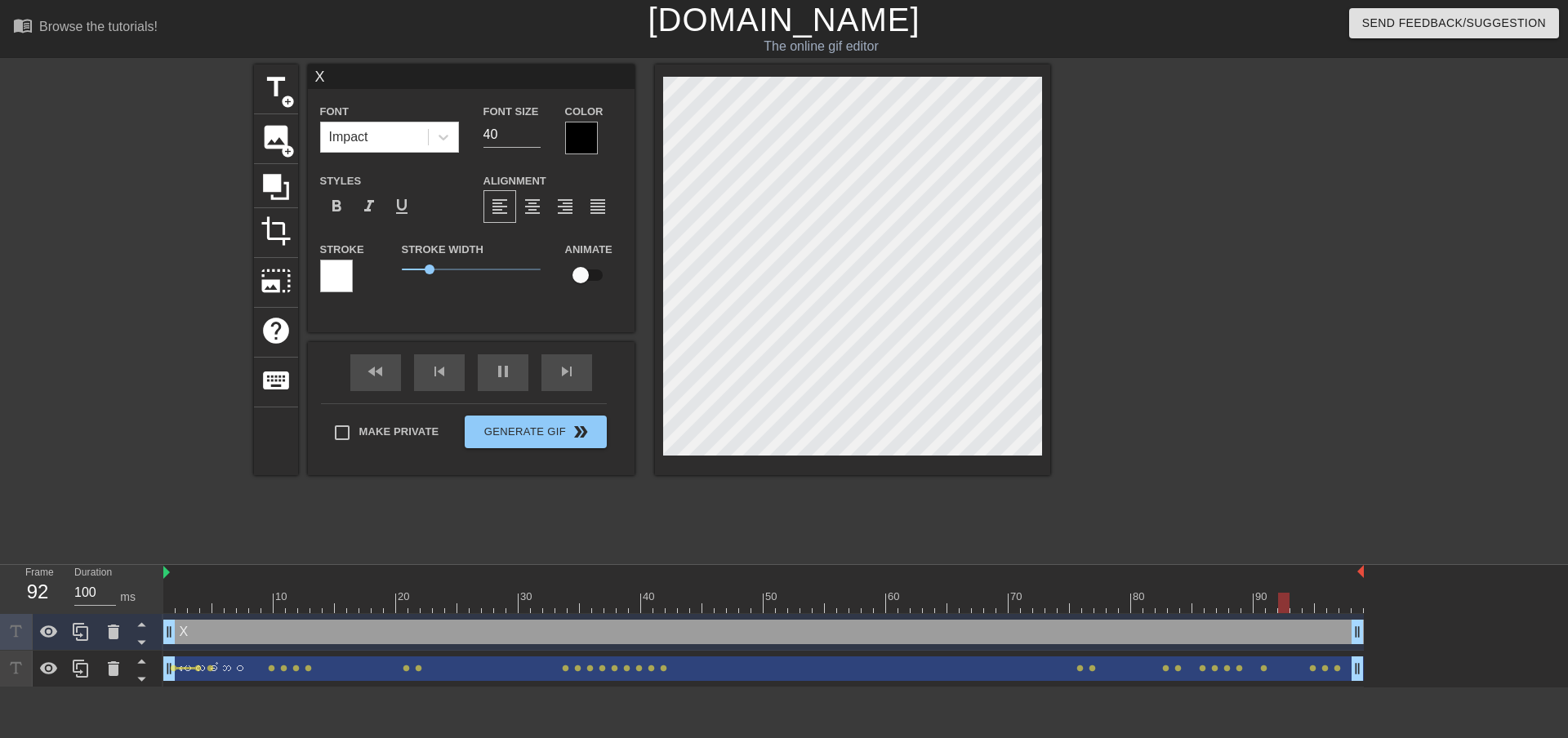 type on "X2" 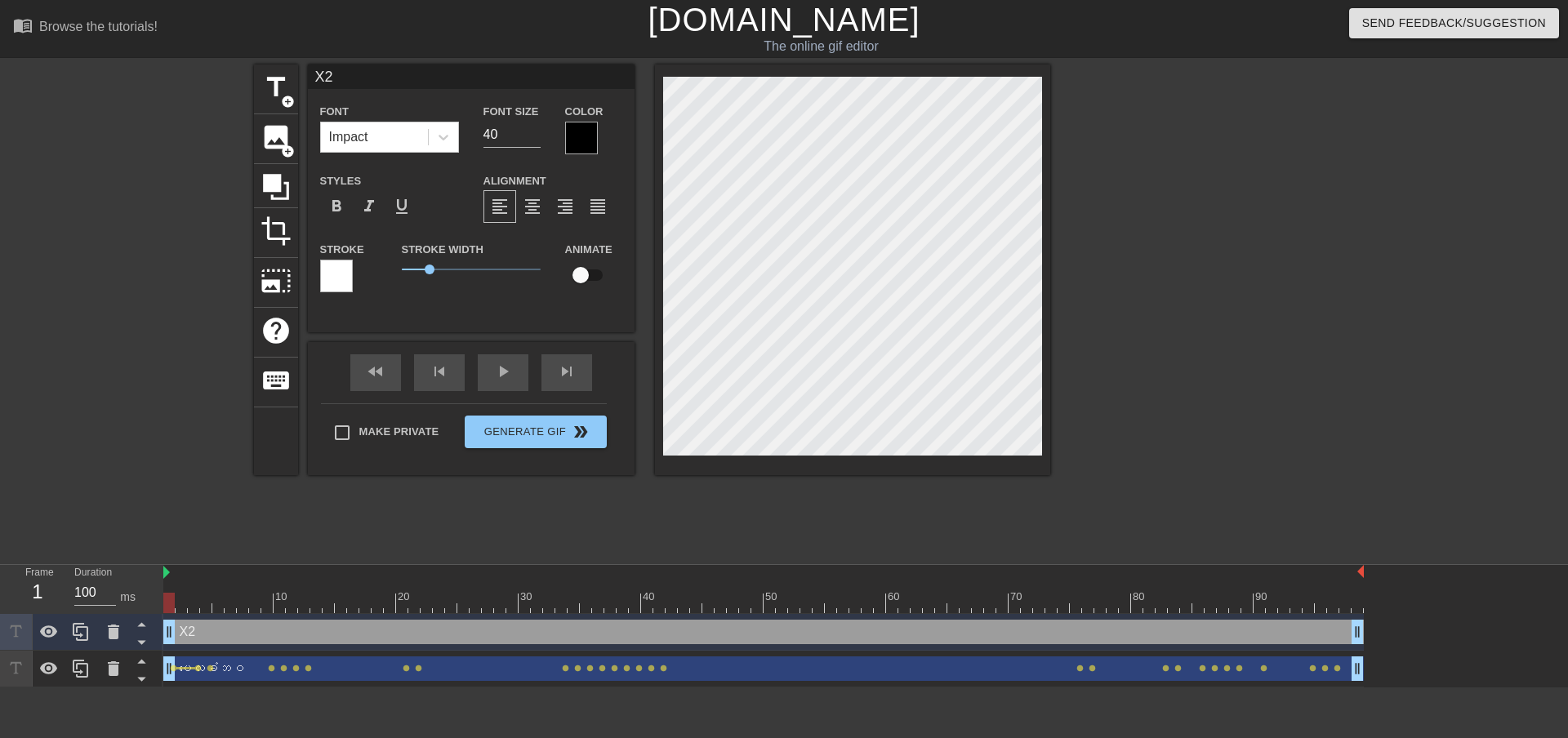 drag, startPoint x: 820, startPoint y: 602, endPoint x: 176, endPoint y: 506, distance: 651.11597 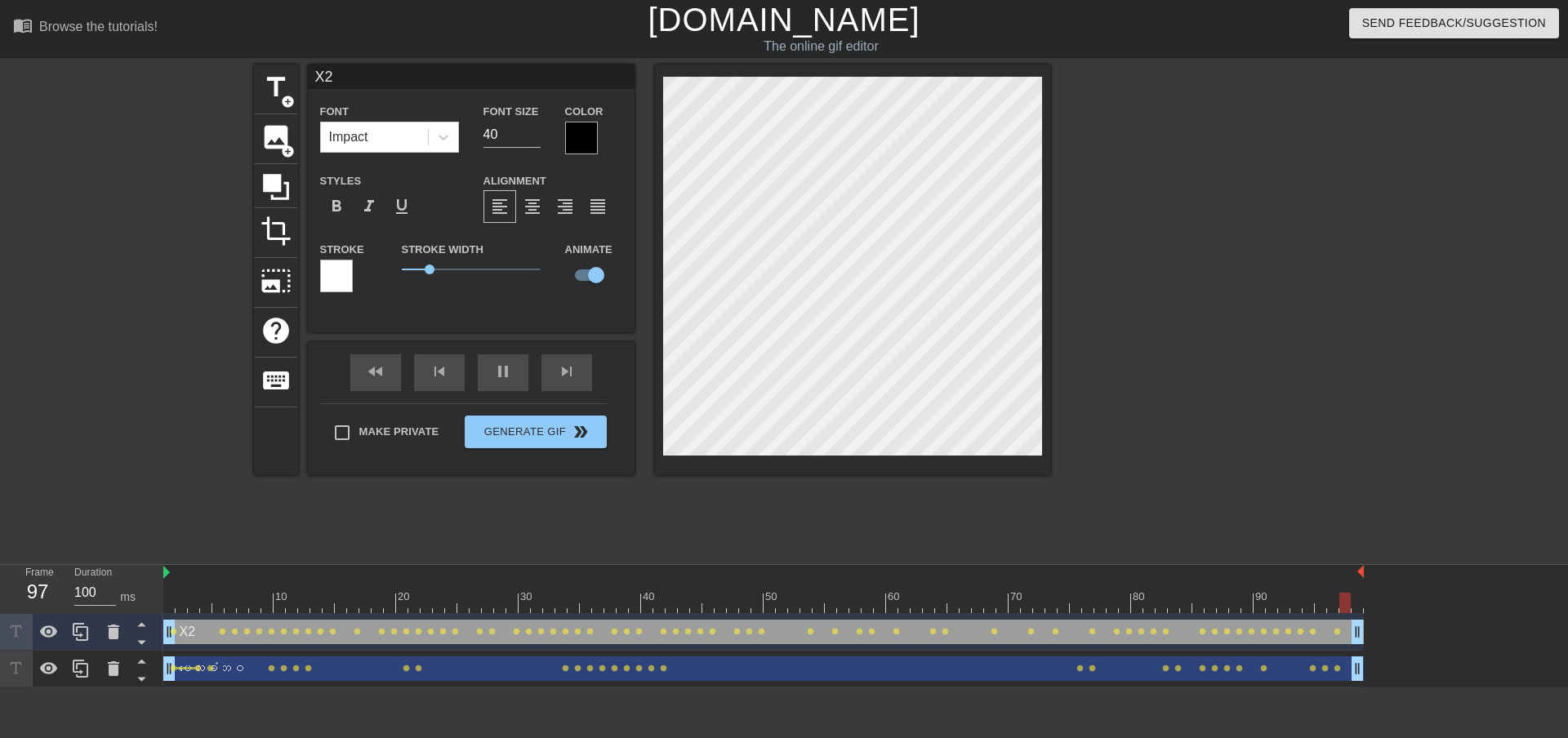 click on "title add_circle image add_circle crop photo_size_select_large help keyboard X2 Font Impact Font Size 40 Color Styles format_bold format_italic format_underline Alignment format_align_left format_align_center format_align_right format_align_justify Stroke Stroke Width 1 Animate fast_rewind skip_previous pause skip_next Make Private Generate Gif double_arrow" at bounding box center (652, 309) 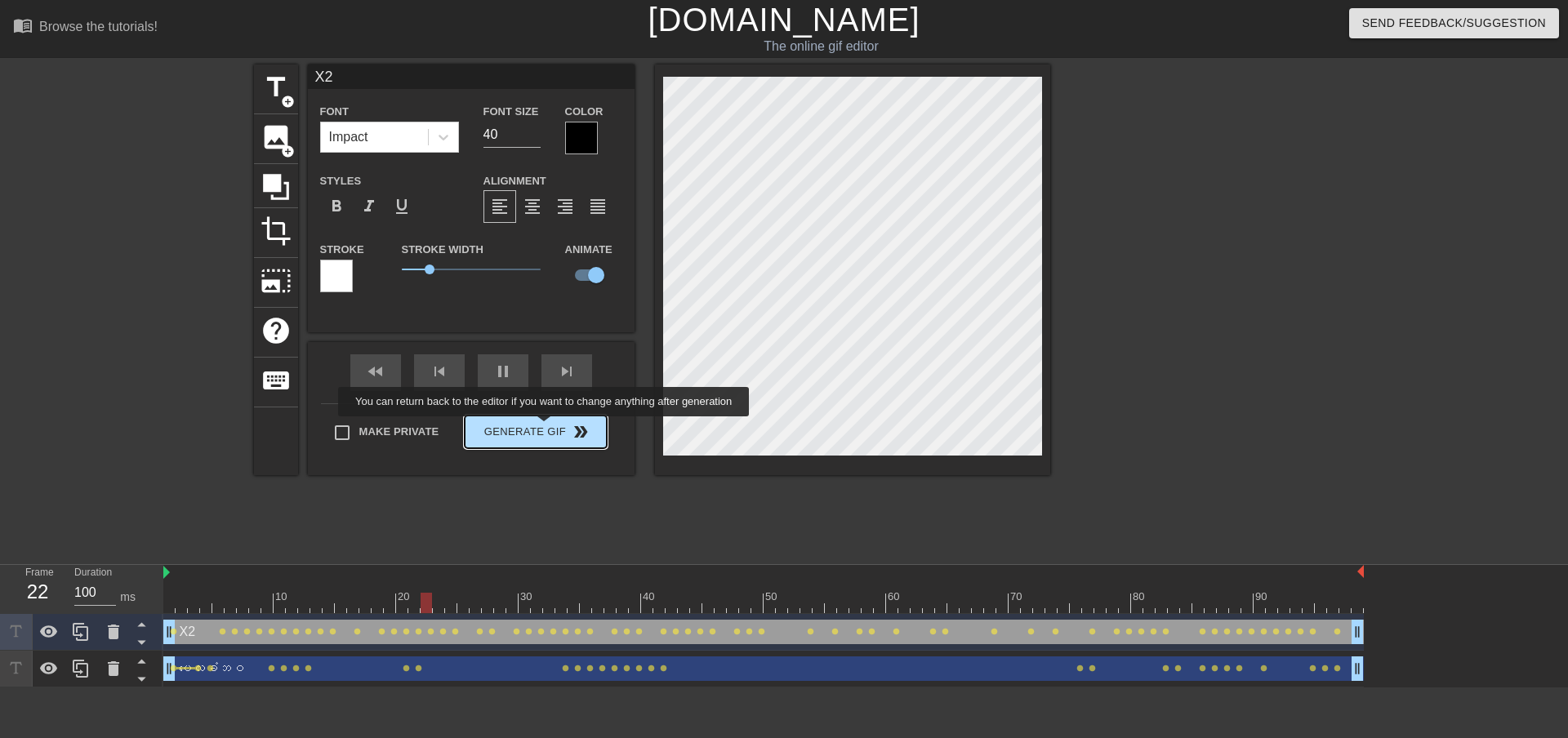 click on "Make Private Generate Gif double_arrow" at bounding box center (464, 435) 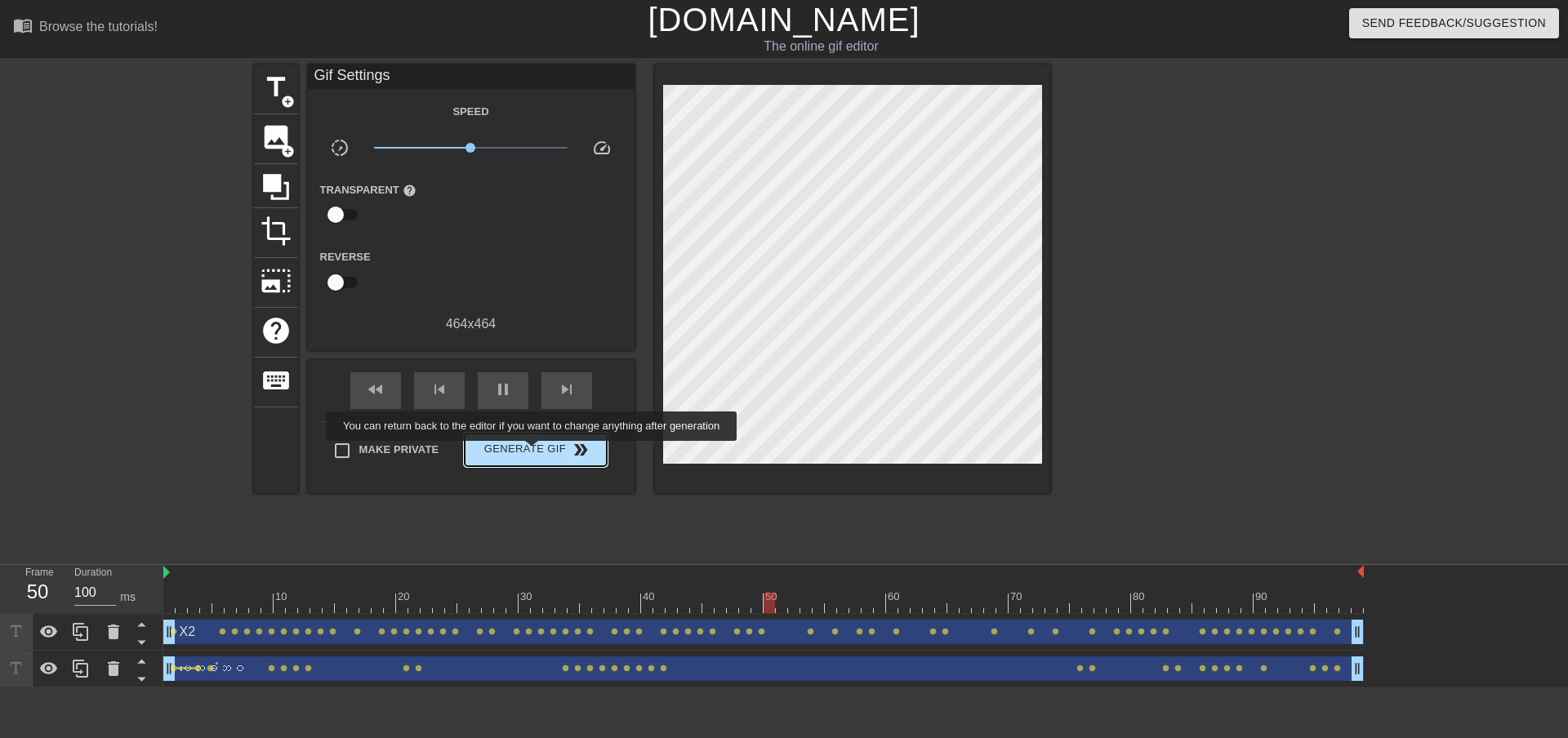 click on "Generate Gif double_arrow" at bounding box center (535, 450) 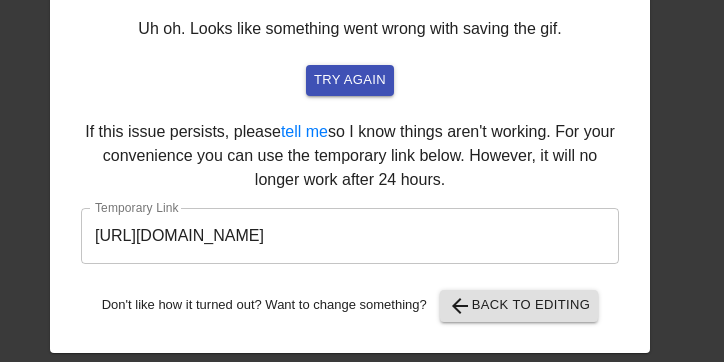 scroll, scrollTop: 113, scrollLeft: 0, axis: vertical 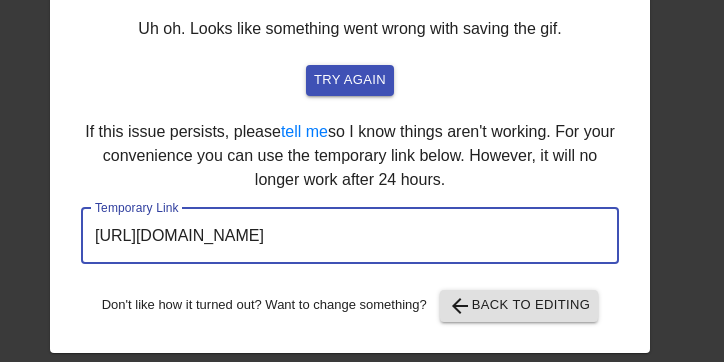 click on "[URL][DOMAIN_NAME]" at bounding box center (350, 236) 